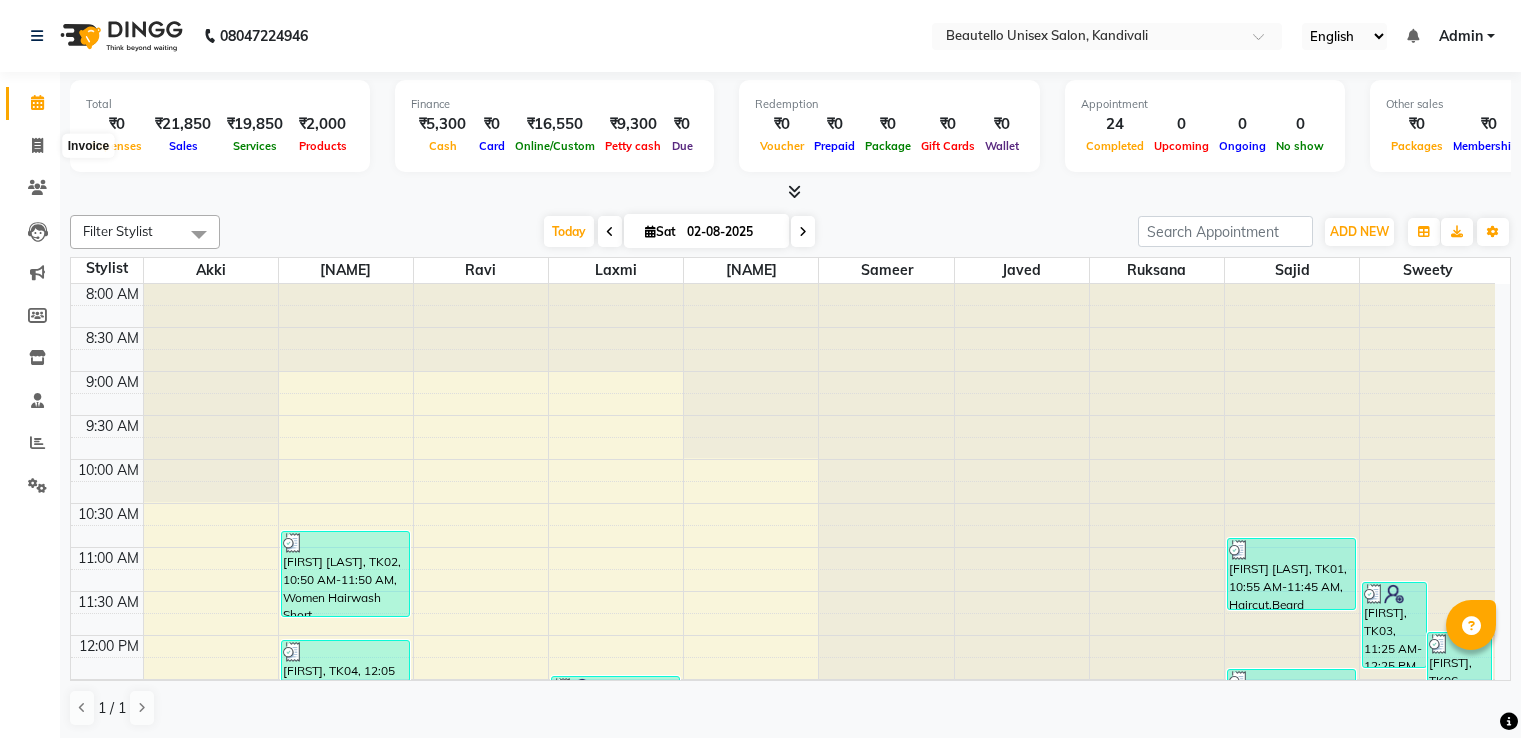 scroll, scrollTop: 0, scrollLeft: 0, axis: both 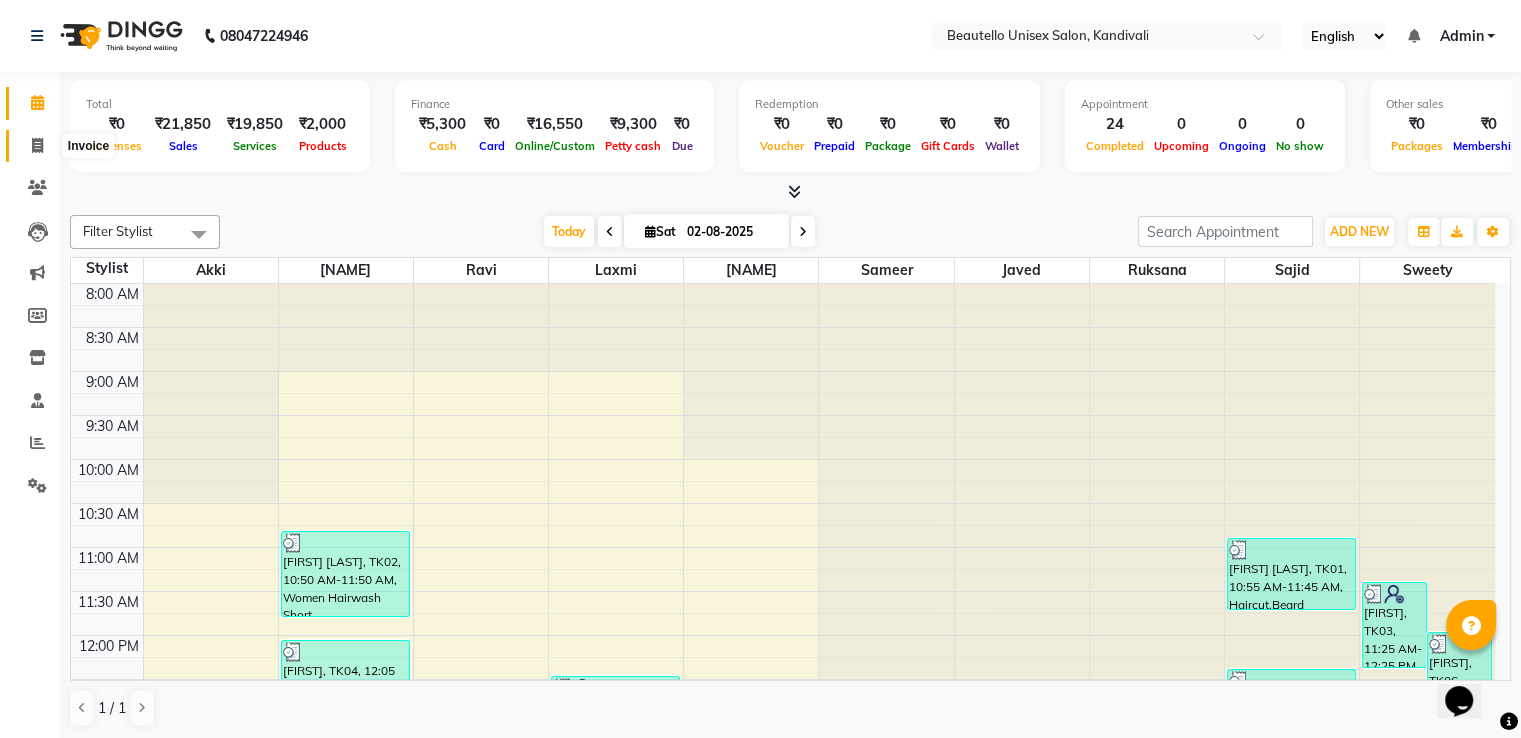 click 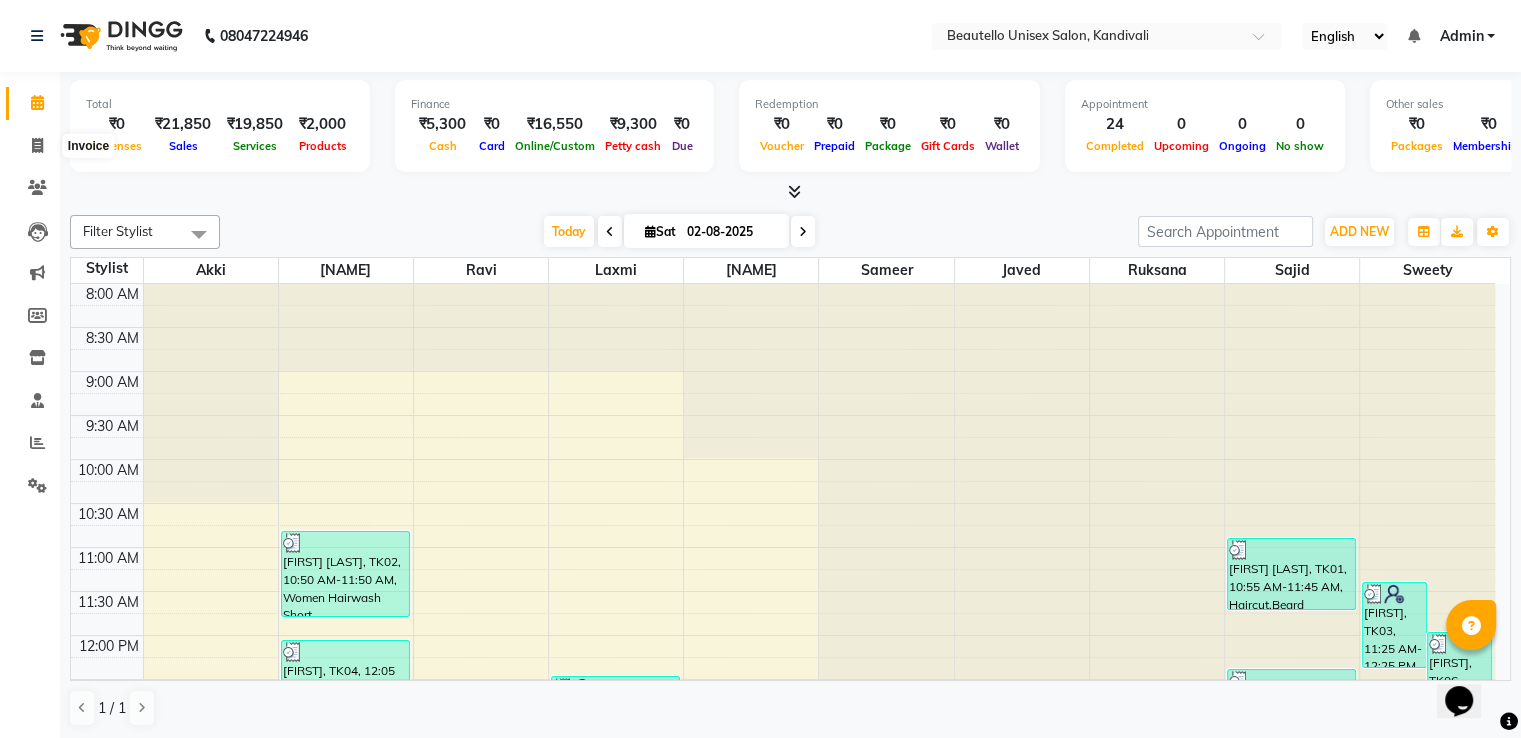 scroll, scrollTop: 0, scrollLeft: 0, axis: both 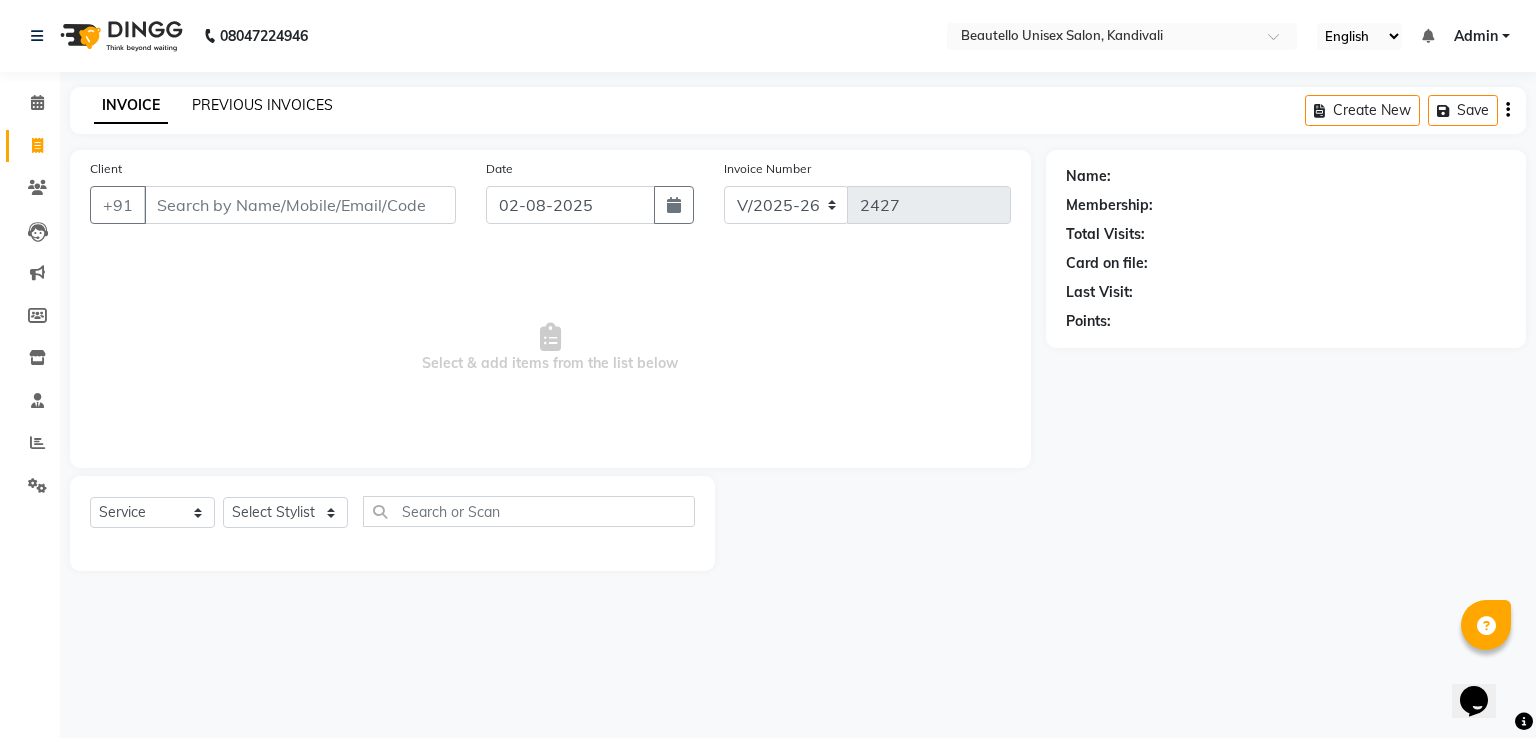click on "PREVIOUS INVOICES" 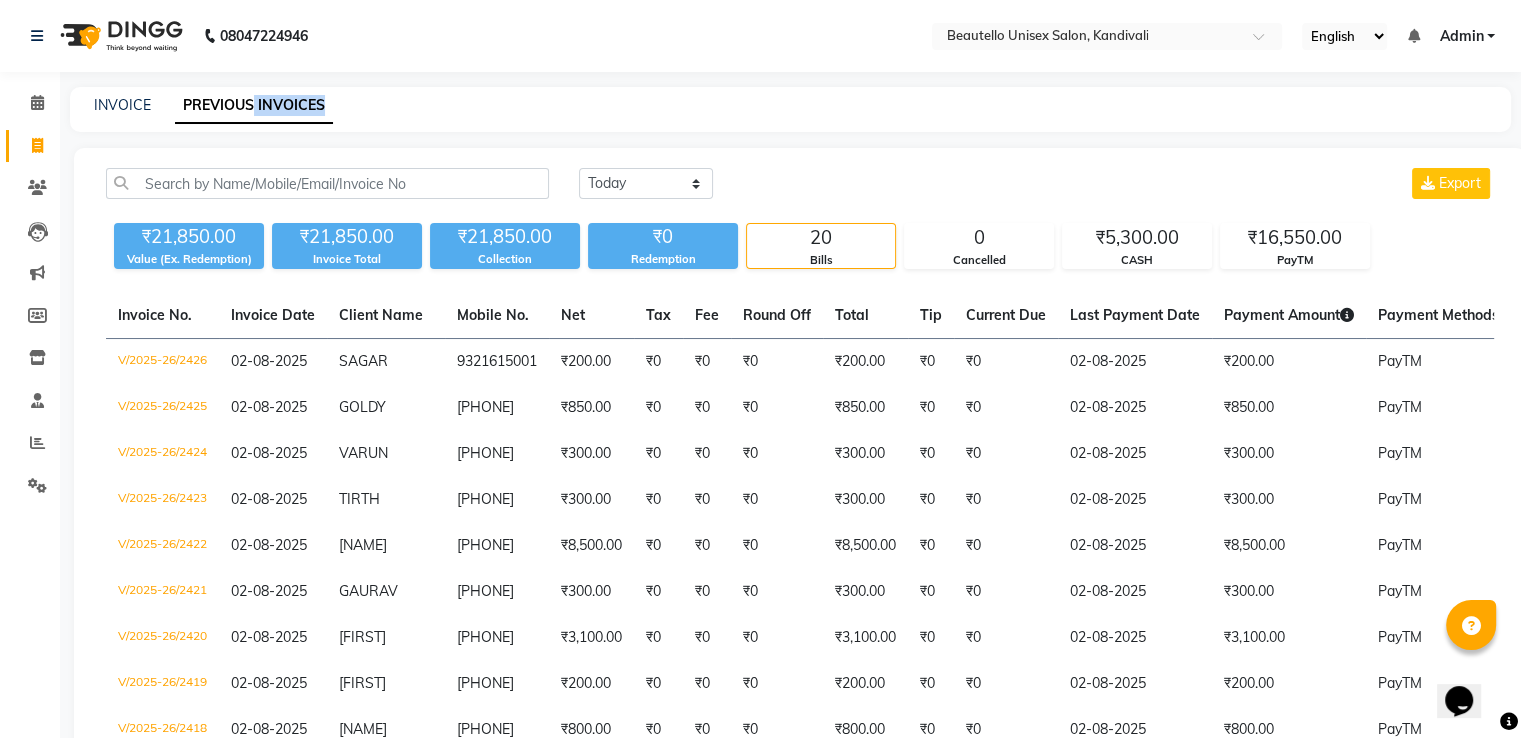 drag, startPoint x: 255, startPoint y: 99, endPoint x: 344, endPoint y: 115, distance: 90.426765 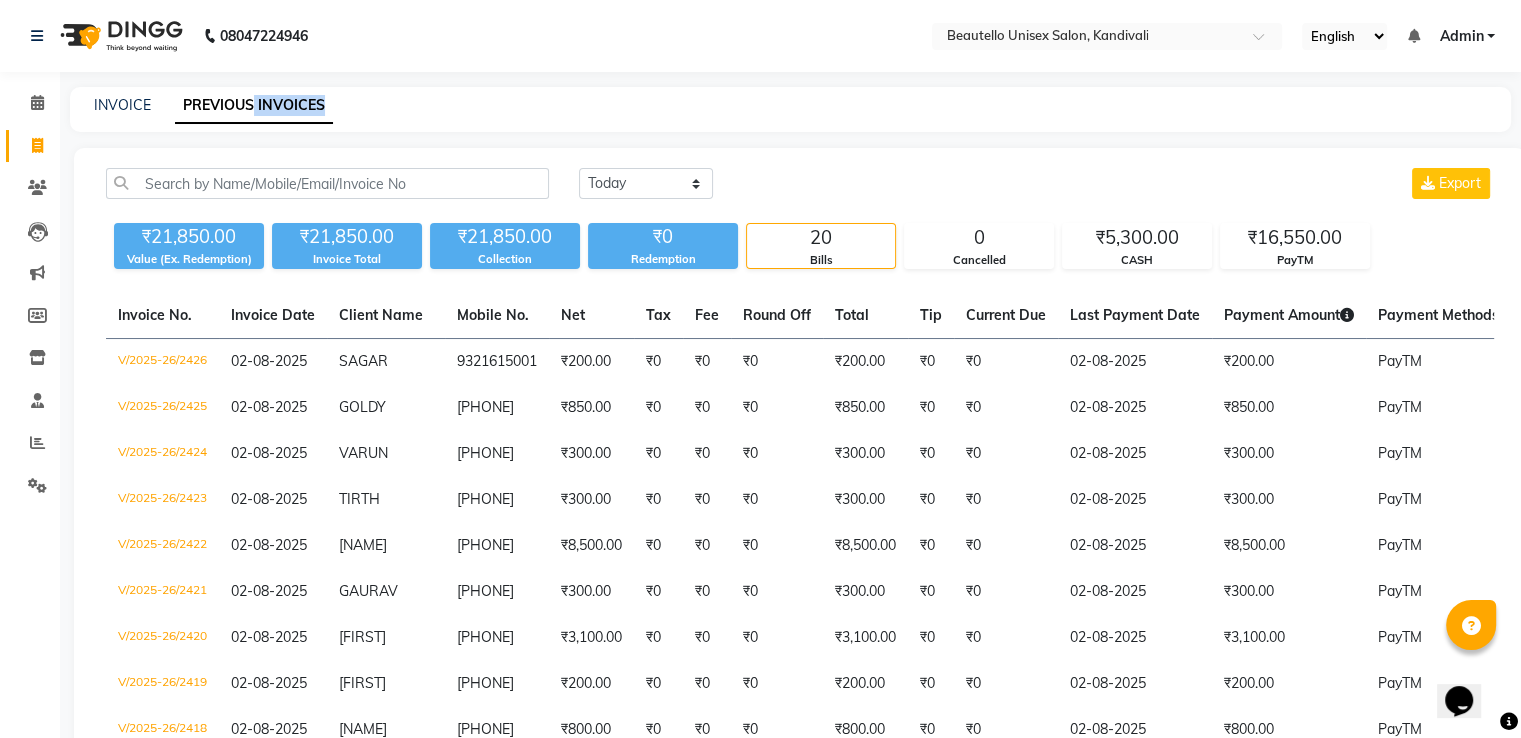 click on "INVOICE PREVIOUS INVOICES" 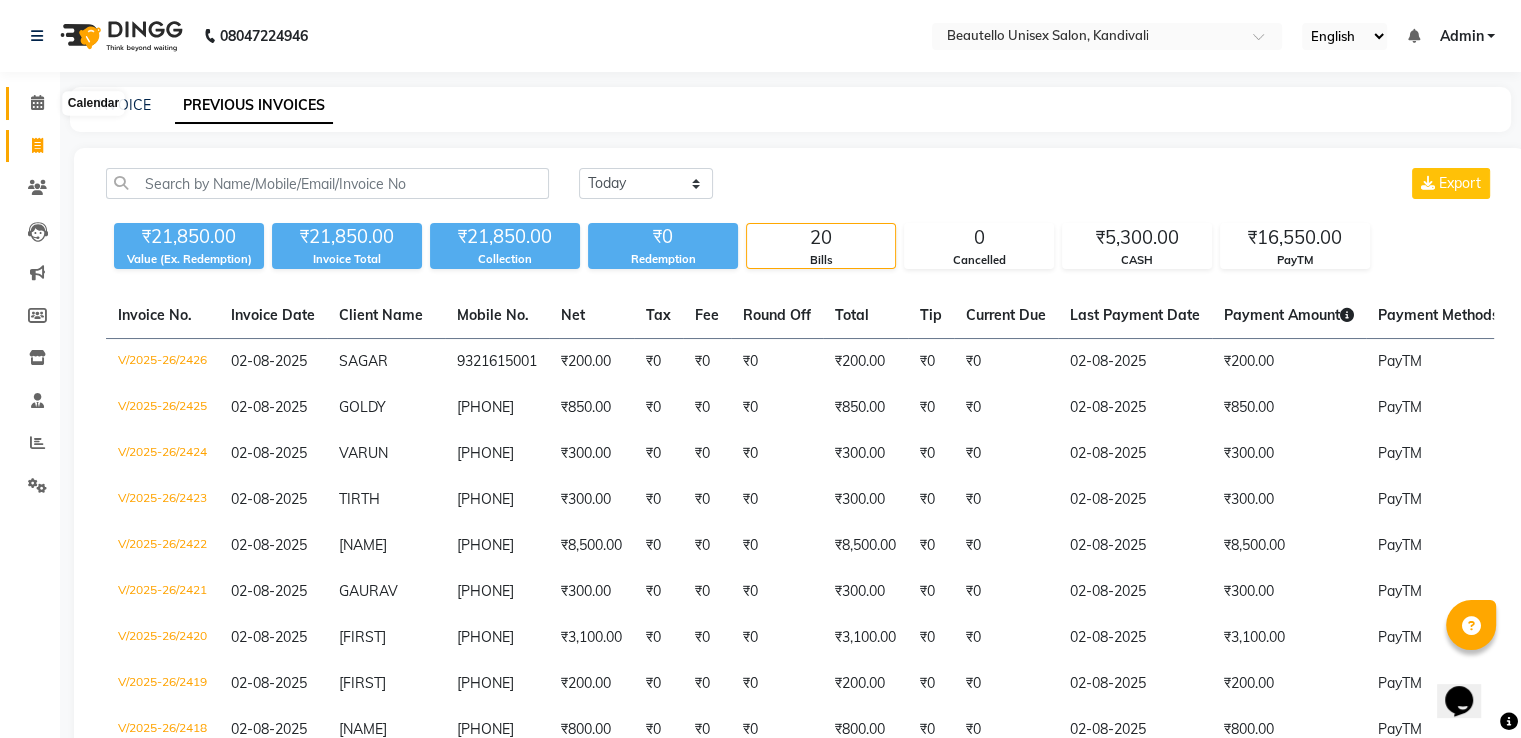 click 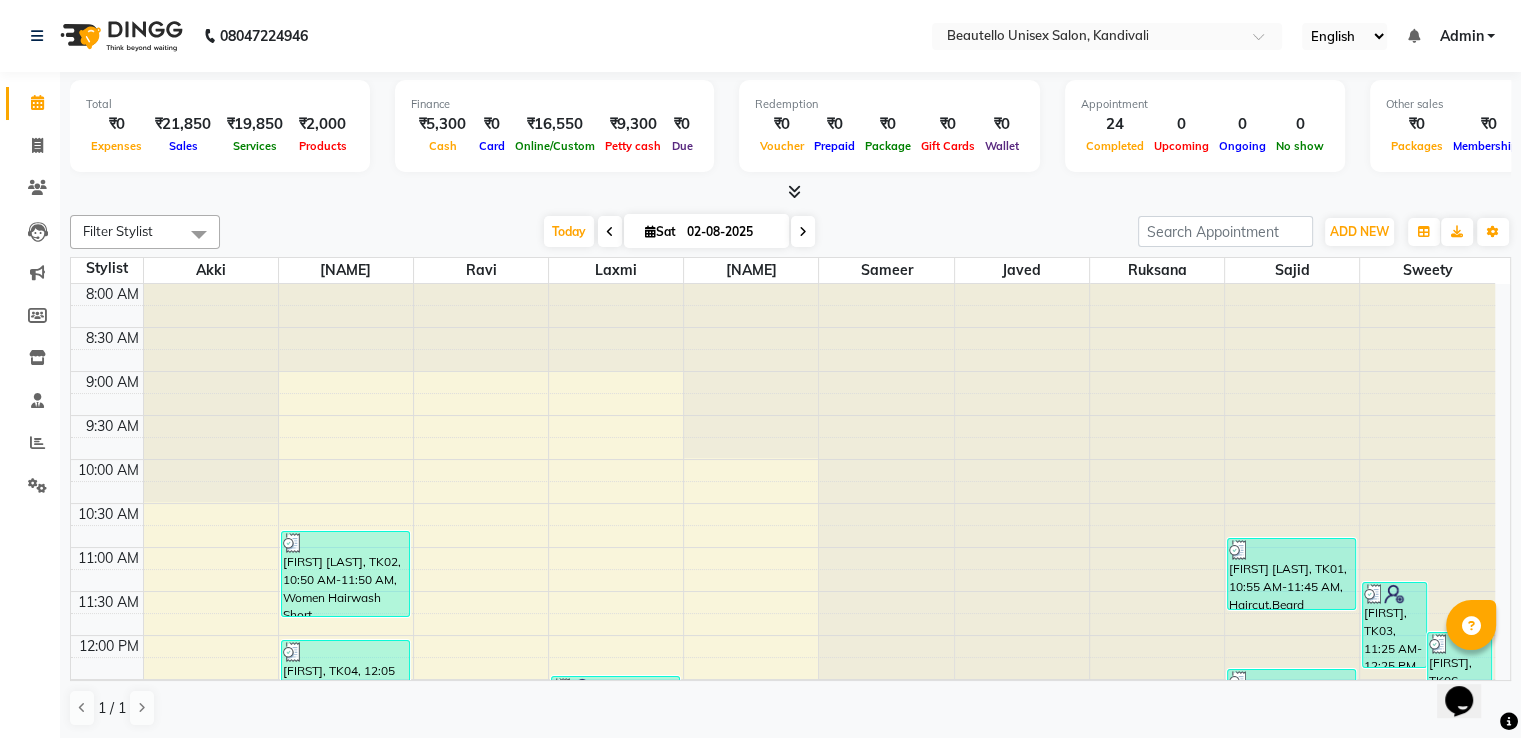 click at bounding box center [794, 191] 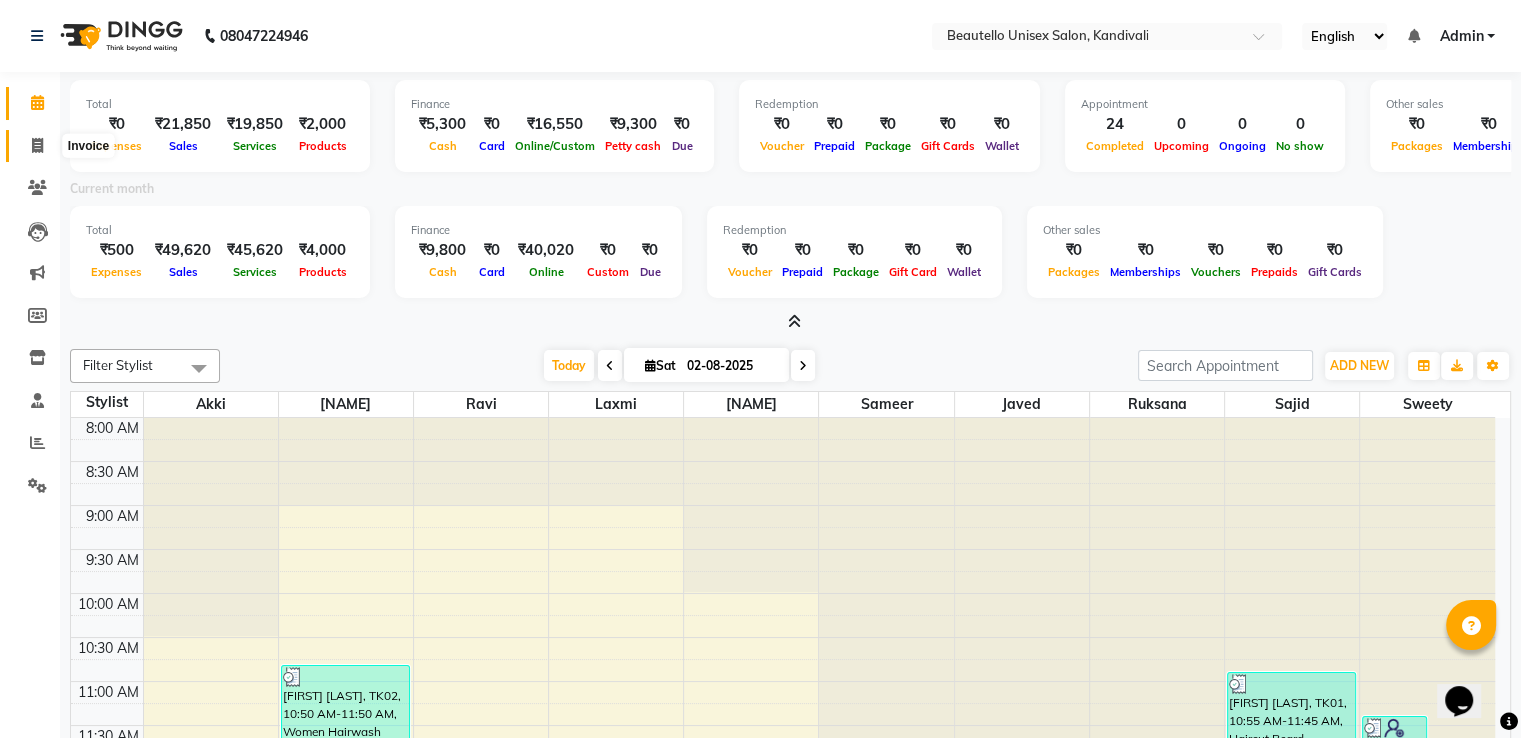 click 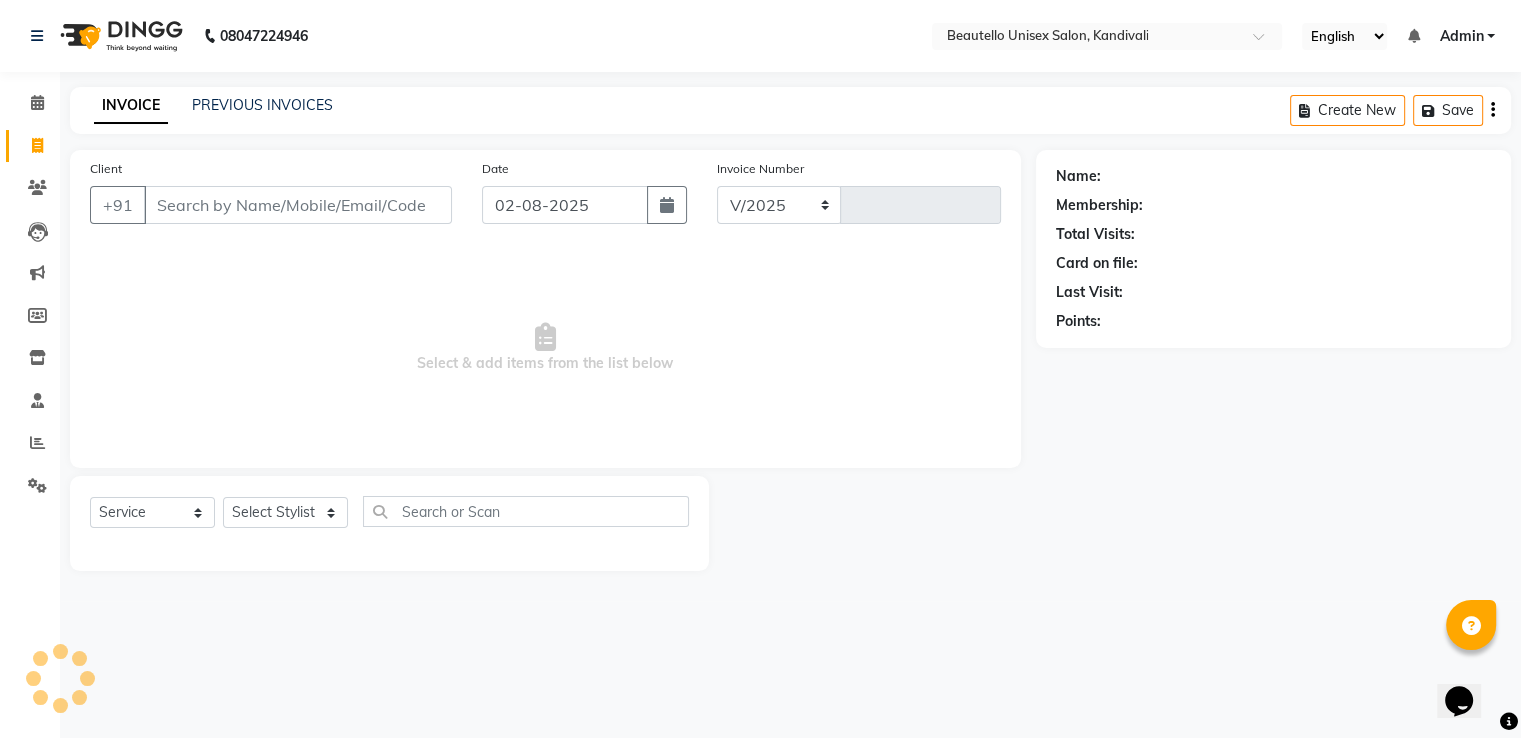 select on "5051" 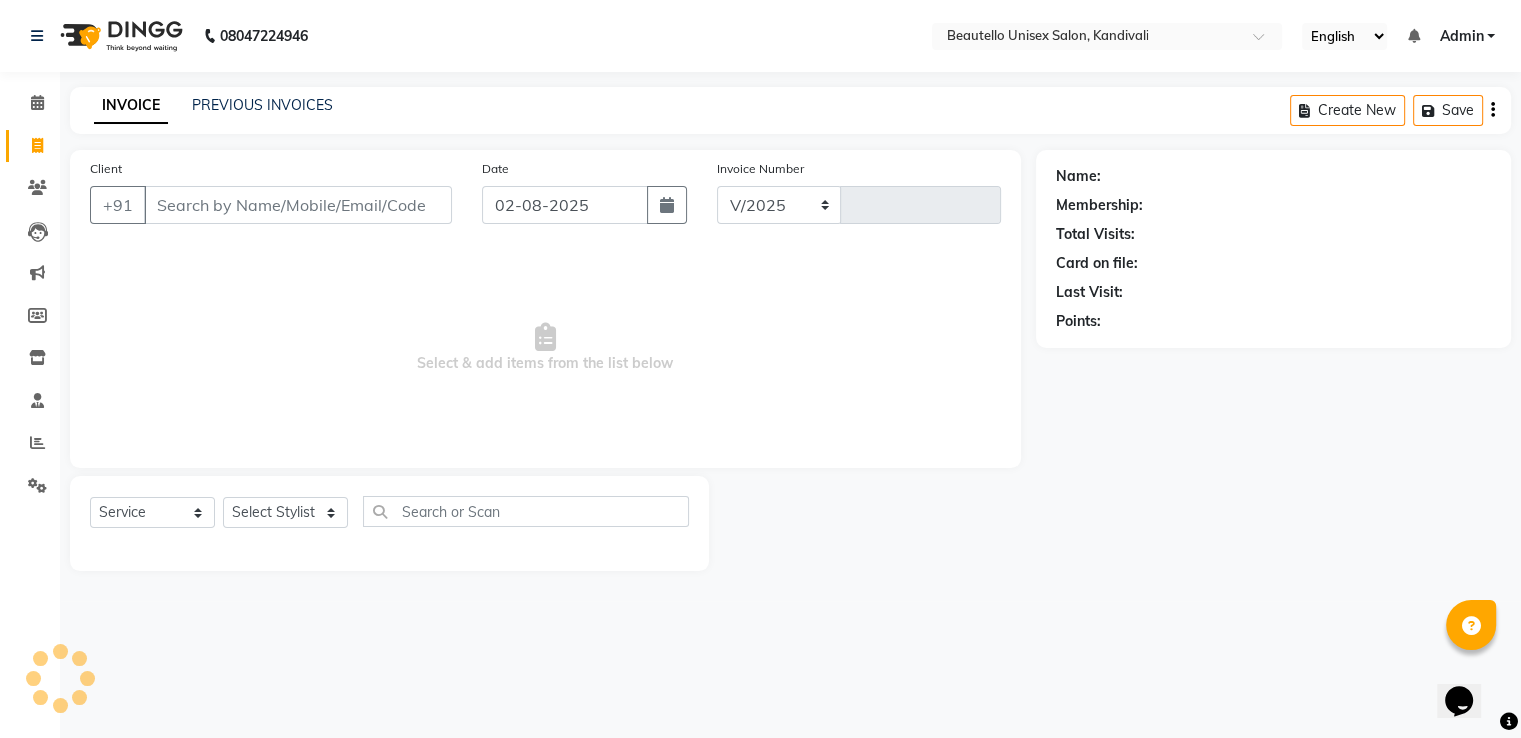 type on "2427" 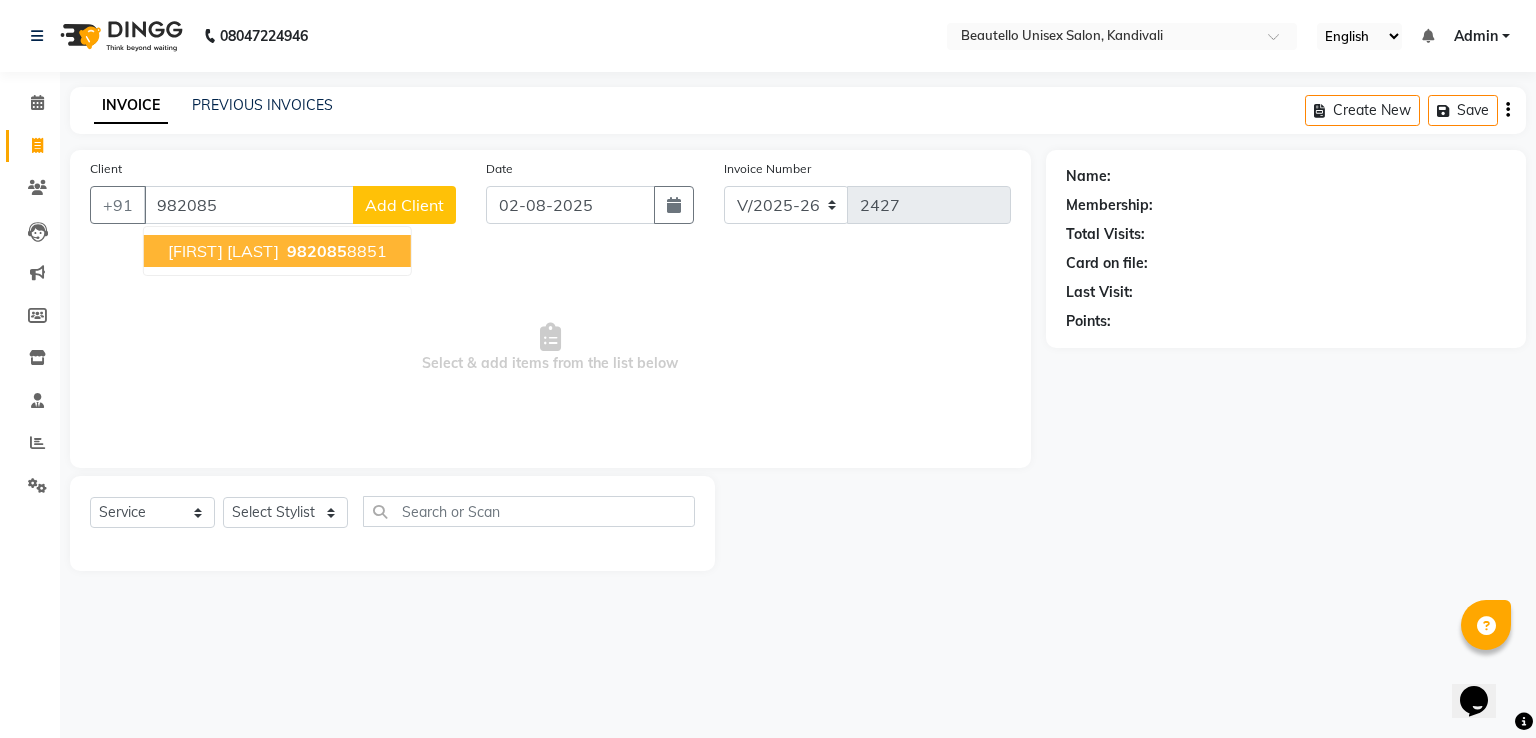 click on "982085" at bounding box center [317, 251] 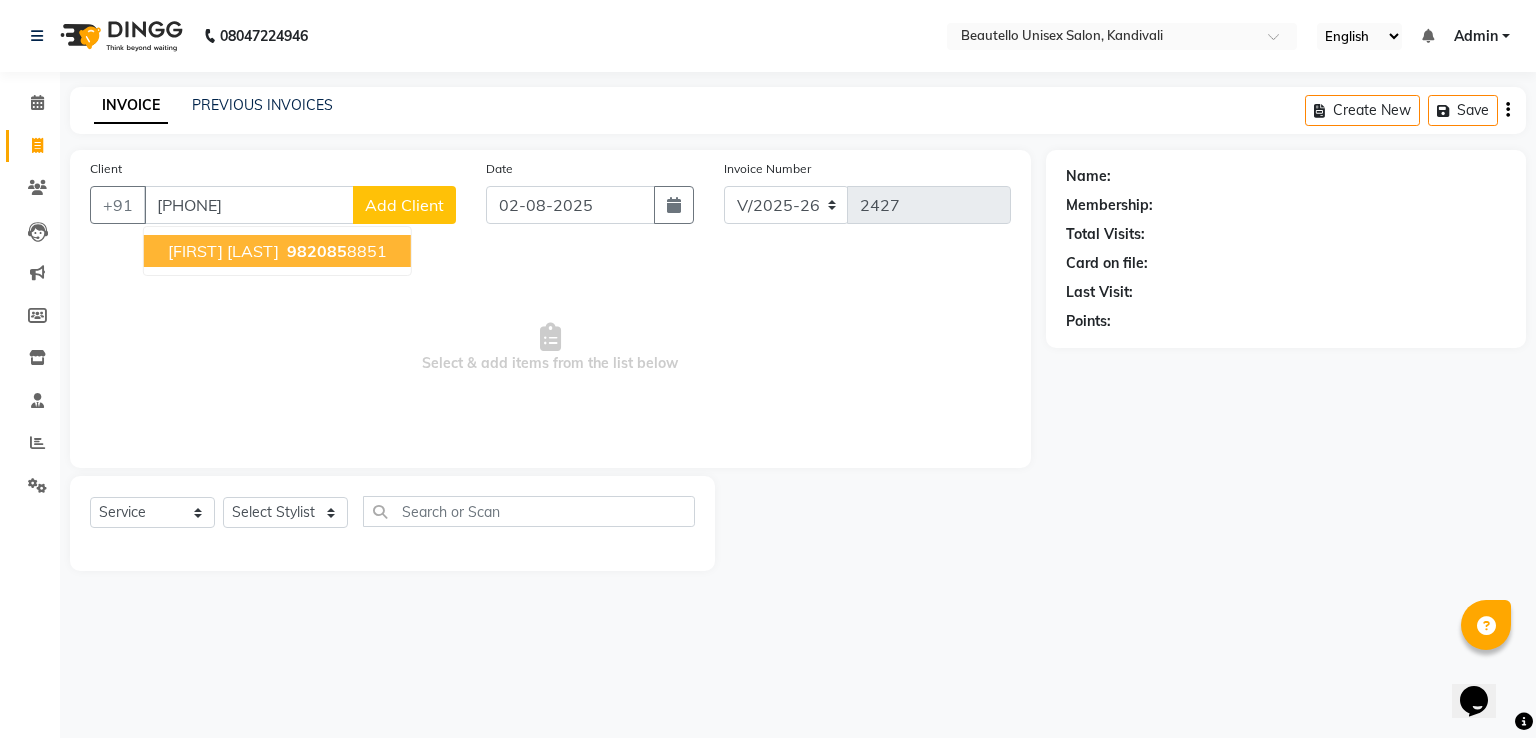 type on "[PHONE]" 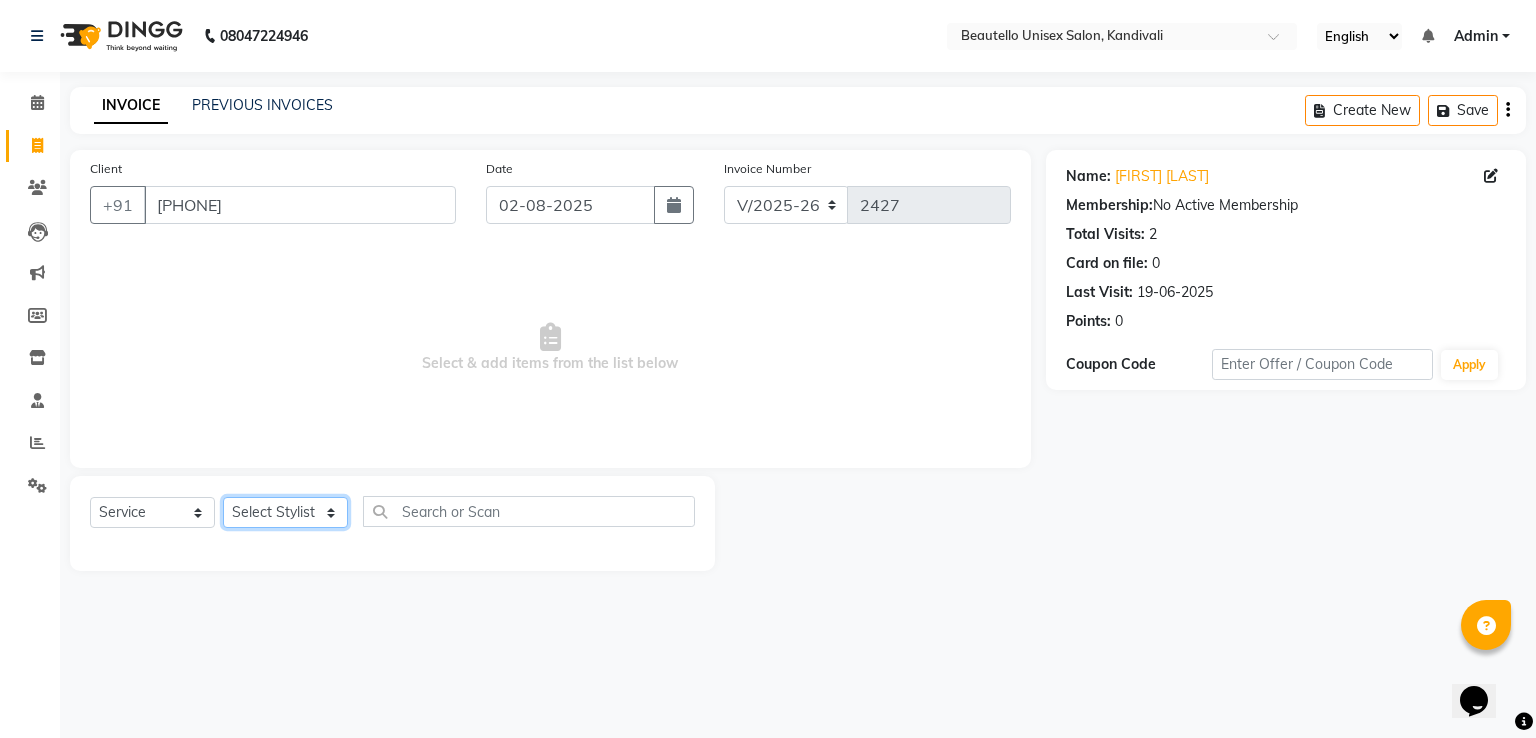 click on "Select Stylist  [NAME]  [NAME]  [NAME] [NAME]  [NAME] [NAME] [NAME] [NAME] [NAME] [NAME] [NAME] [NAME]" 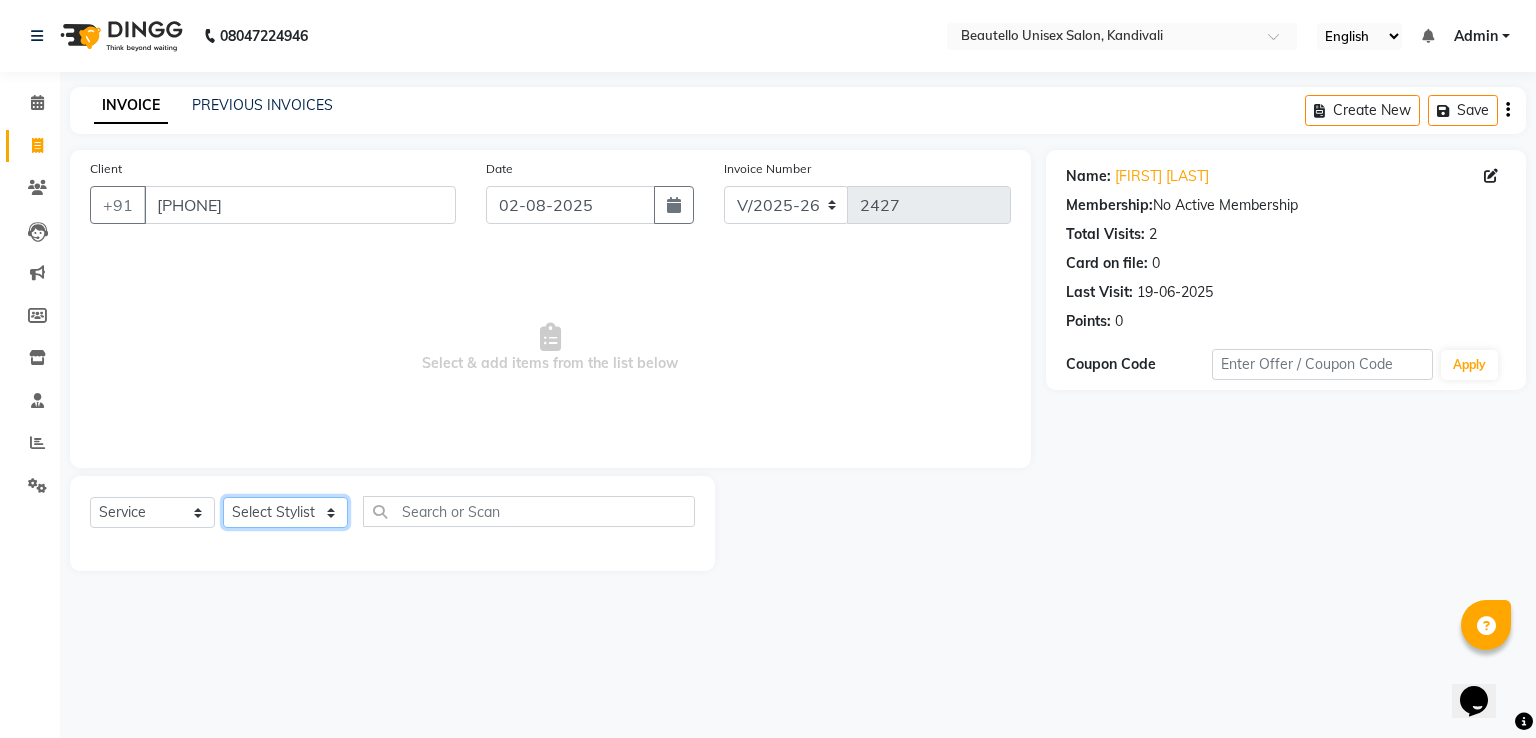 select on "46832" 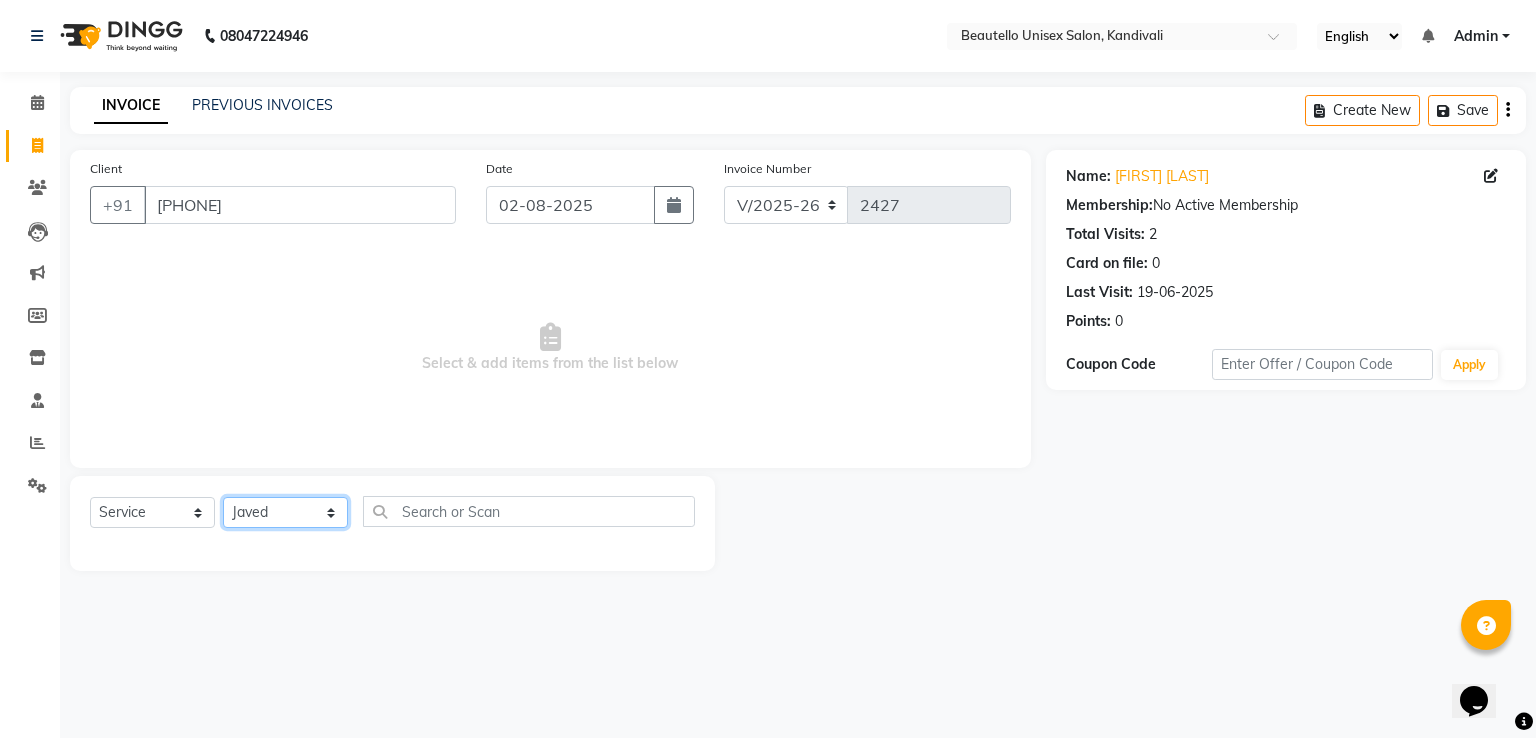 click on "Select Stylist  [NAME]  [NAME]  [NAME] [NAME]  [NAME] [NAME] [NAME] [NAME] [NAME] [NAME] [NAME] [NAME]" 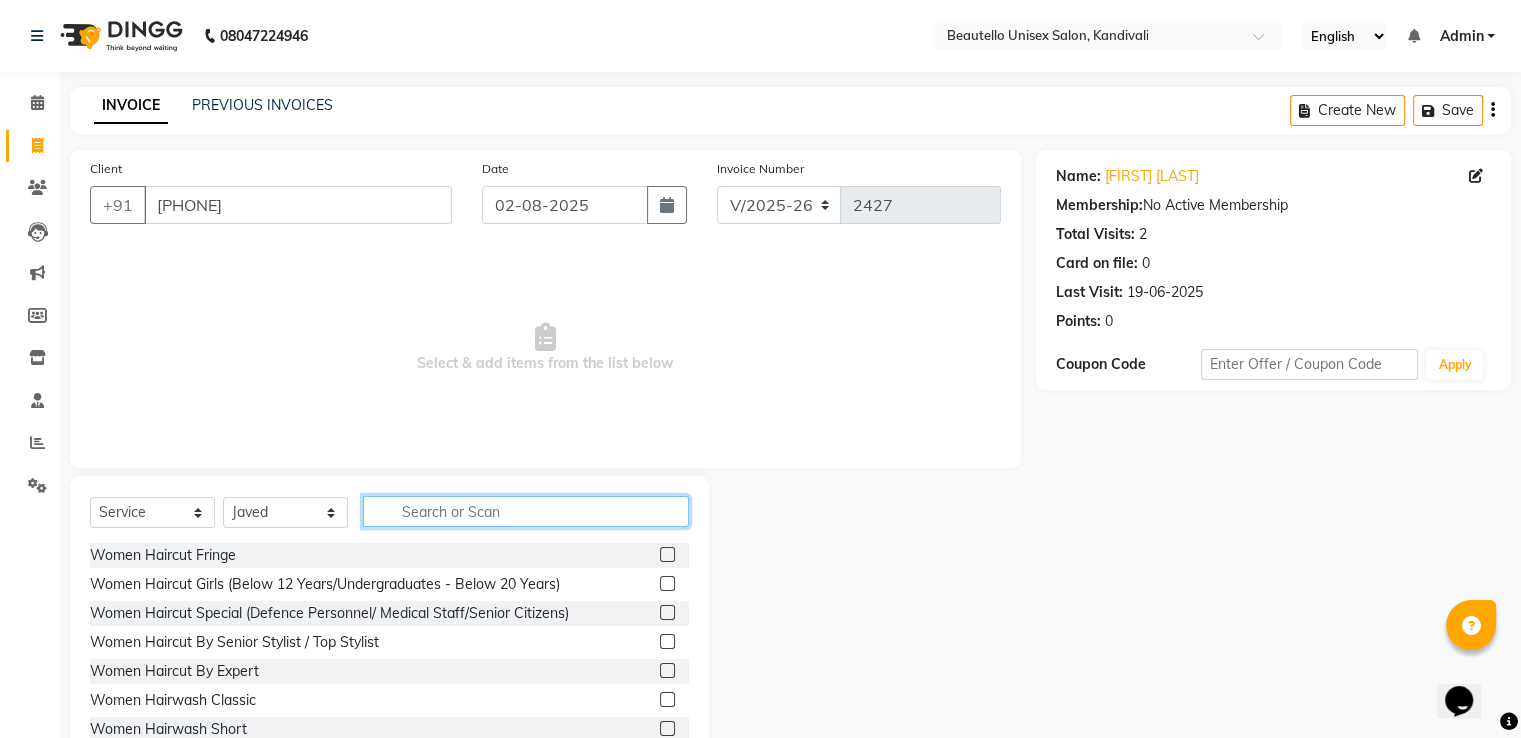 click 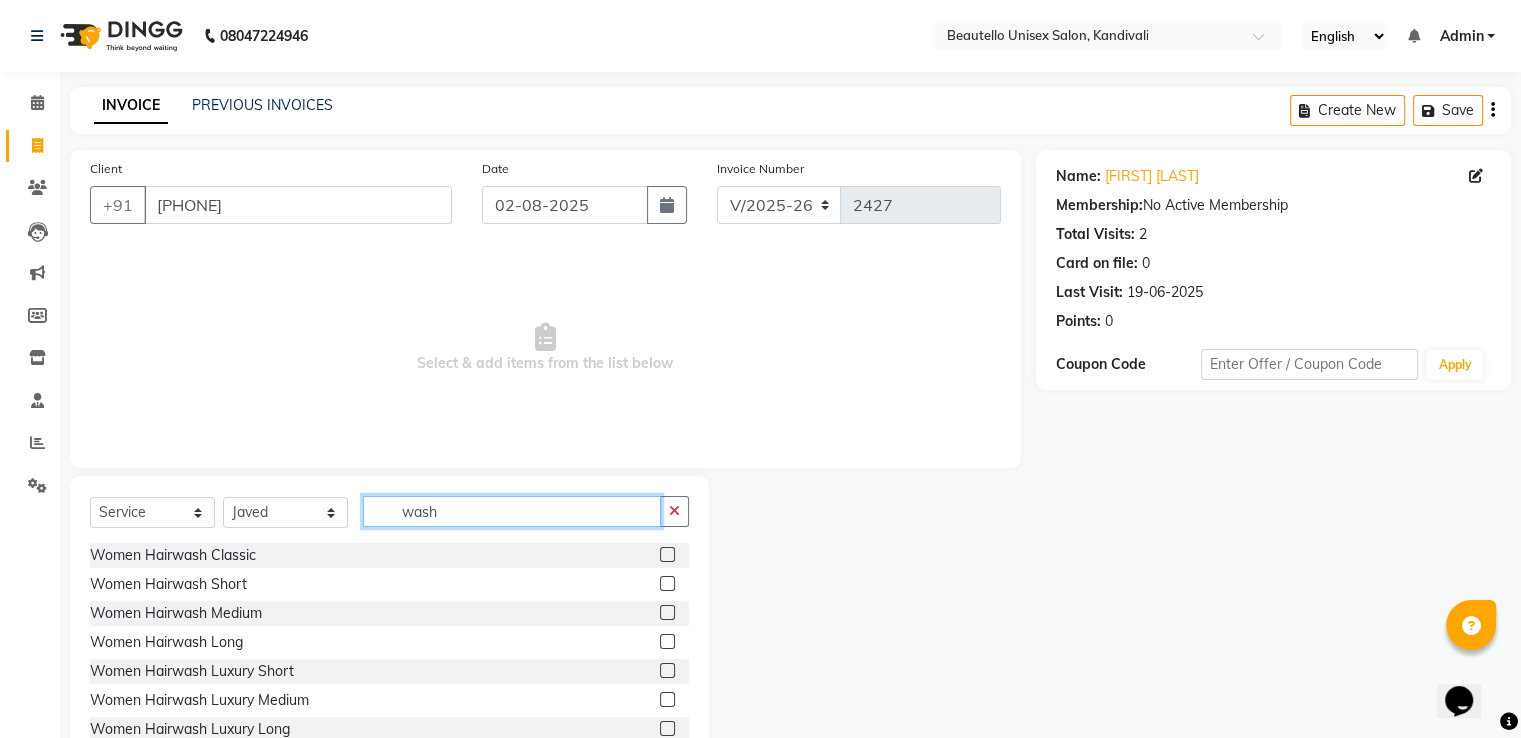 type on "wash" 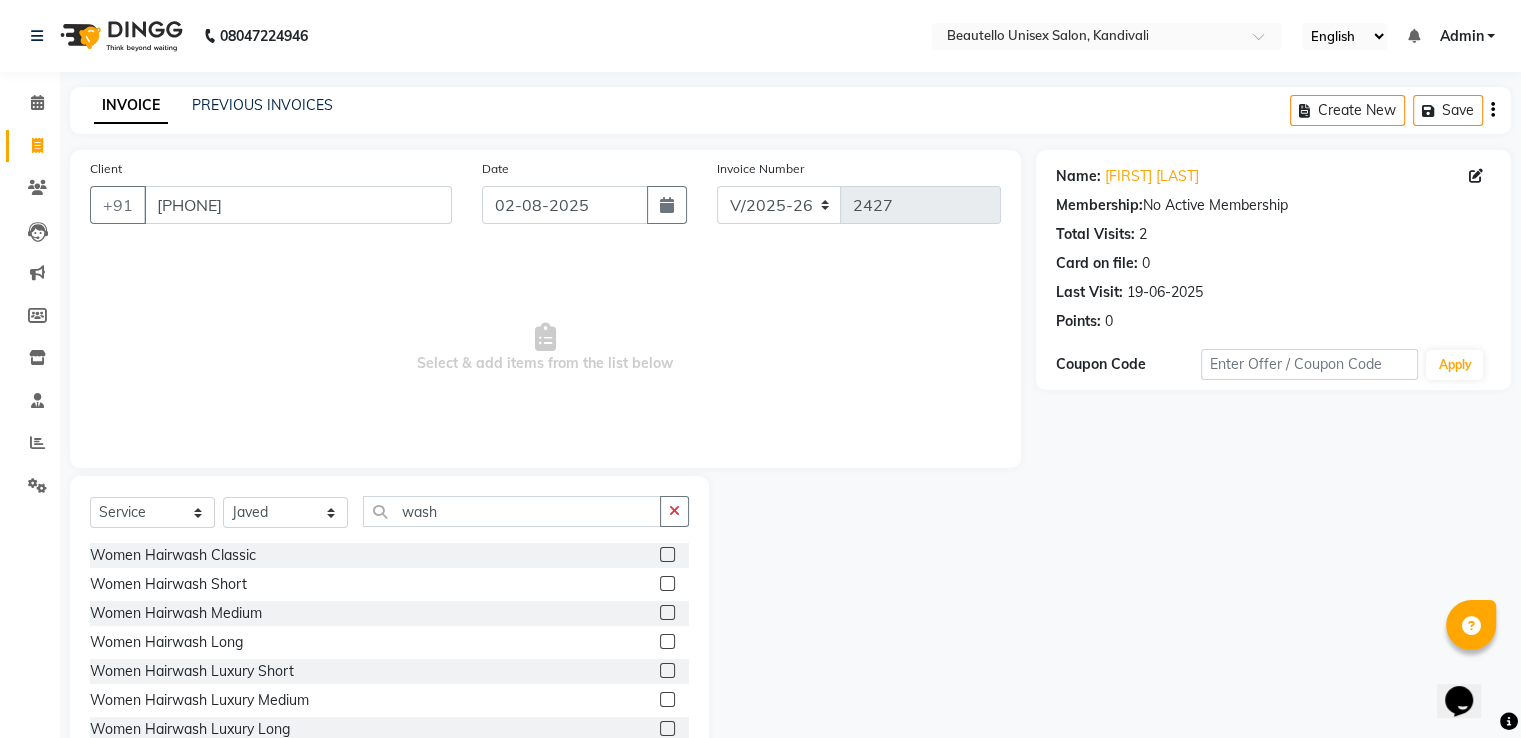 click 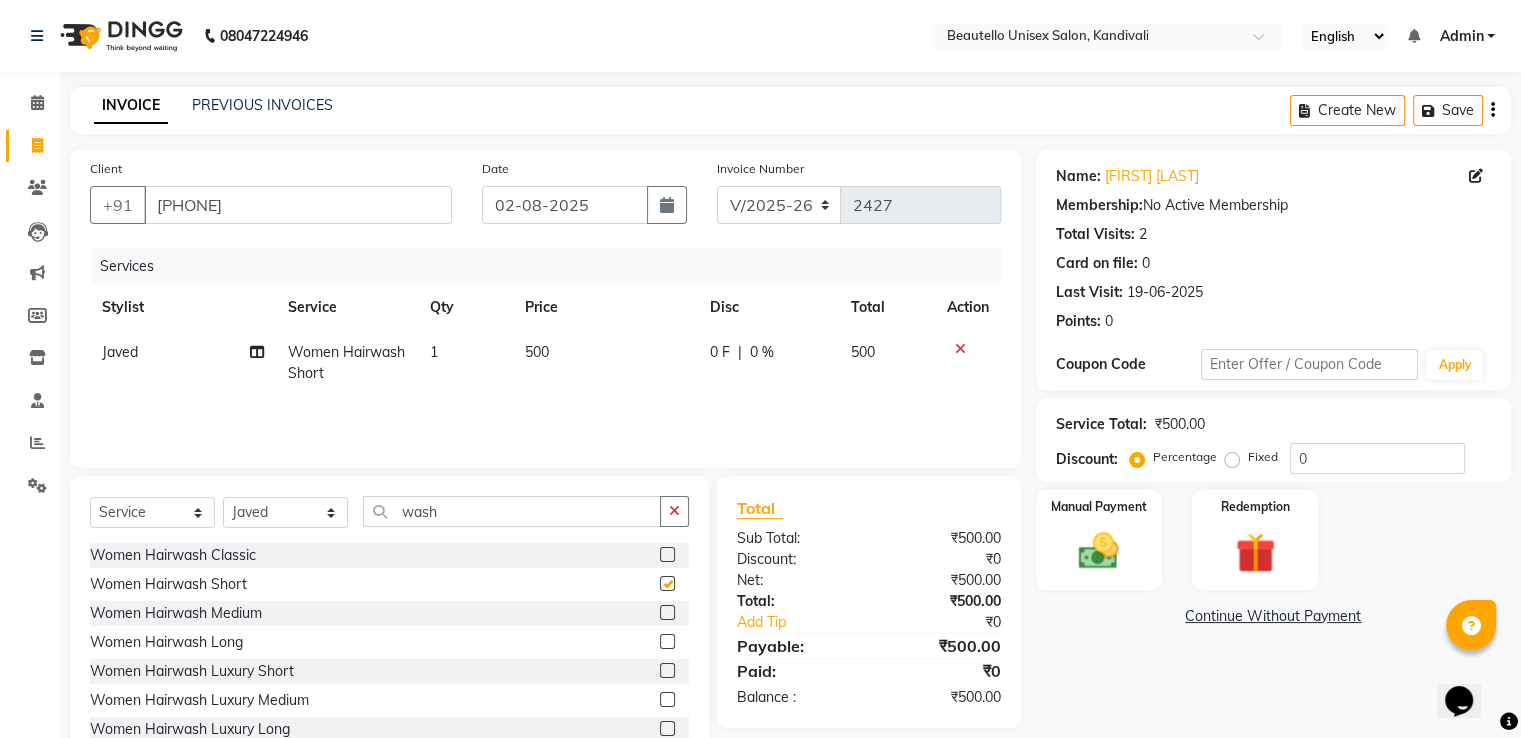 checkbox on "false" 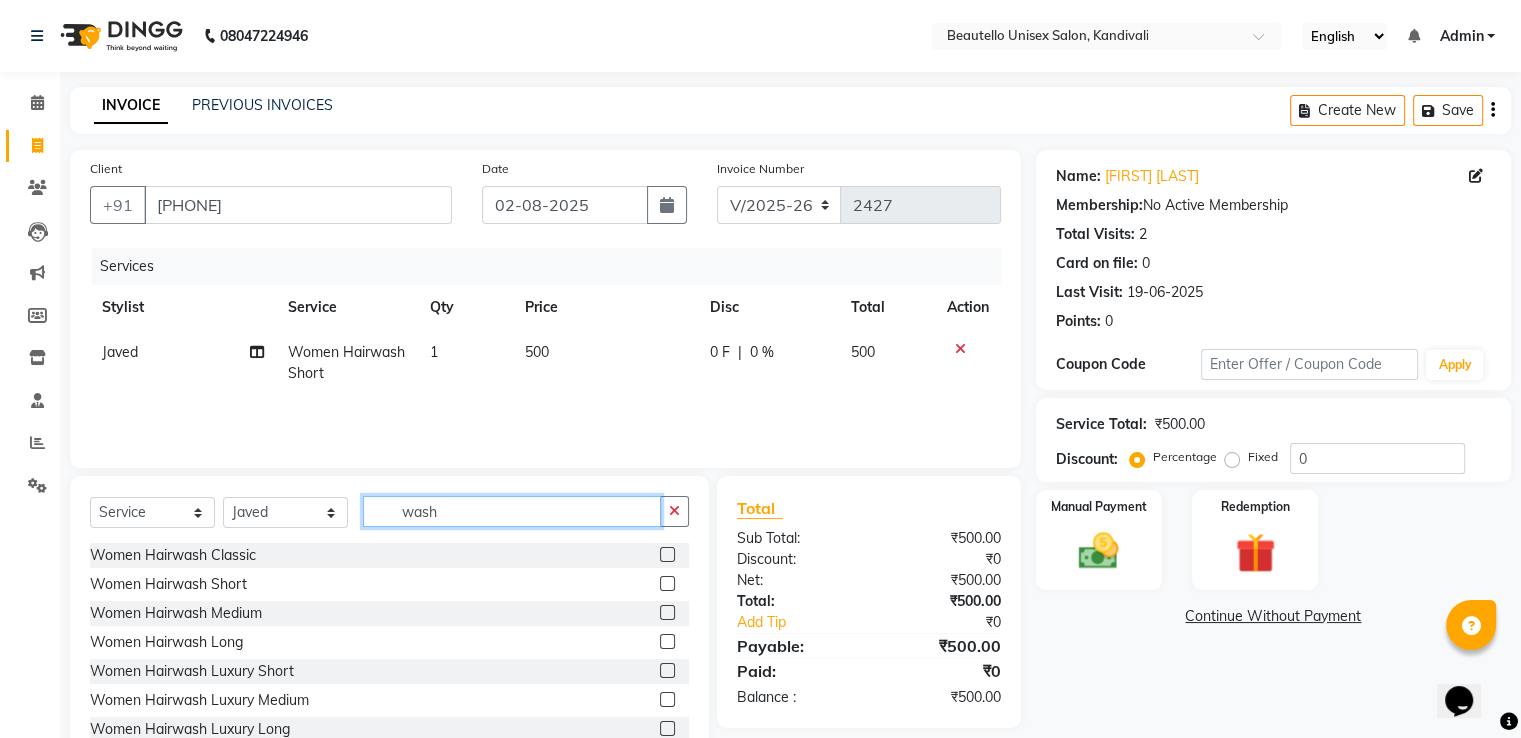 drag, startPoint x: 467, startPoint y: 511, endPoint x: 317, endPoint y: 511, distance: 150 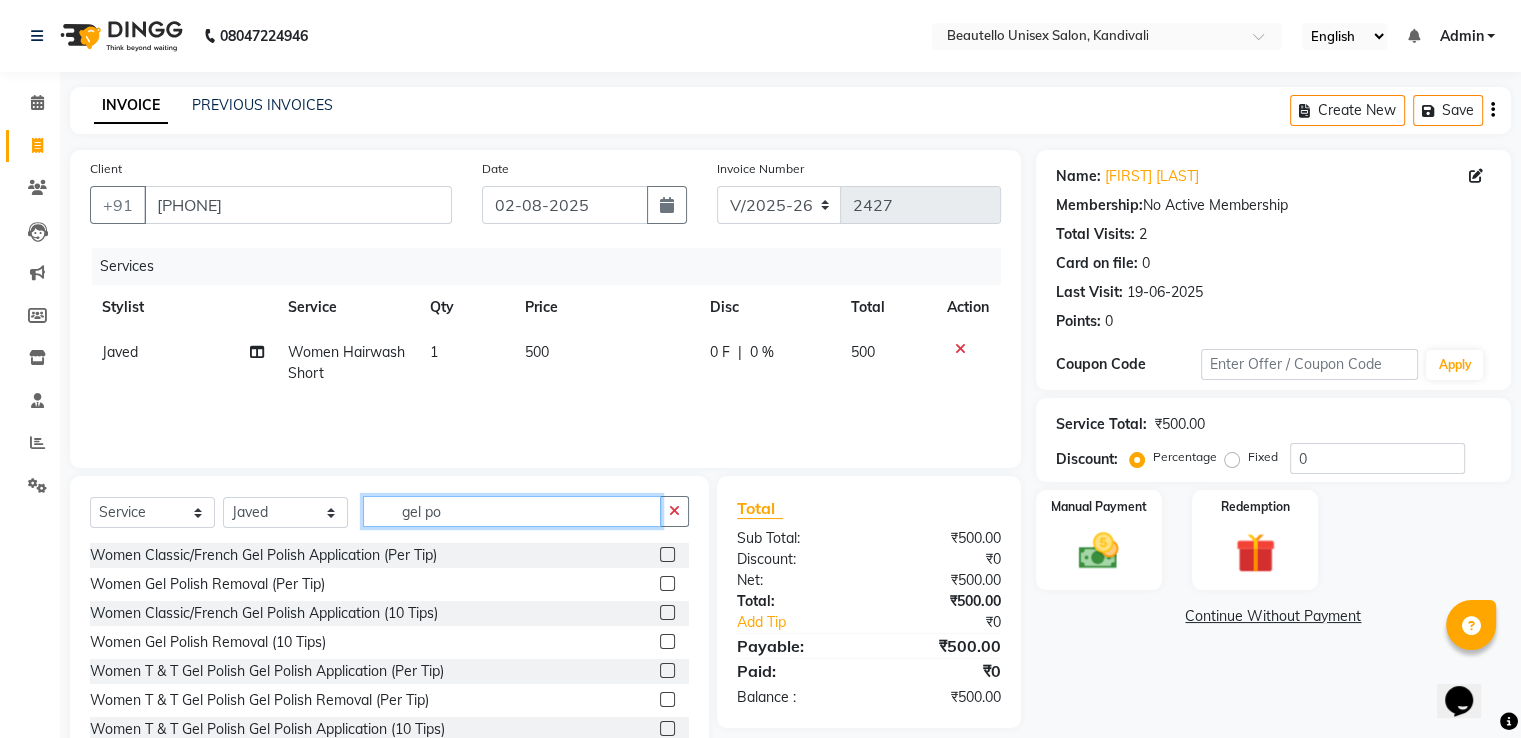 type on "gel po" 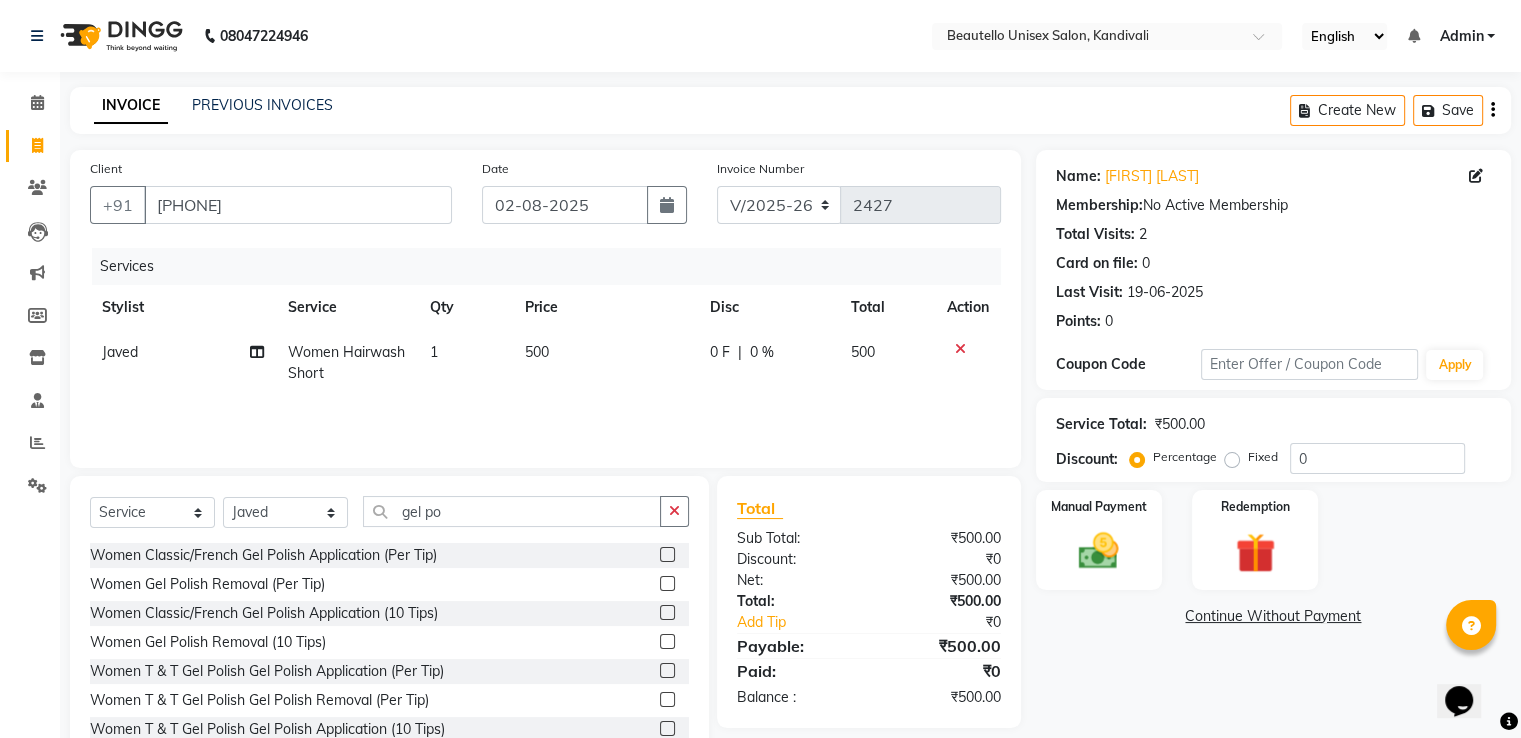 click 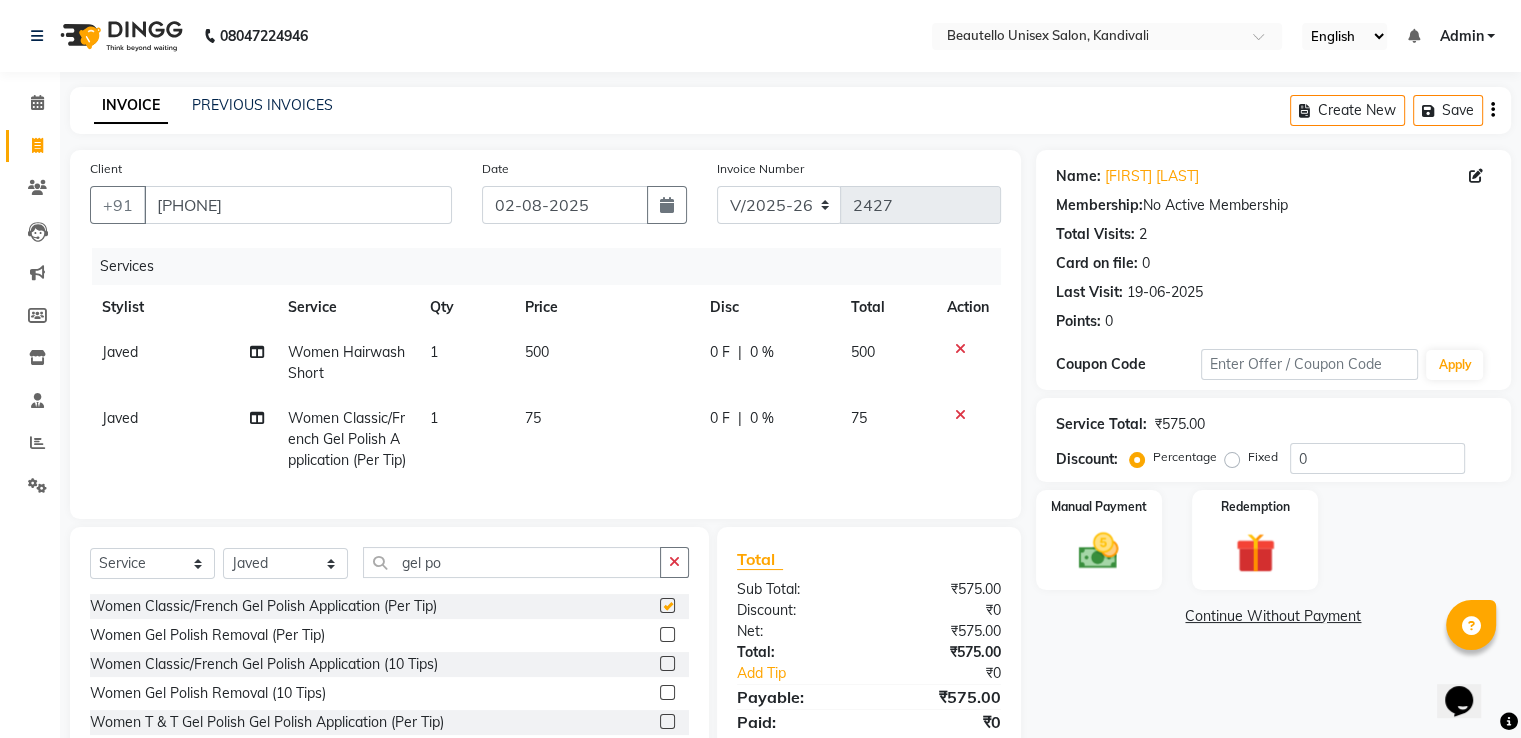 checkbox on "false" 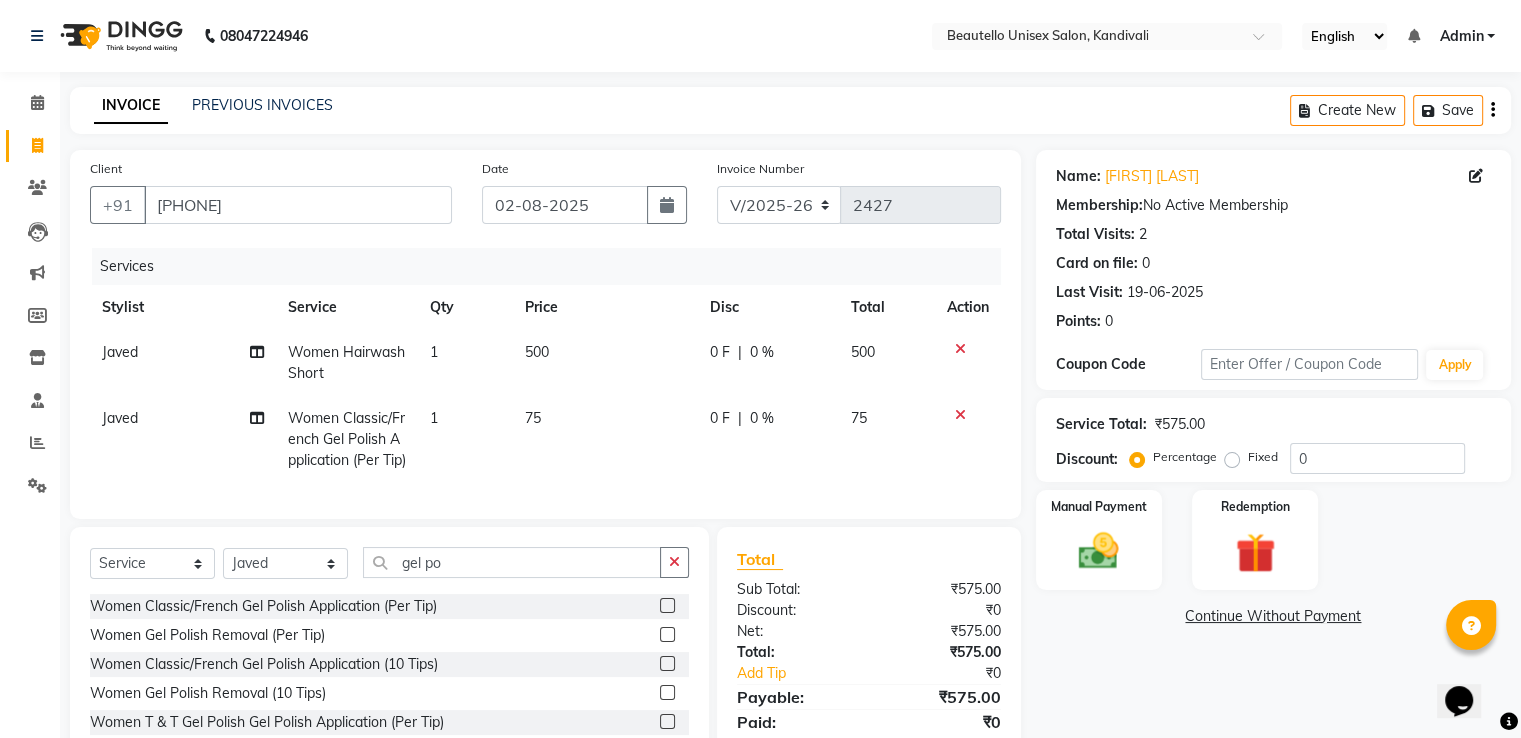 click on "75" 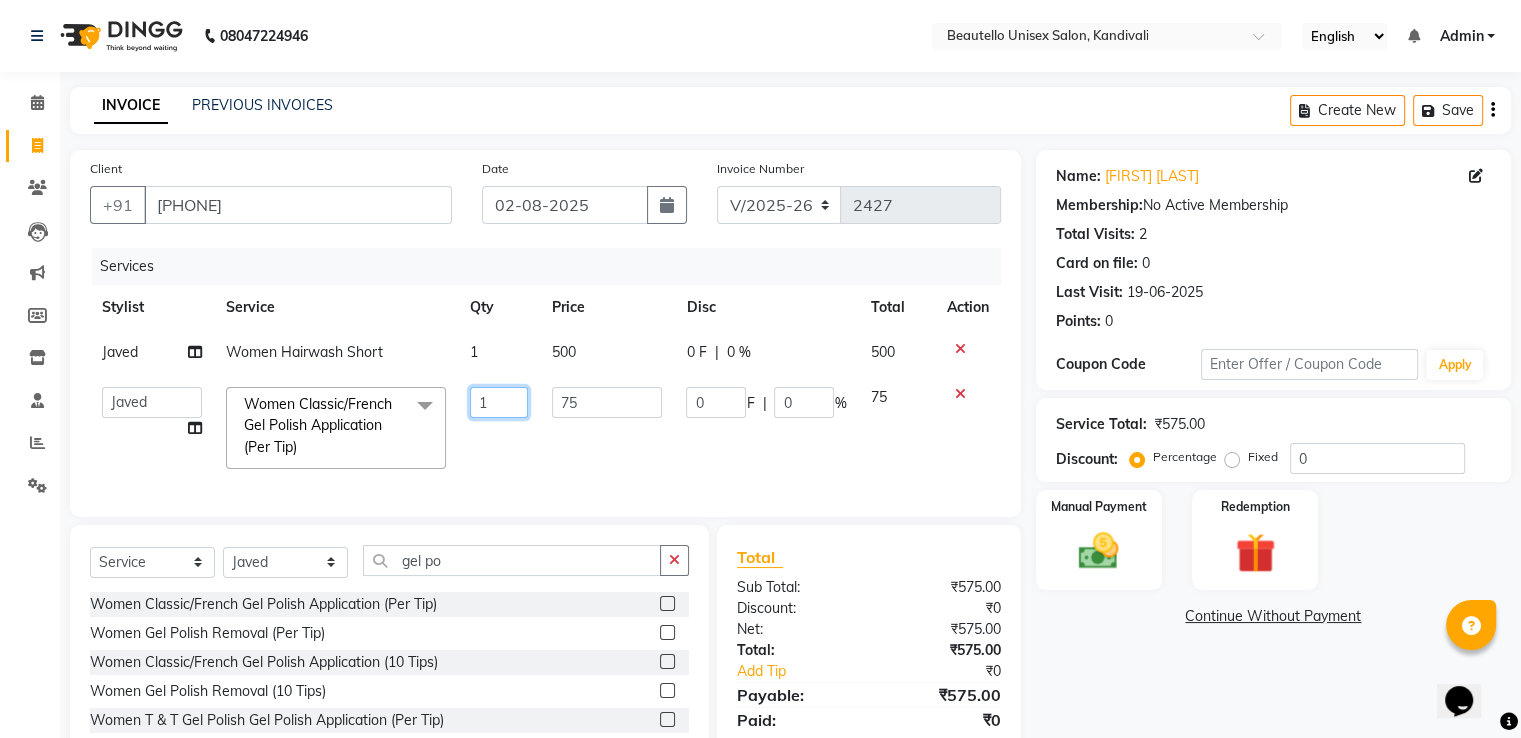 click on "1" 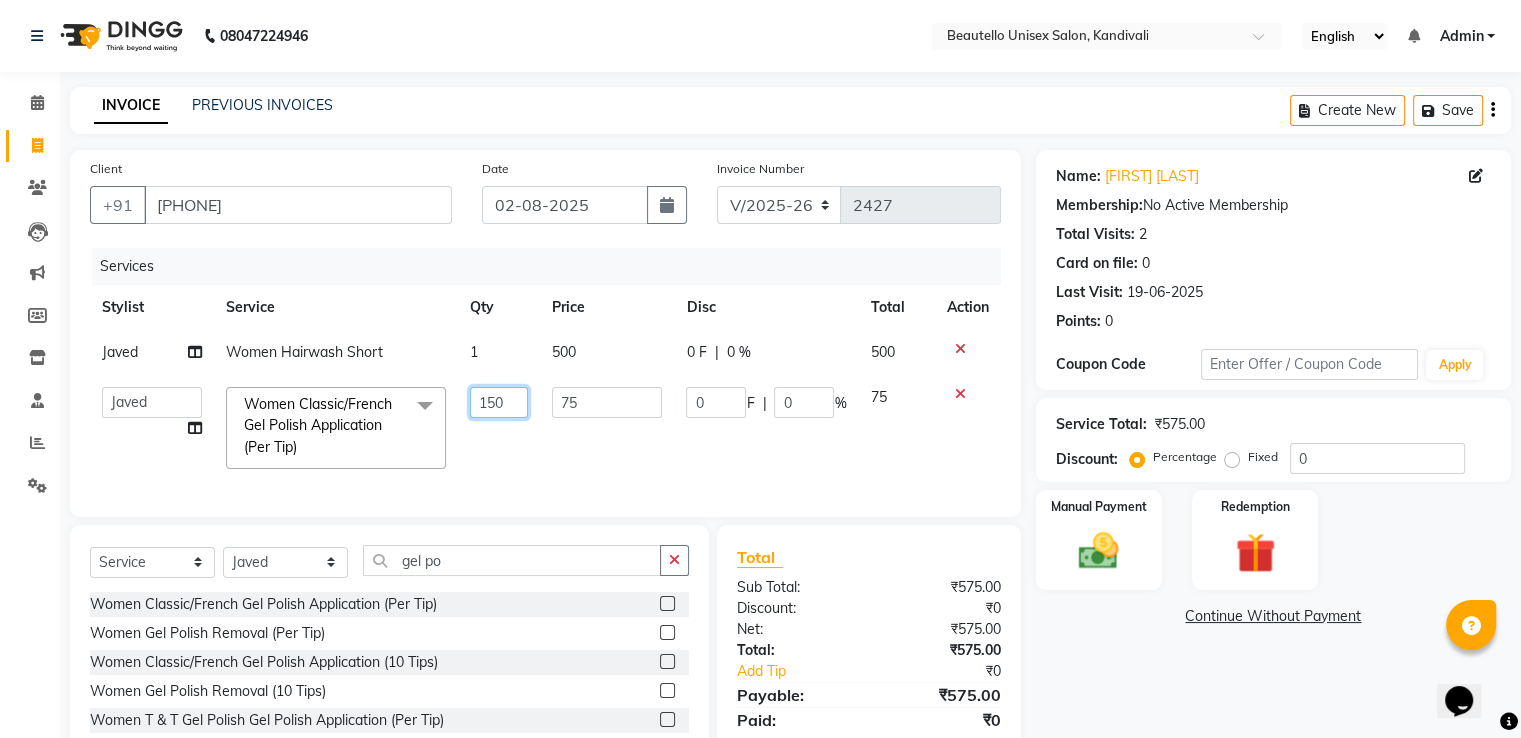 type on "1500" 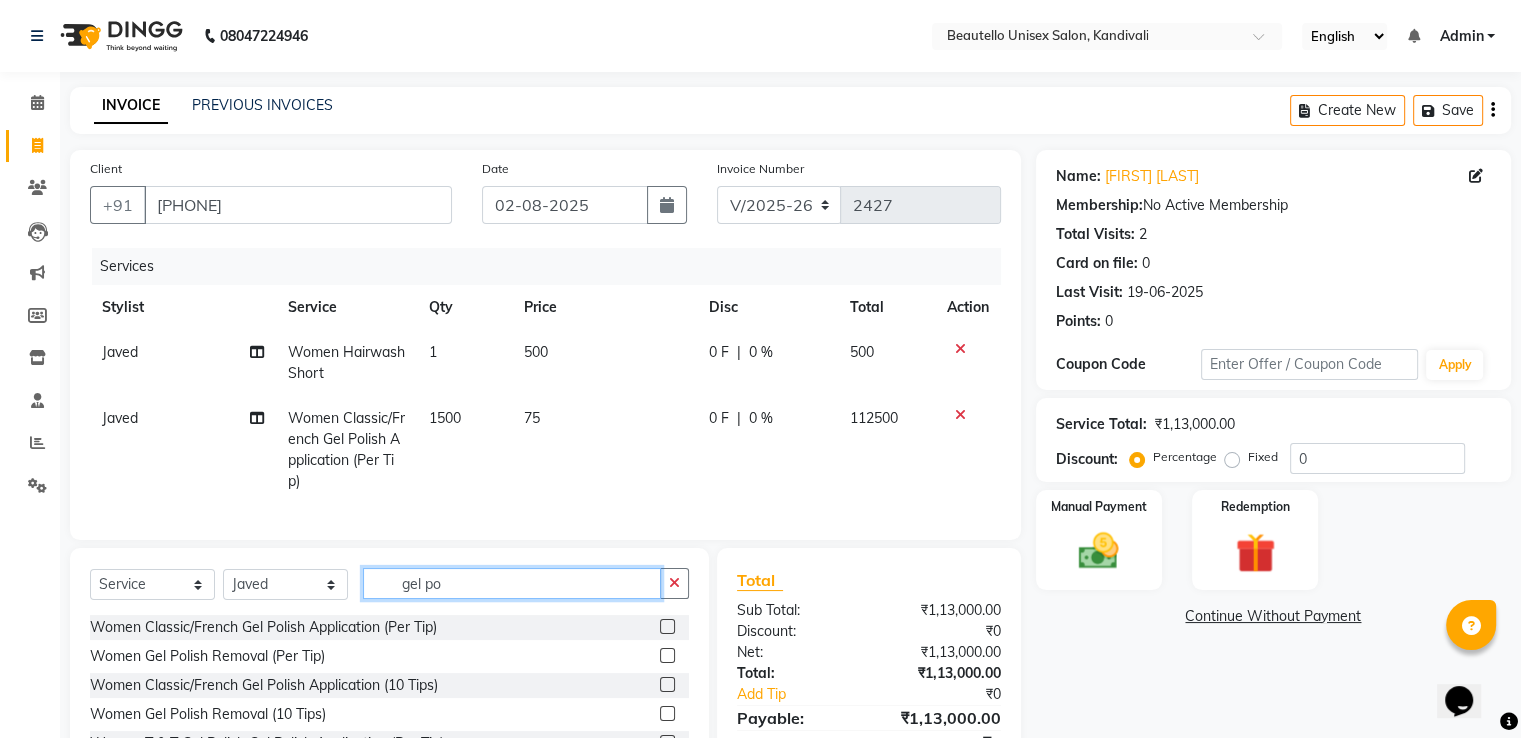 drag, startPoint x: 478, startPoint y: 578, endPoint x: 189, endPoint y: 573, distance: 289.04324 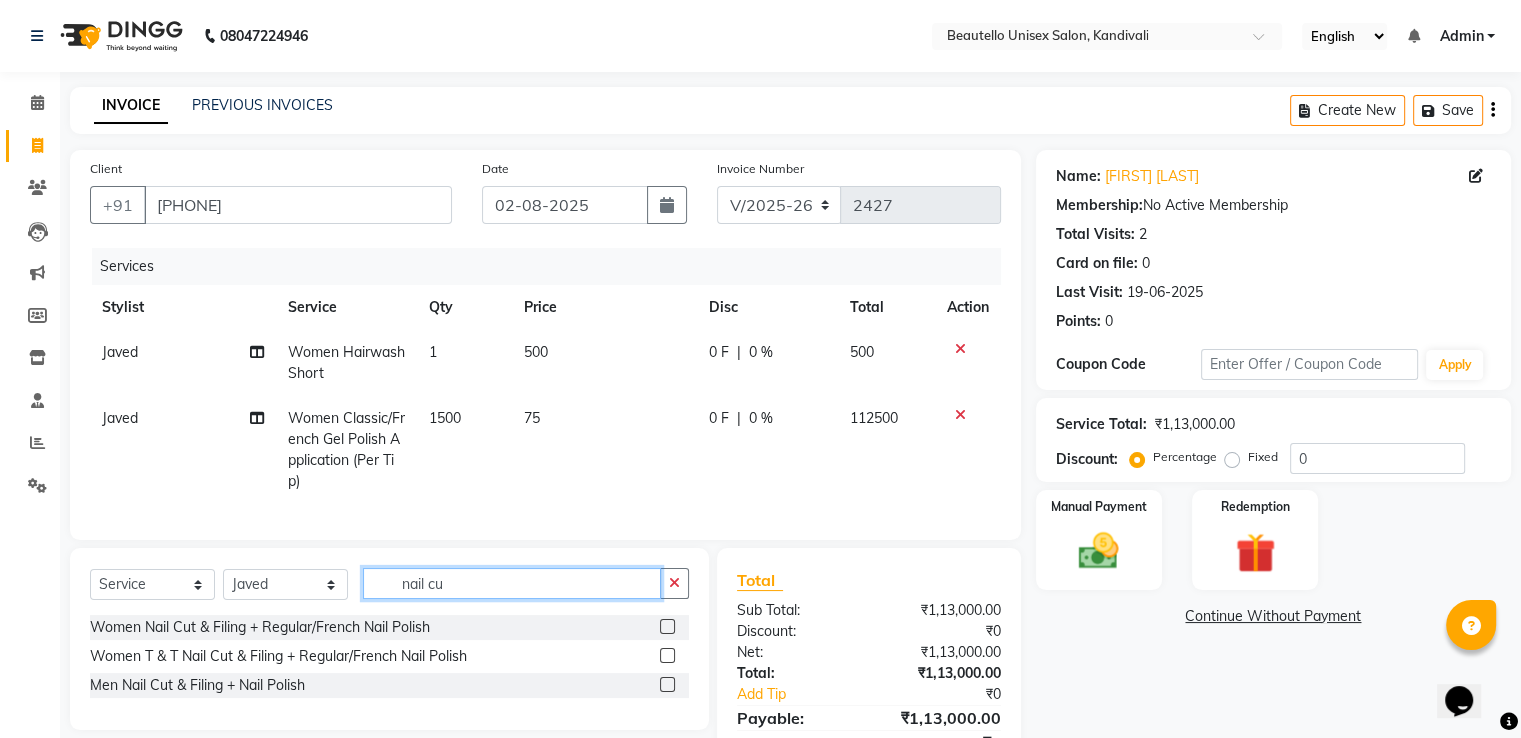 type on "nail cu" 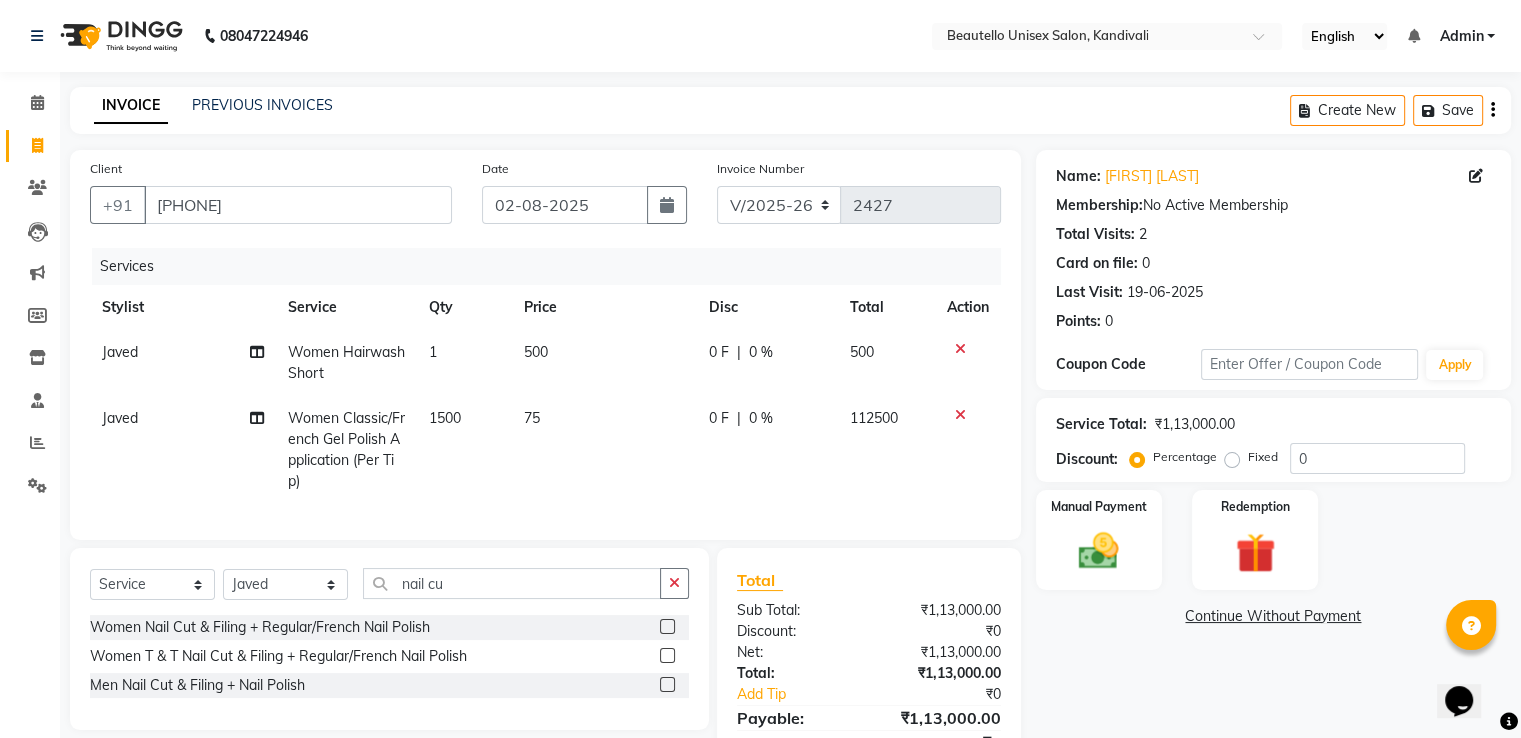 click 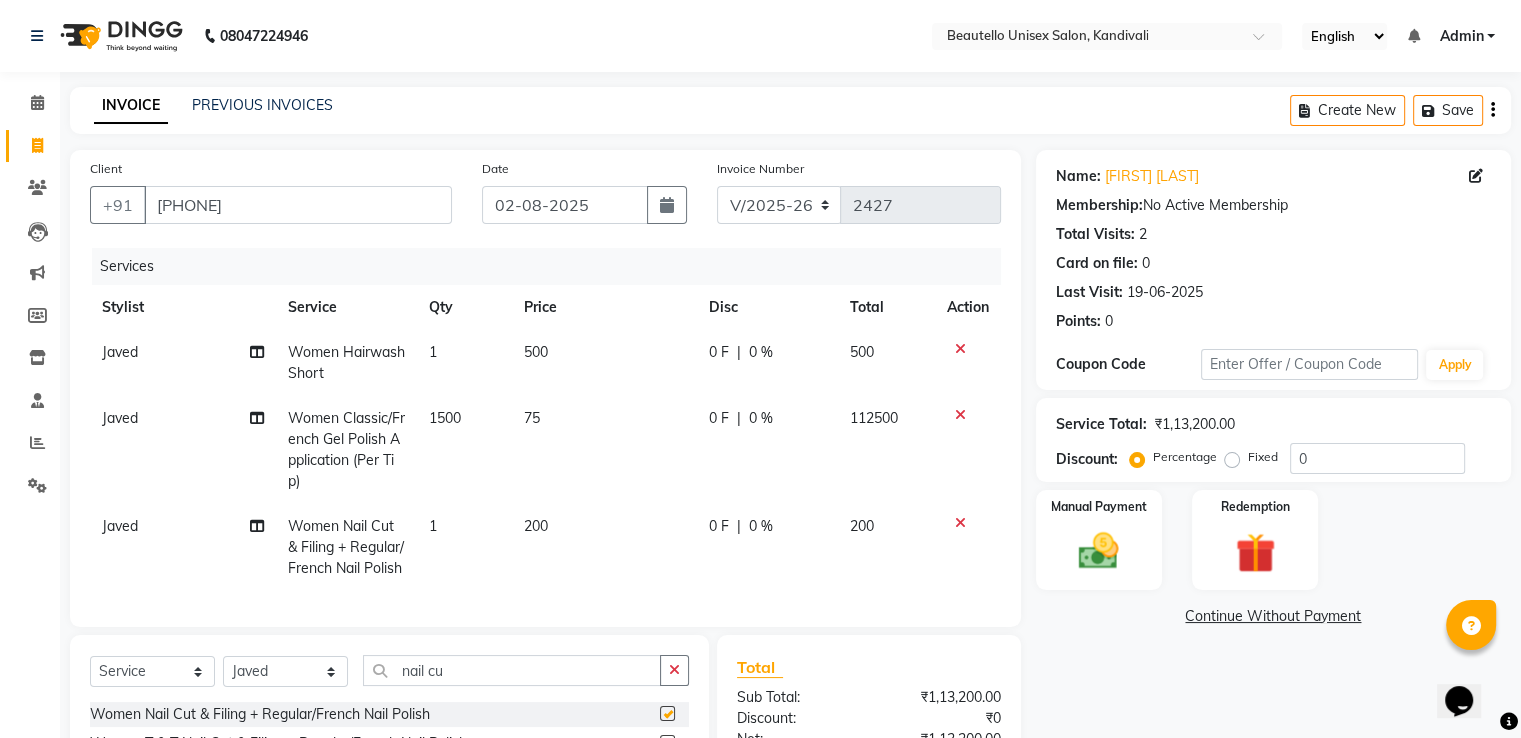 checkbox on "false" 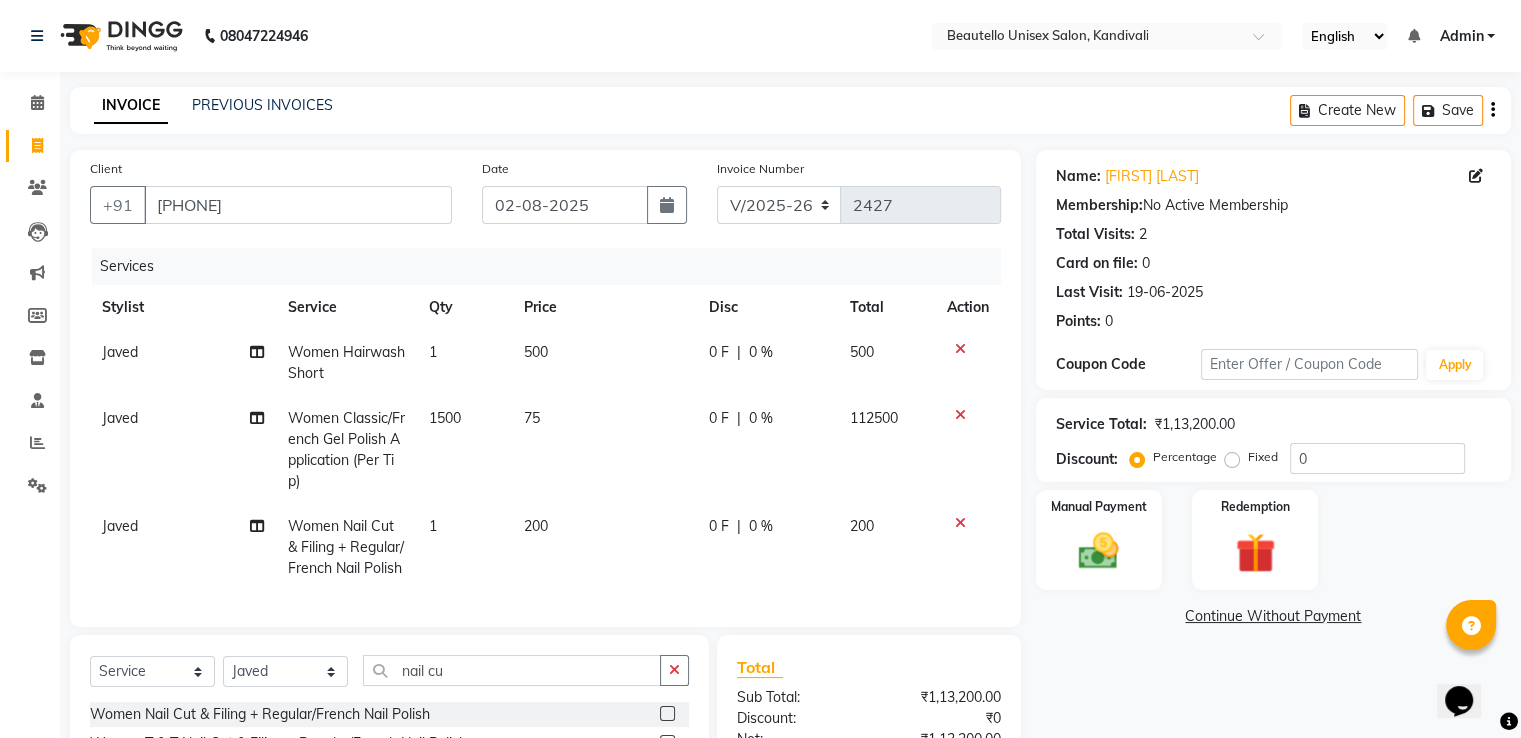 click on "75" 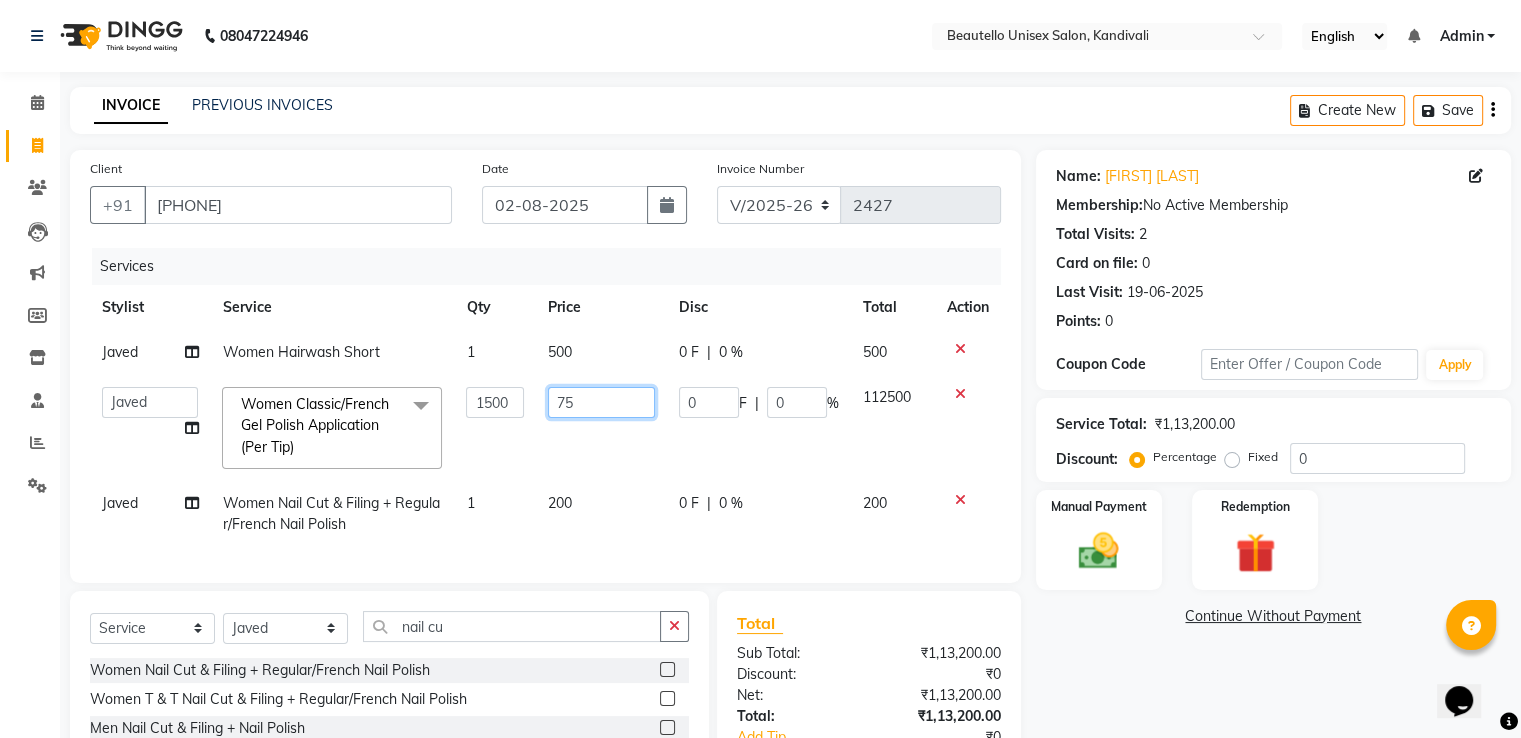 drag, startPoint x: 600, startPoint y: 407, endPoint x: 401, endPoint y: 385, distance: 200.21239 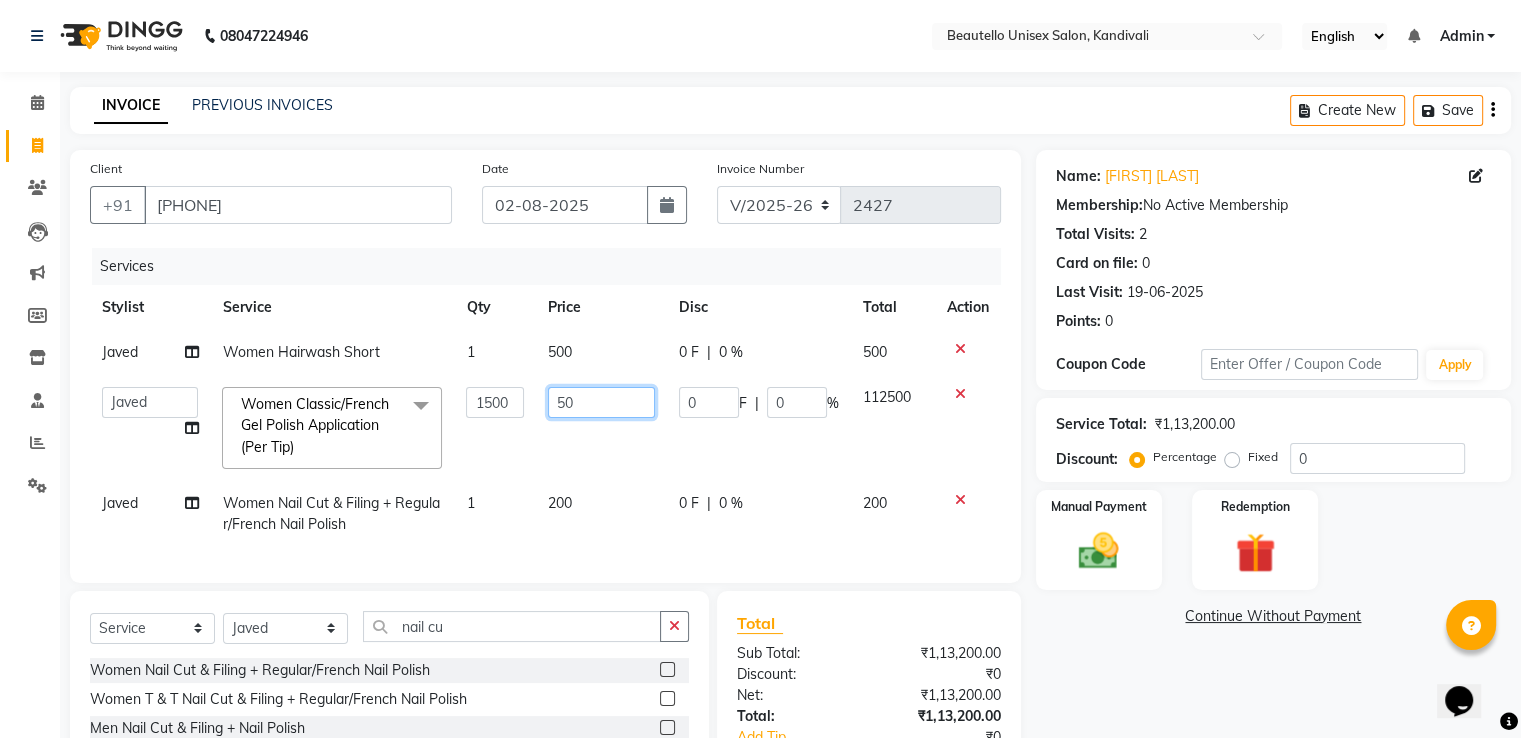 type on "500" 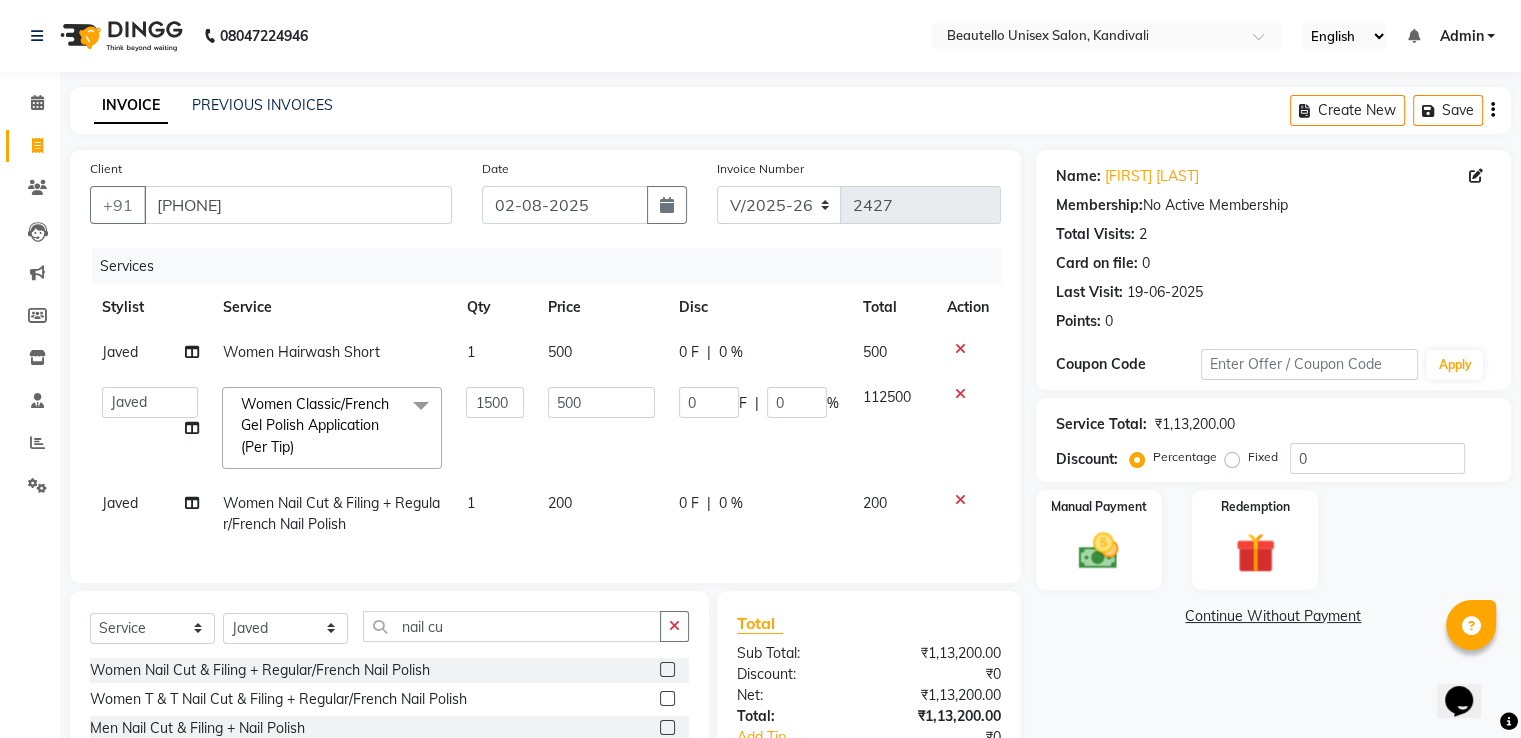 click on "Services" 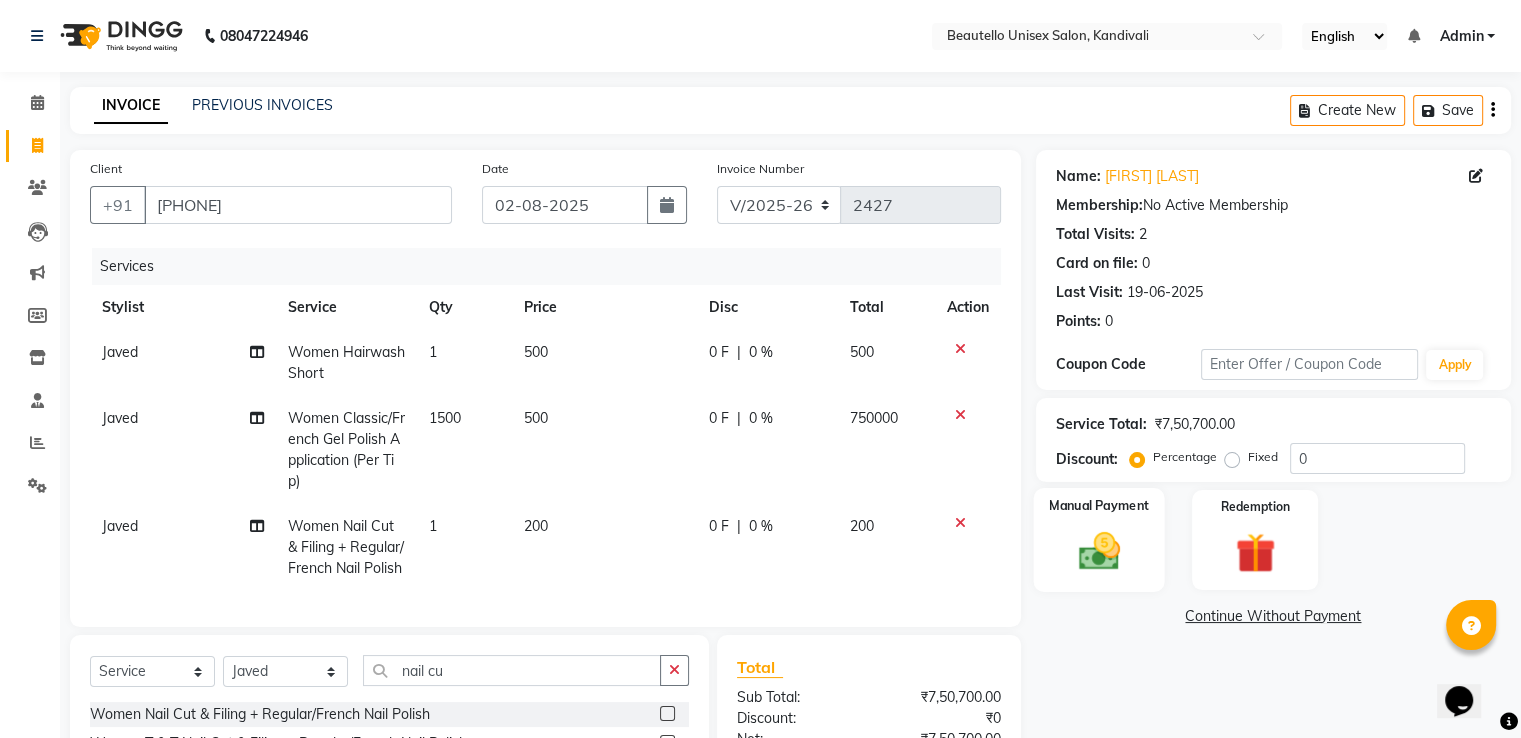 click 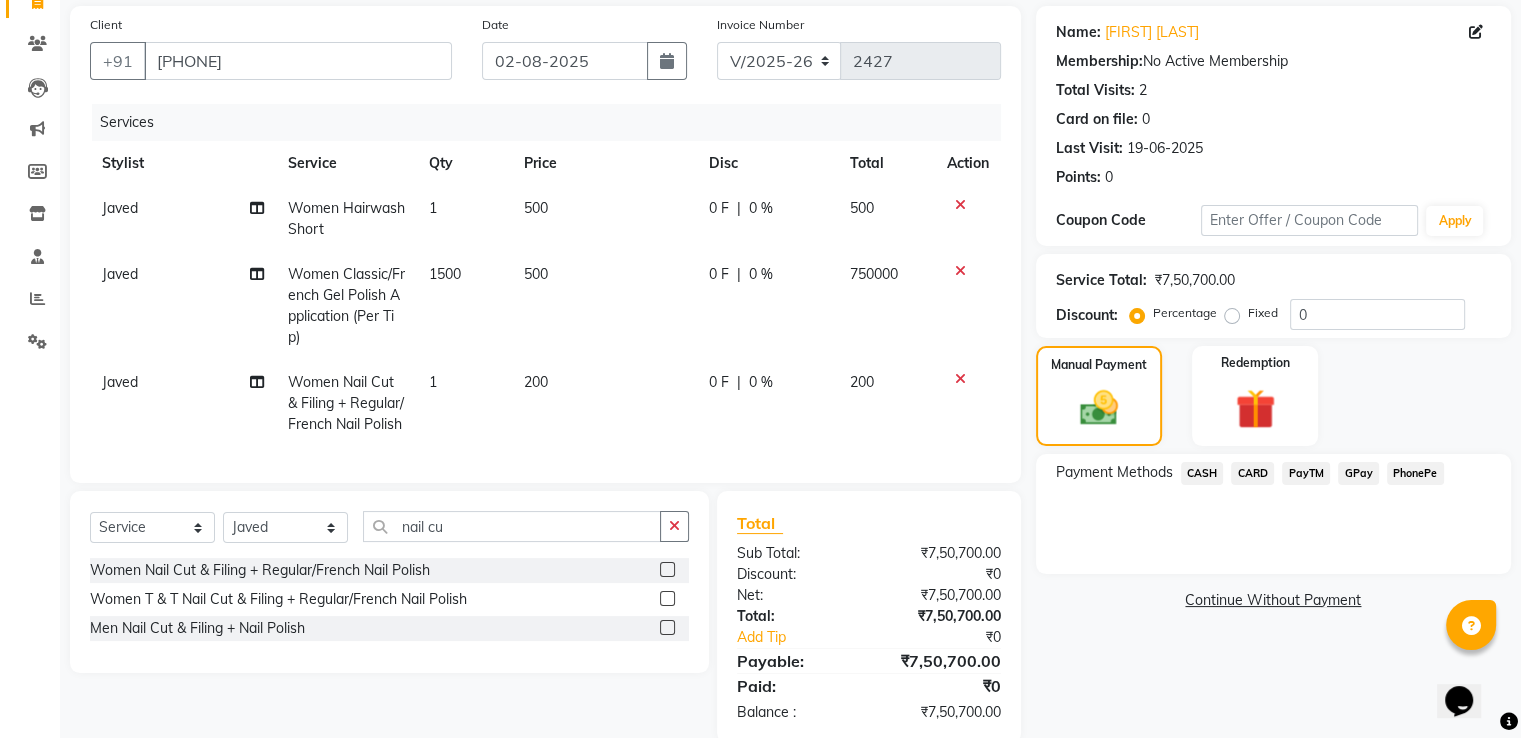 scroll, scrollTop: 144, scrollLeft: 0, axis: vertical 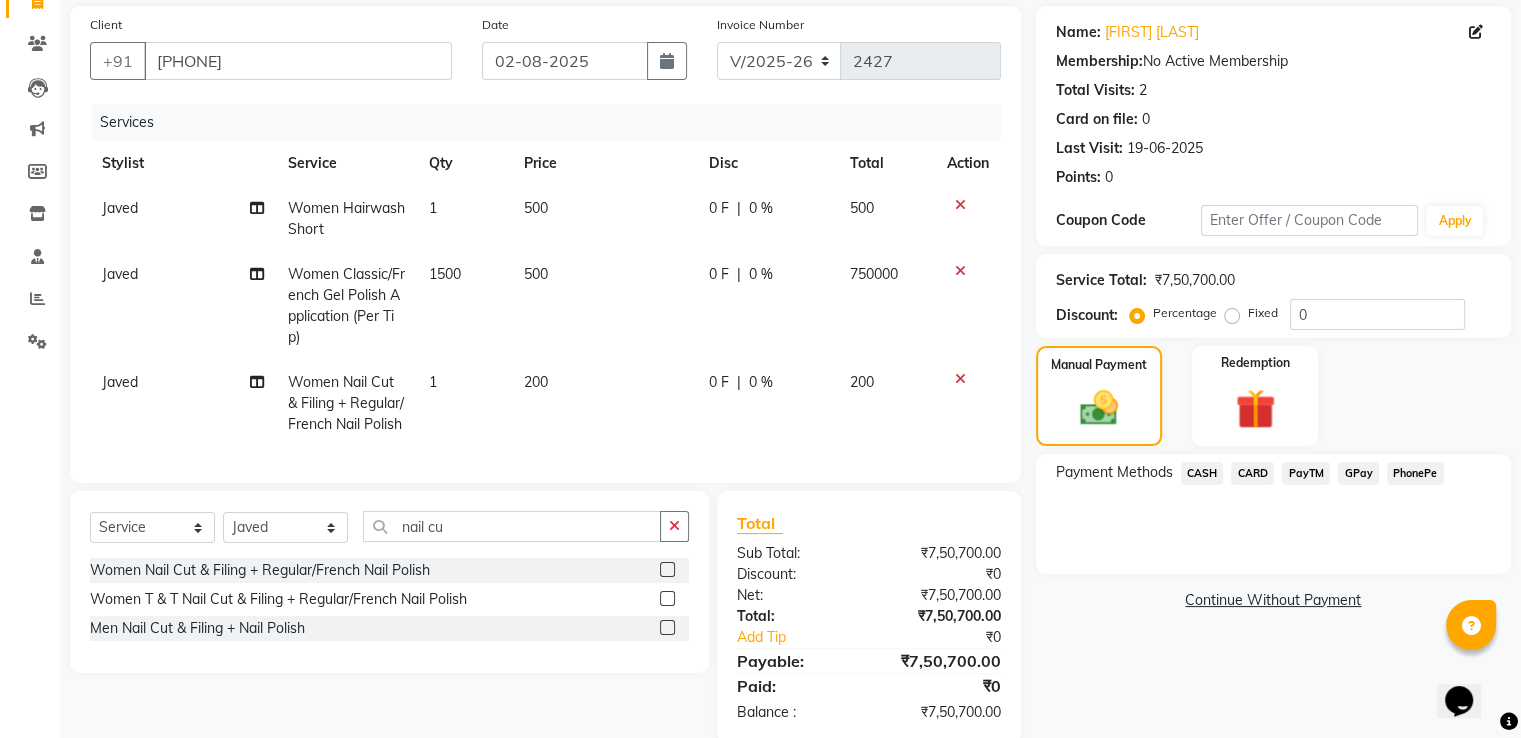 click on "750000" 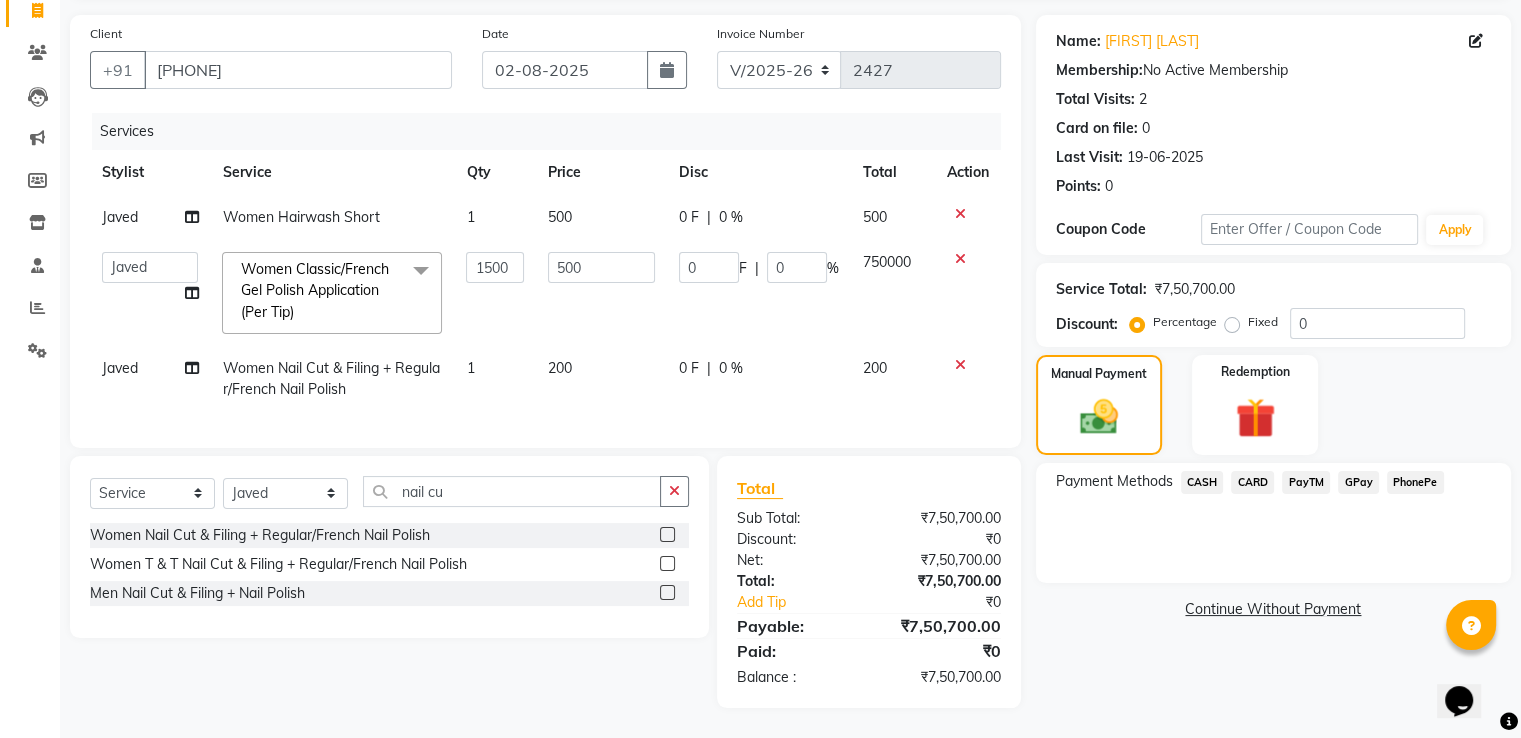 click on "750000" 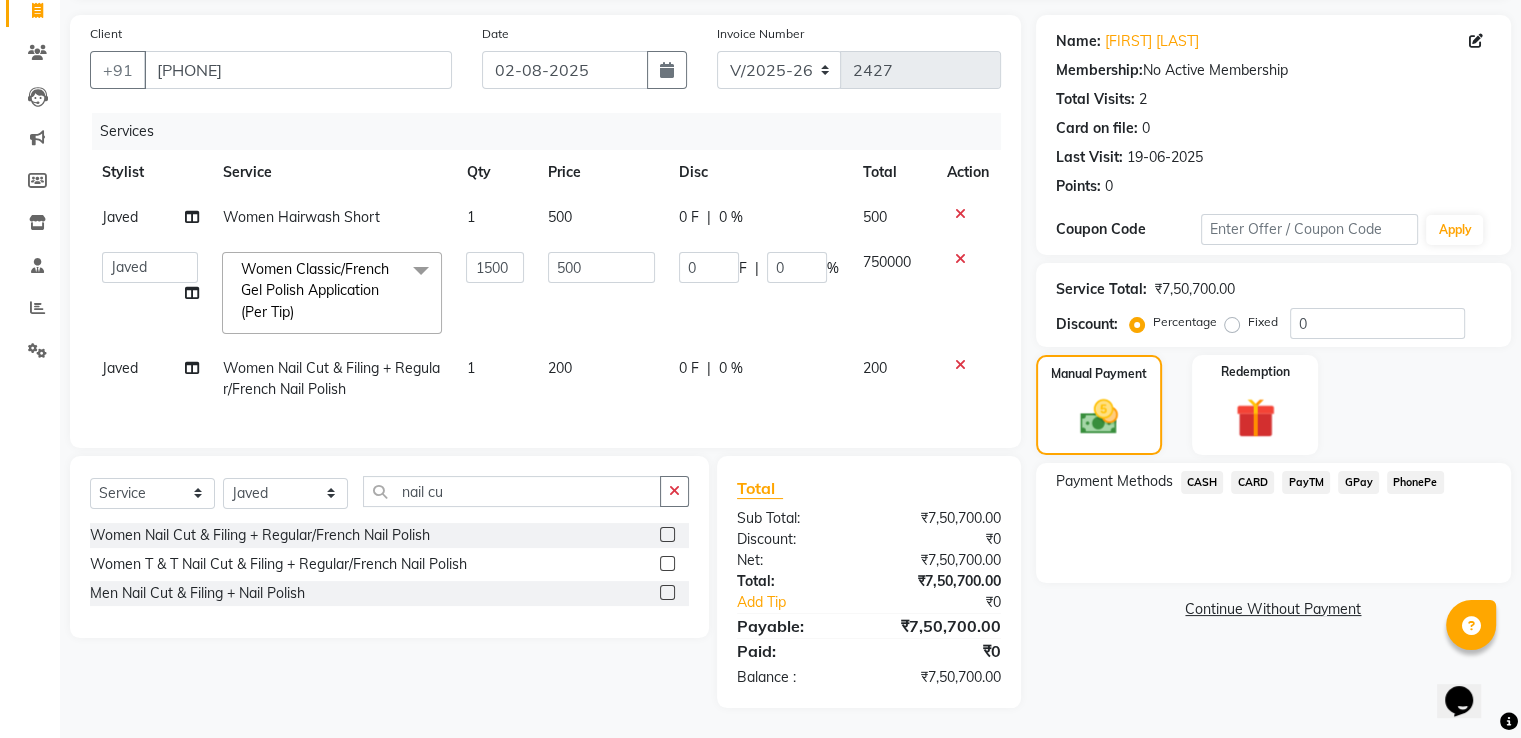 click on "750000" 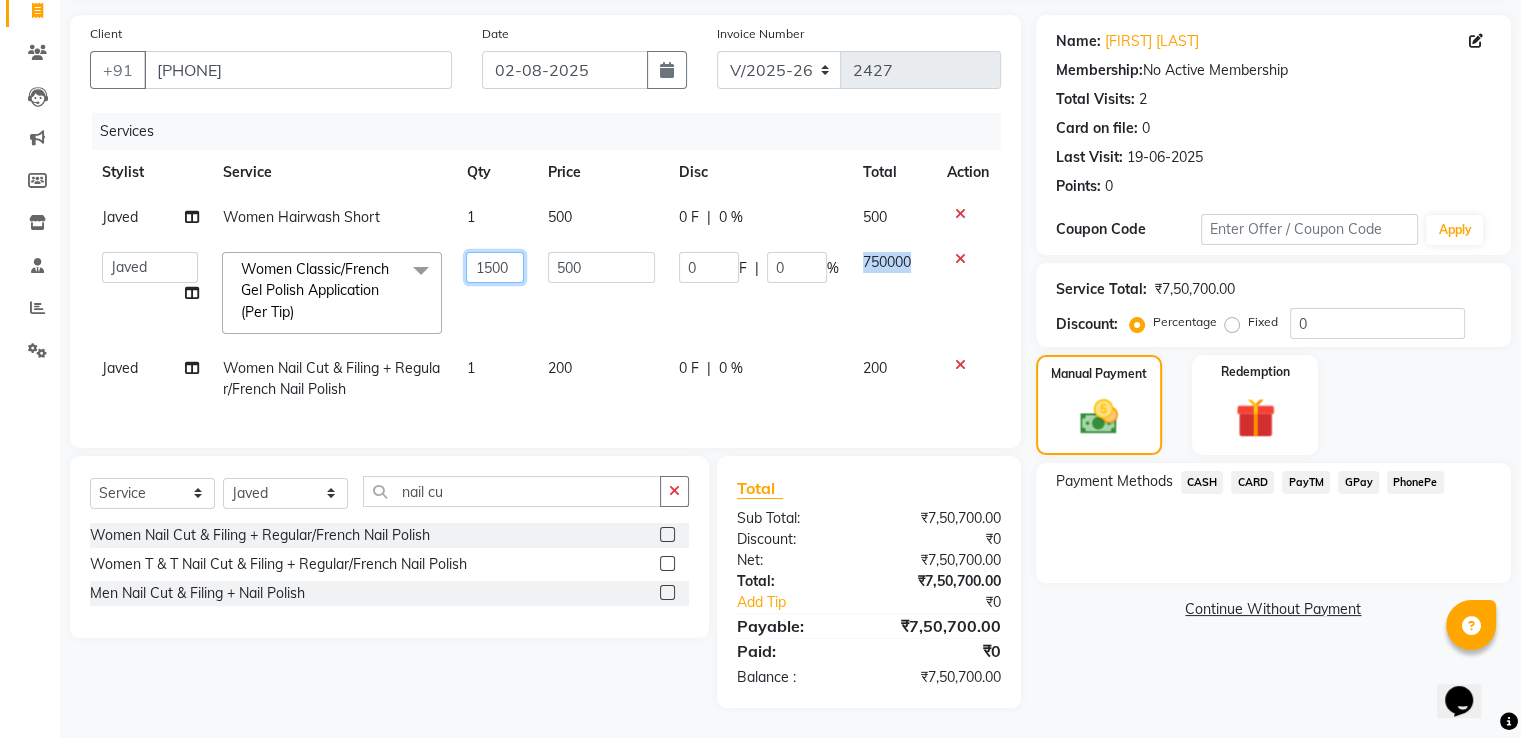click on "1500" 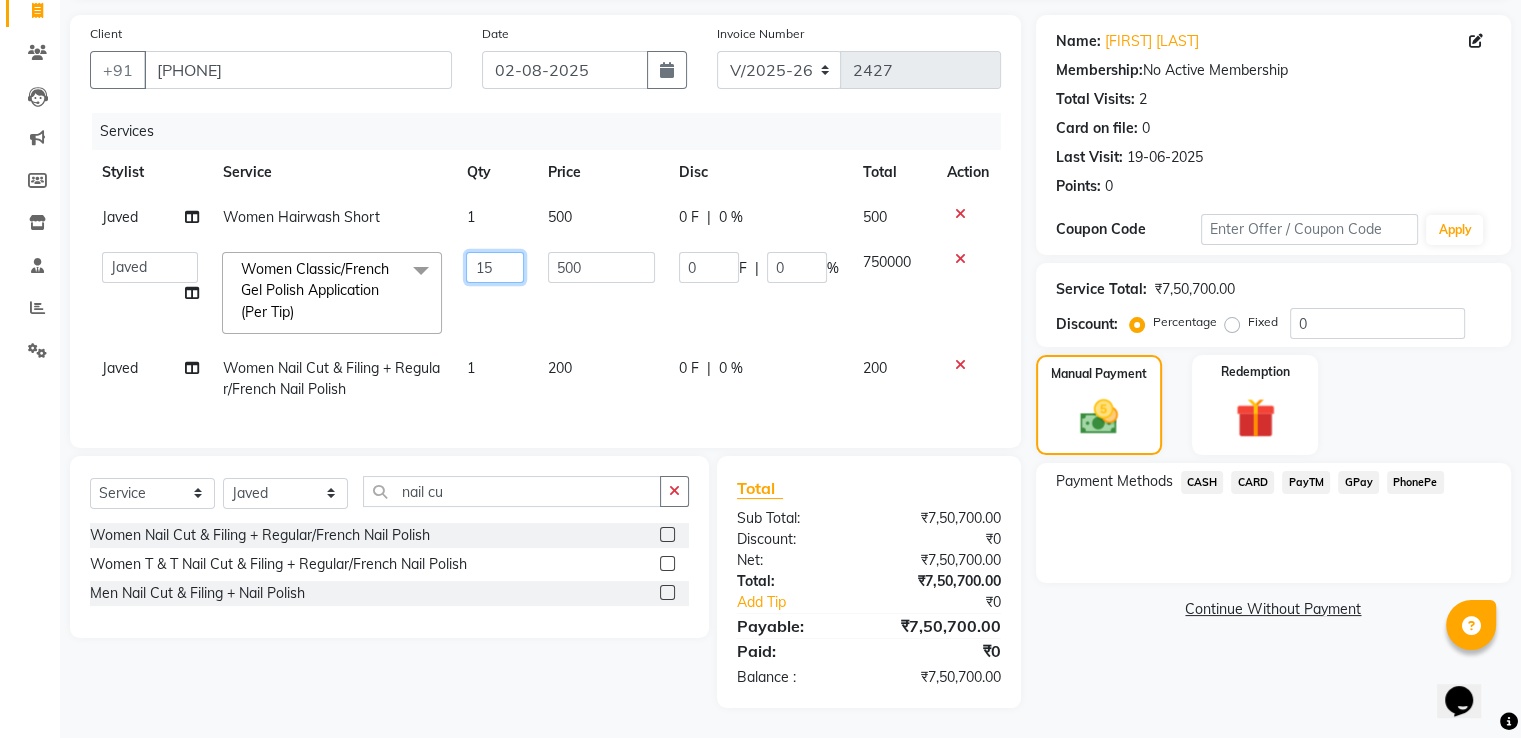type on "1" 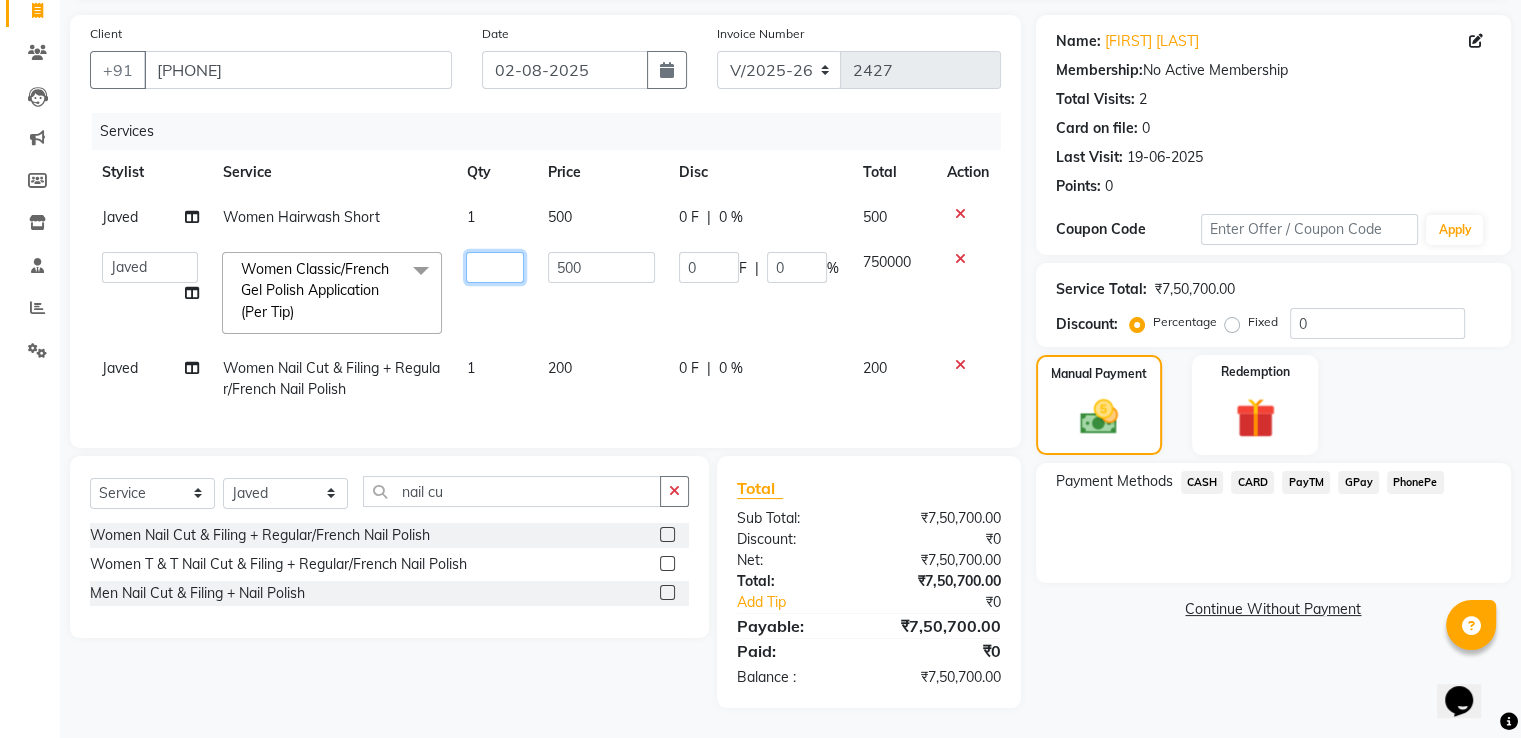 type on "1" 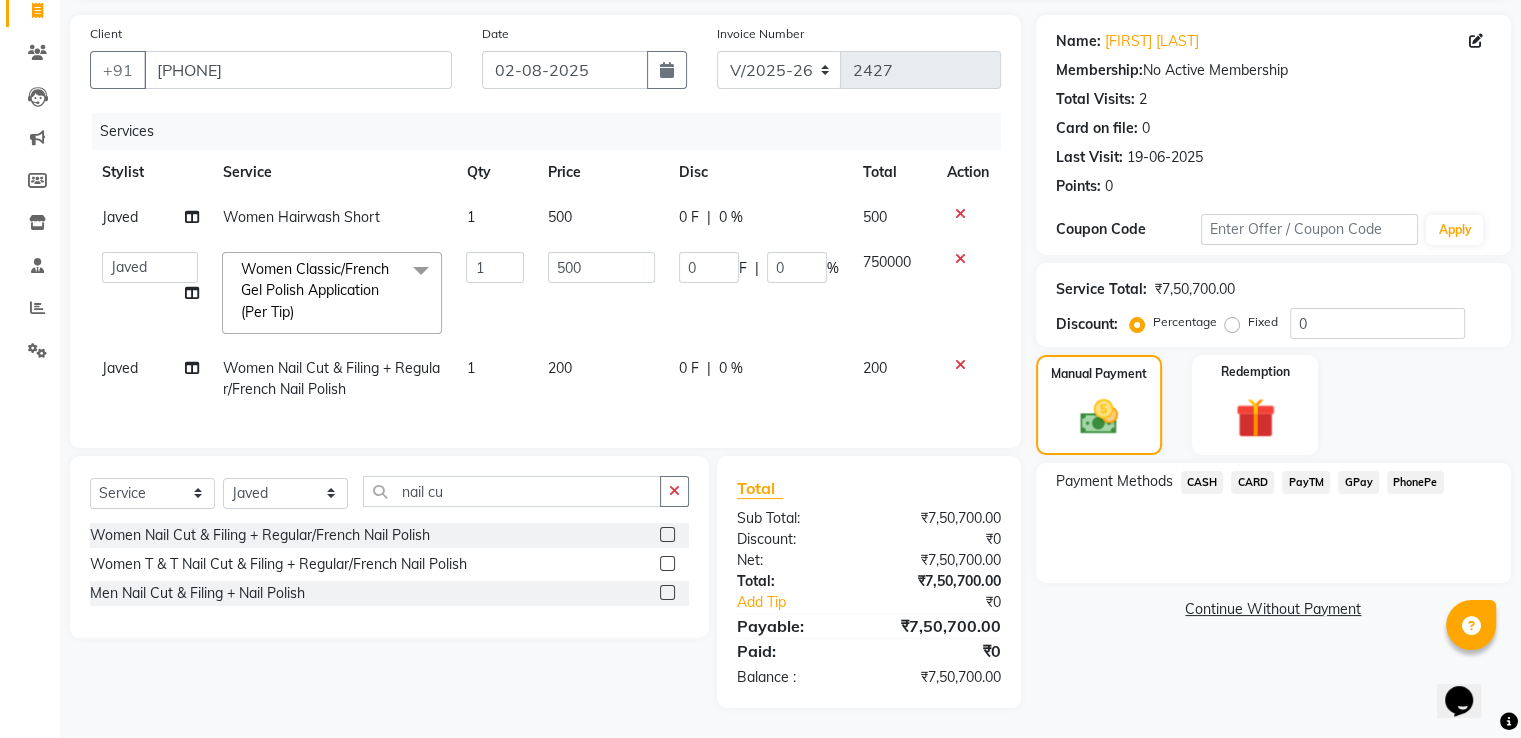 click on "Services" 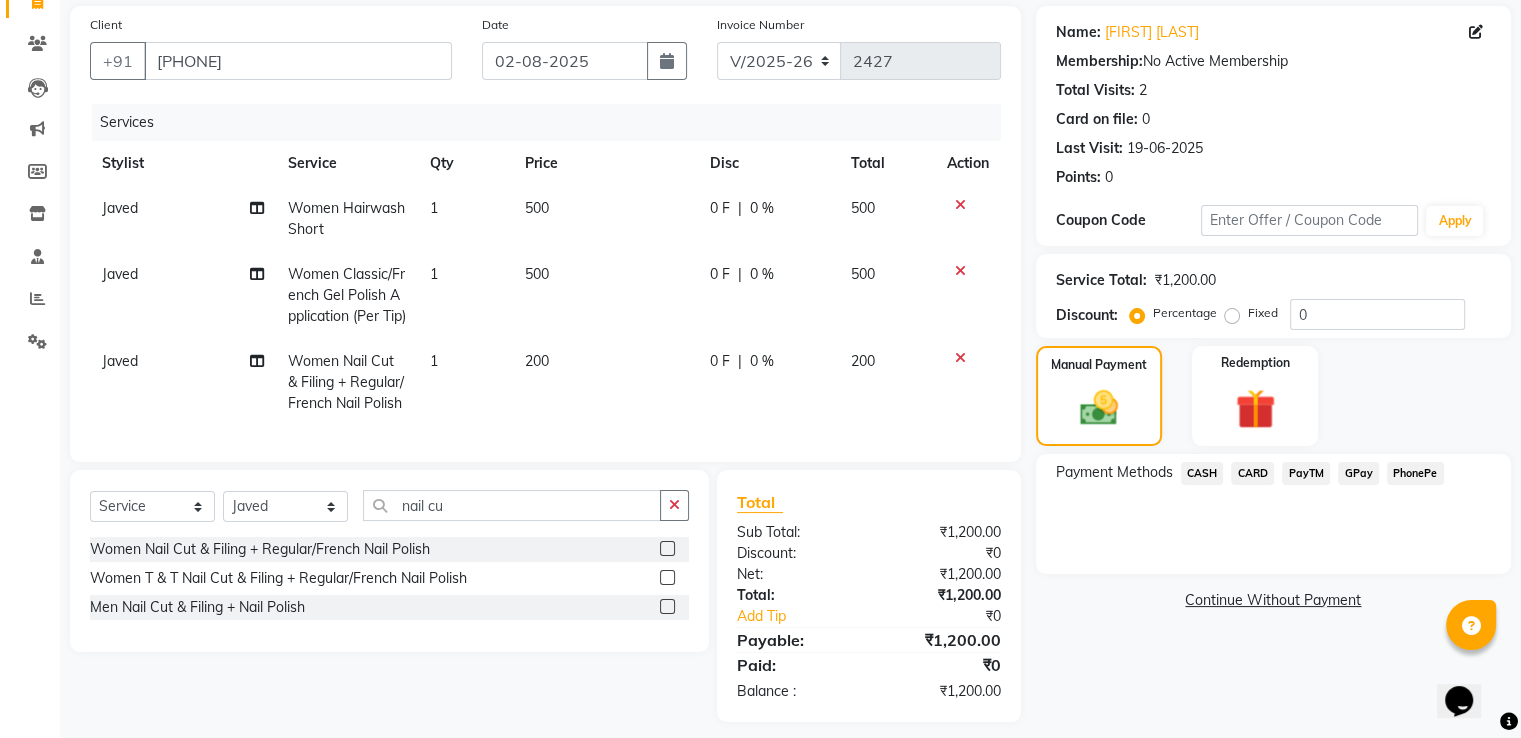 click on "CASH" 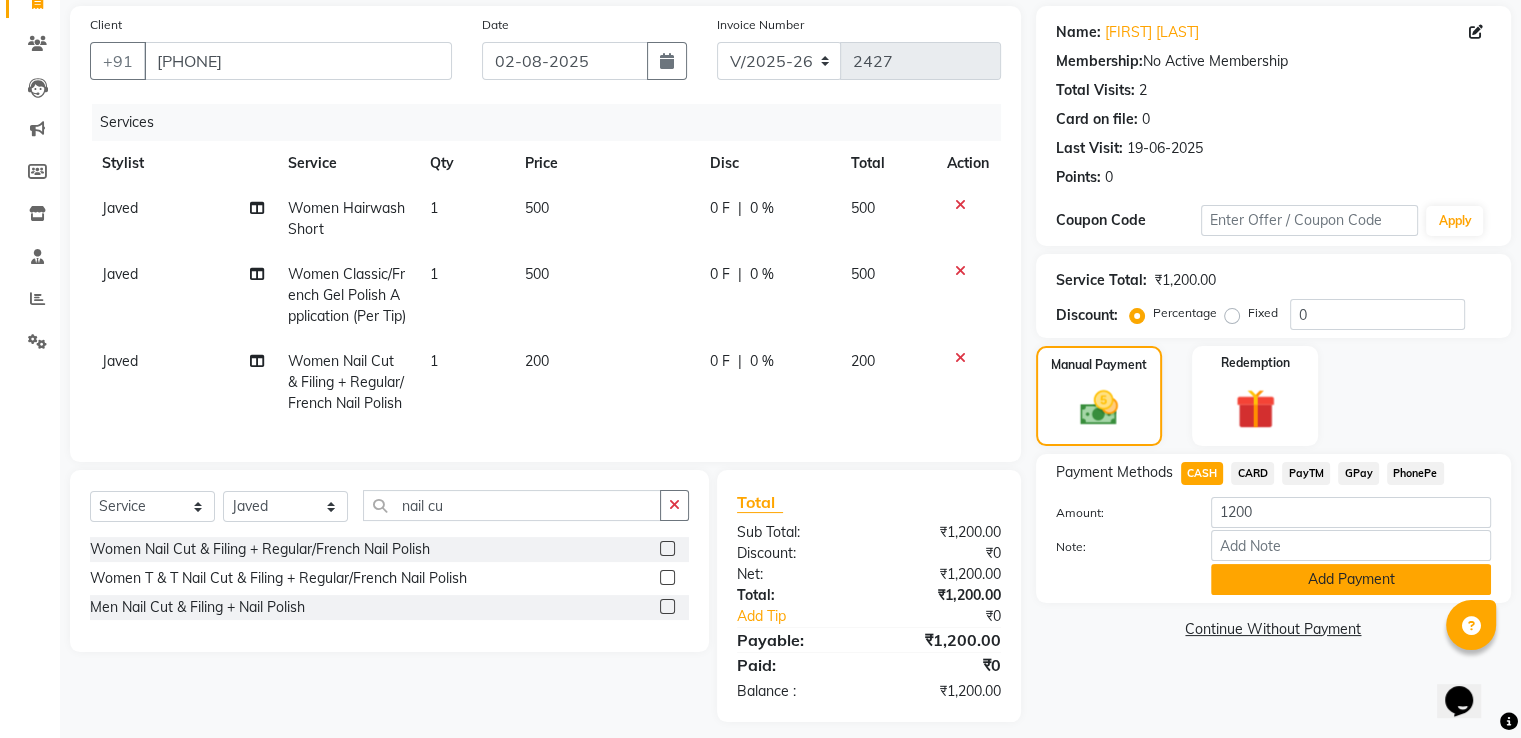 click on "Add Payment" 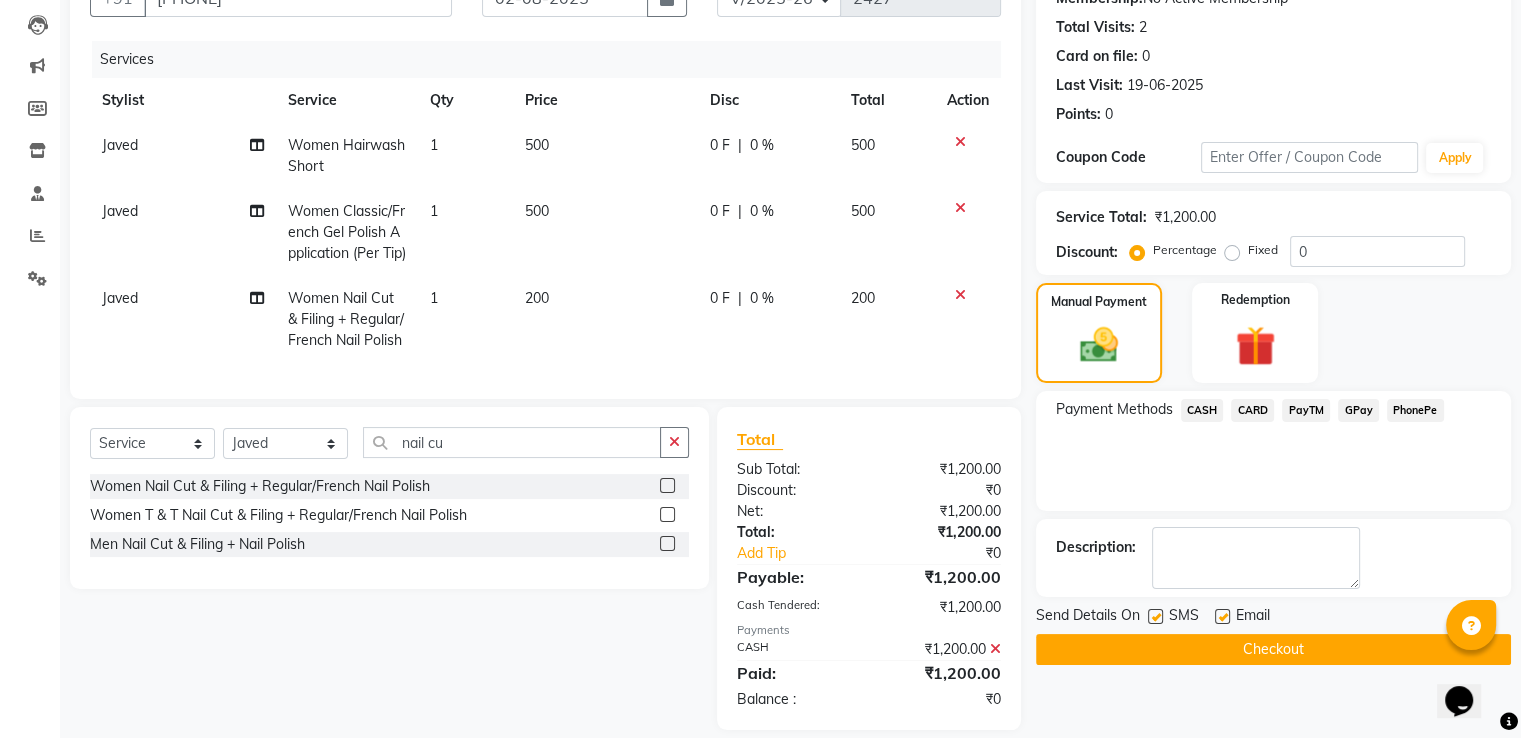 scroll, scrollTop: 221, scrollLeft: 0, axis: vertical 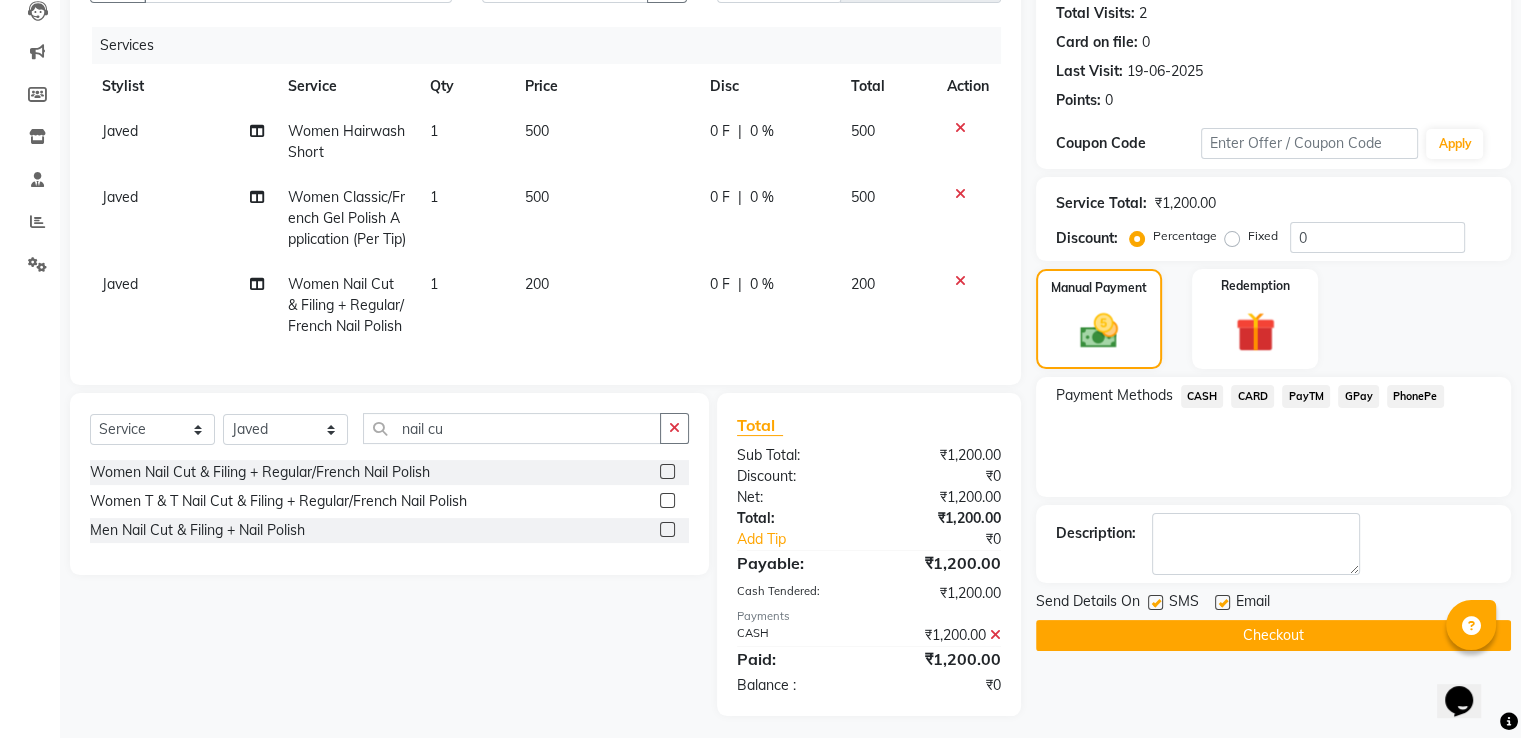 click 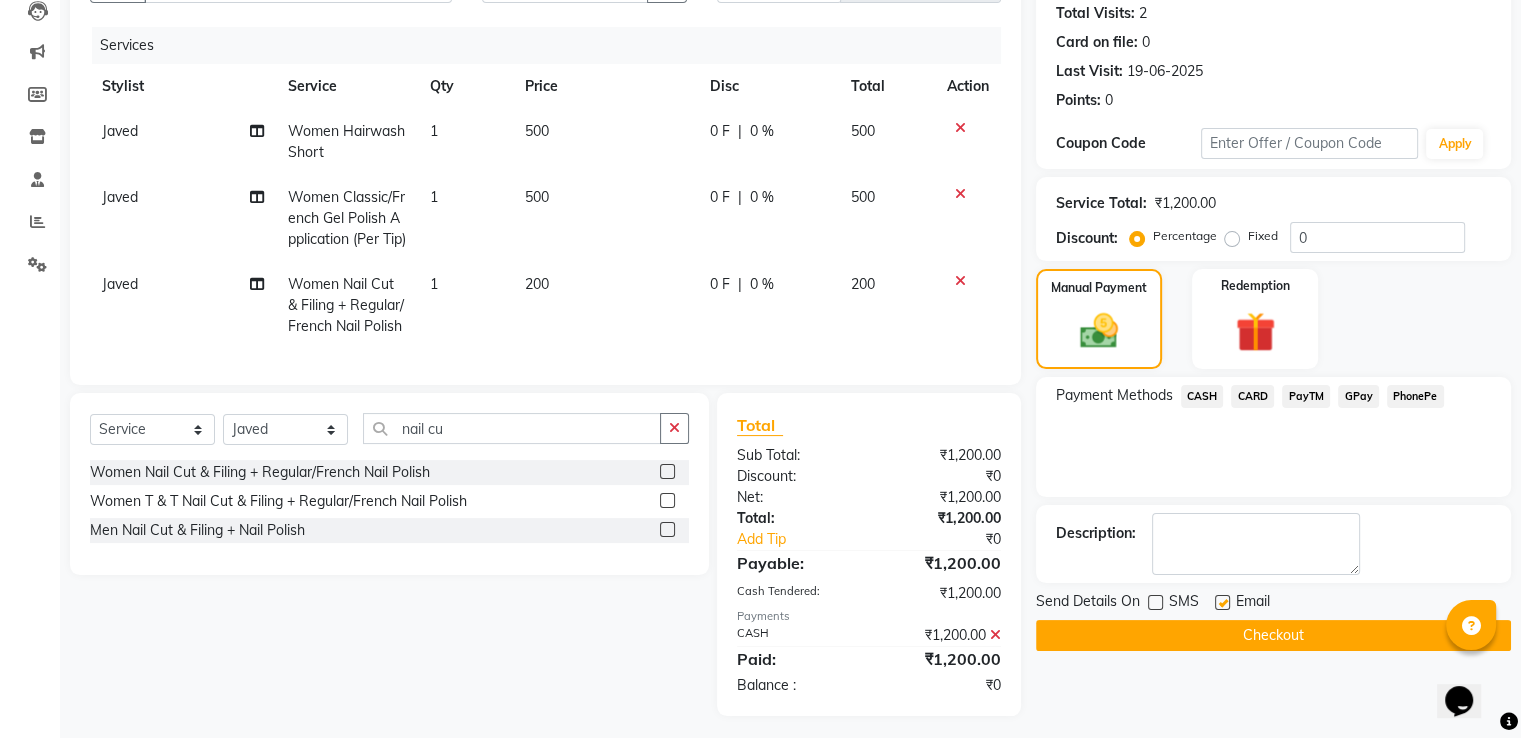 click on "Checkout" 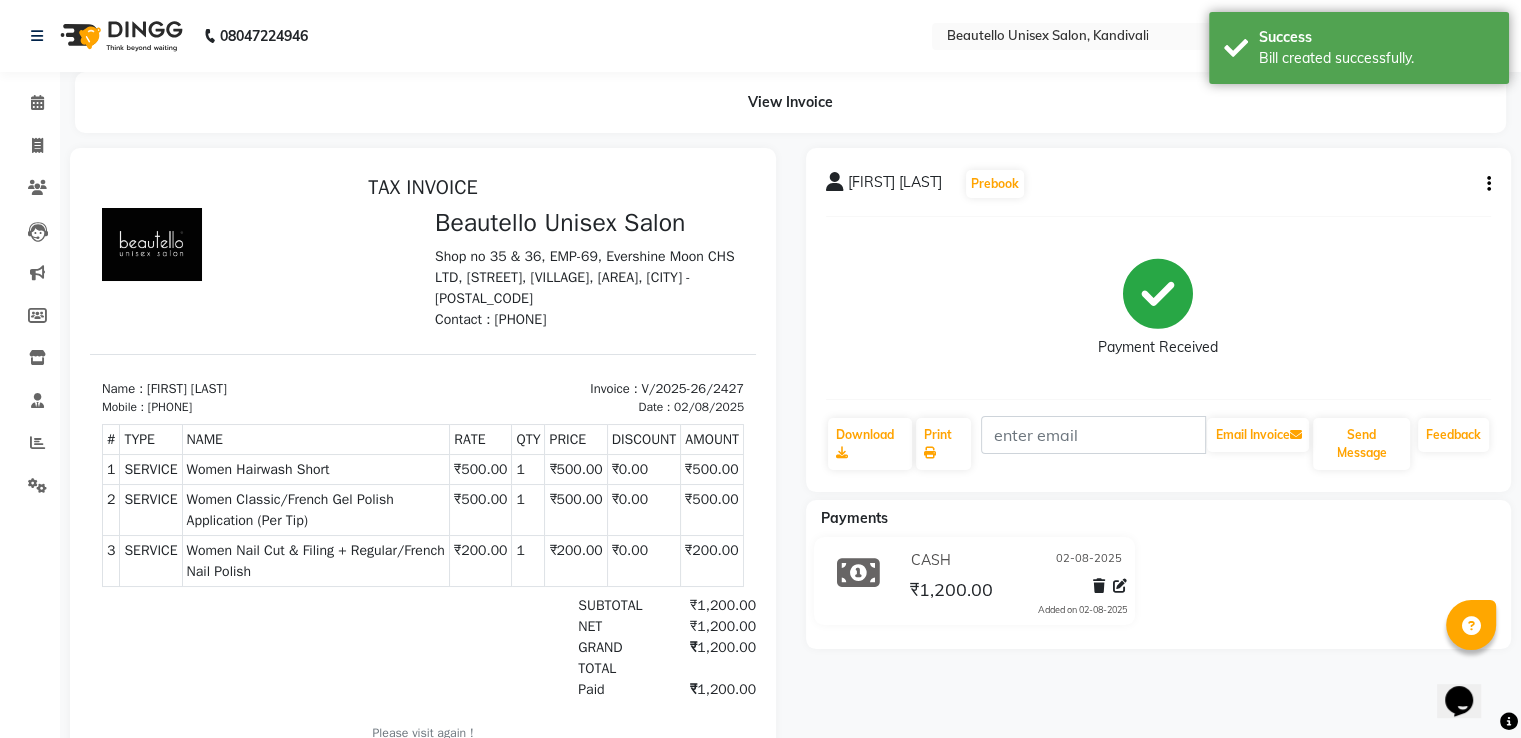 scroll, scrollTop: 0, scrollLeft: 0, axis: both 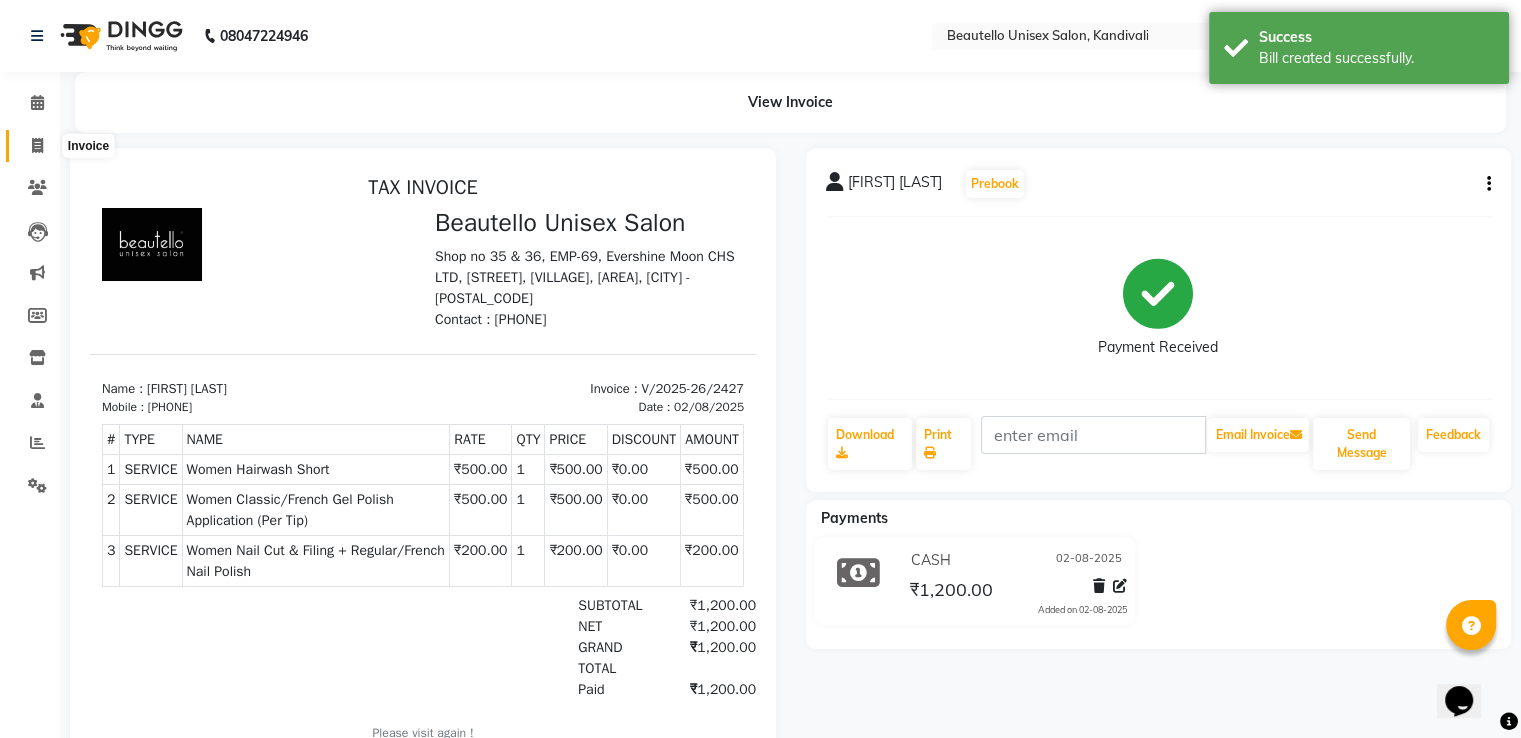 click 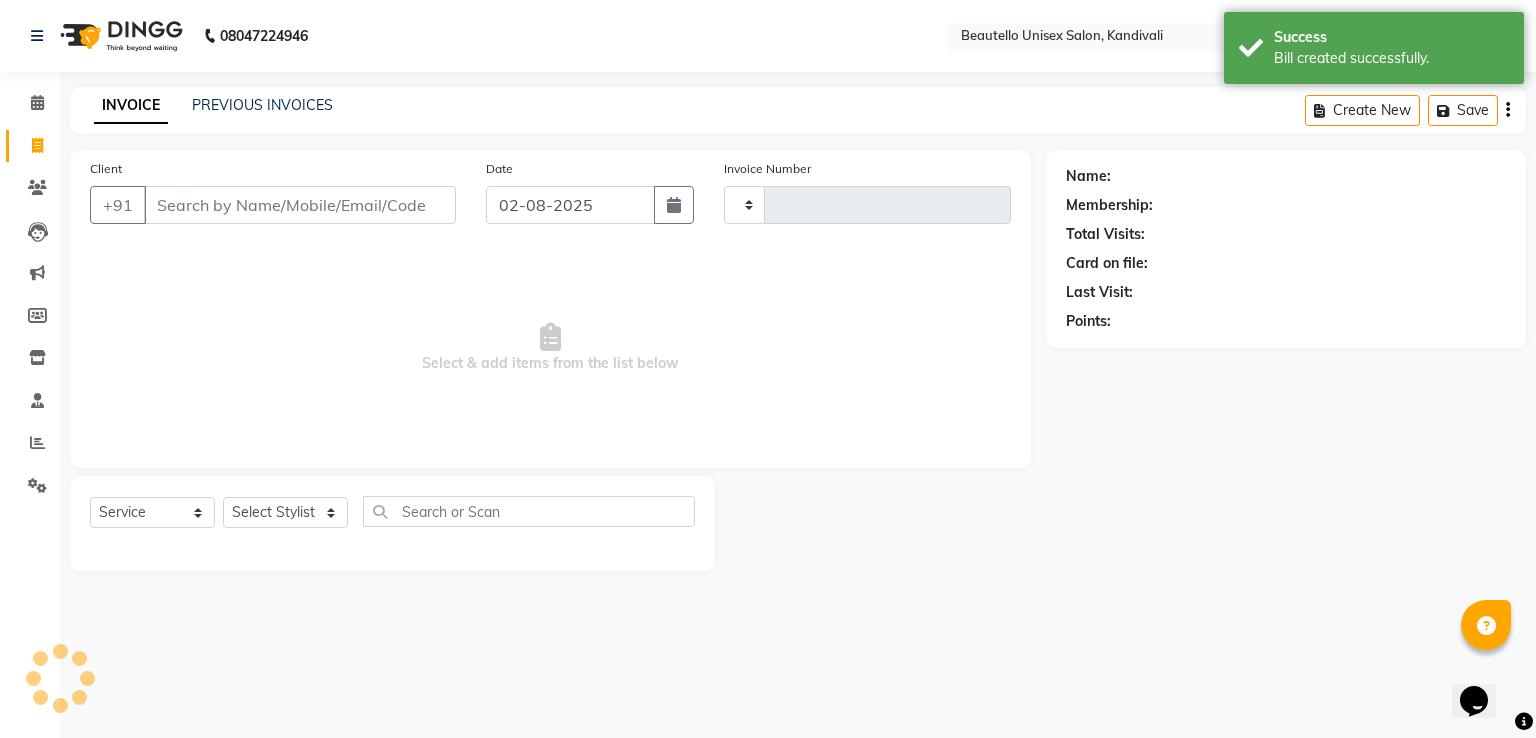 type on "2428" 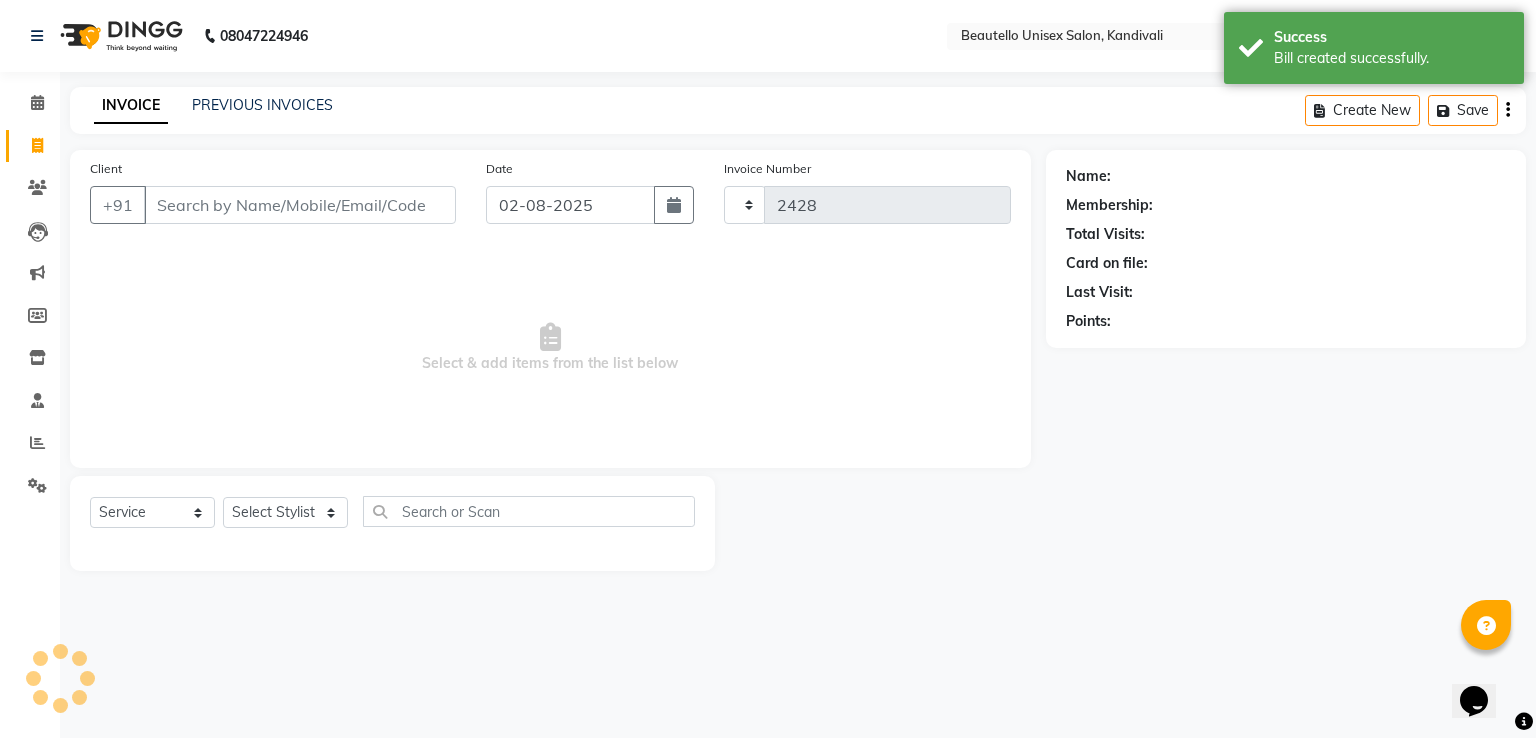 select on "5051" 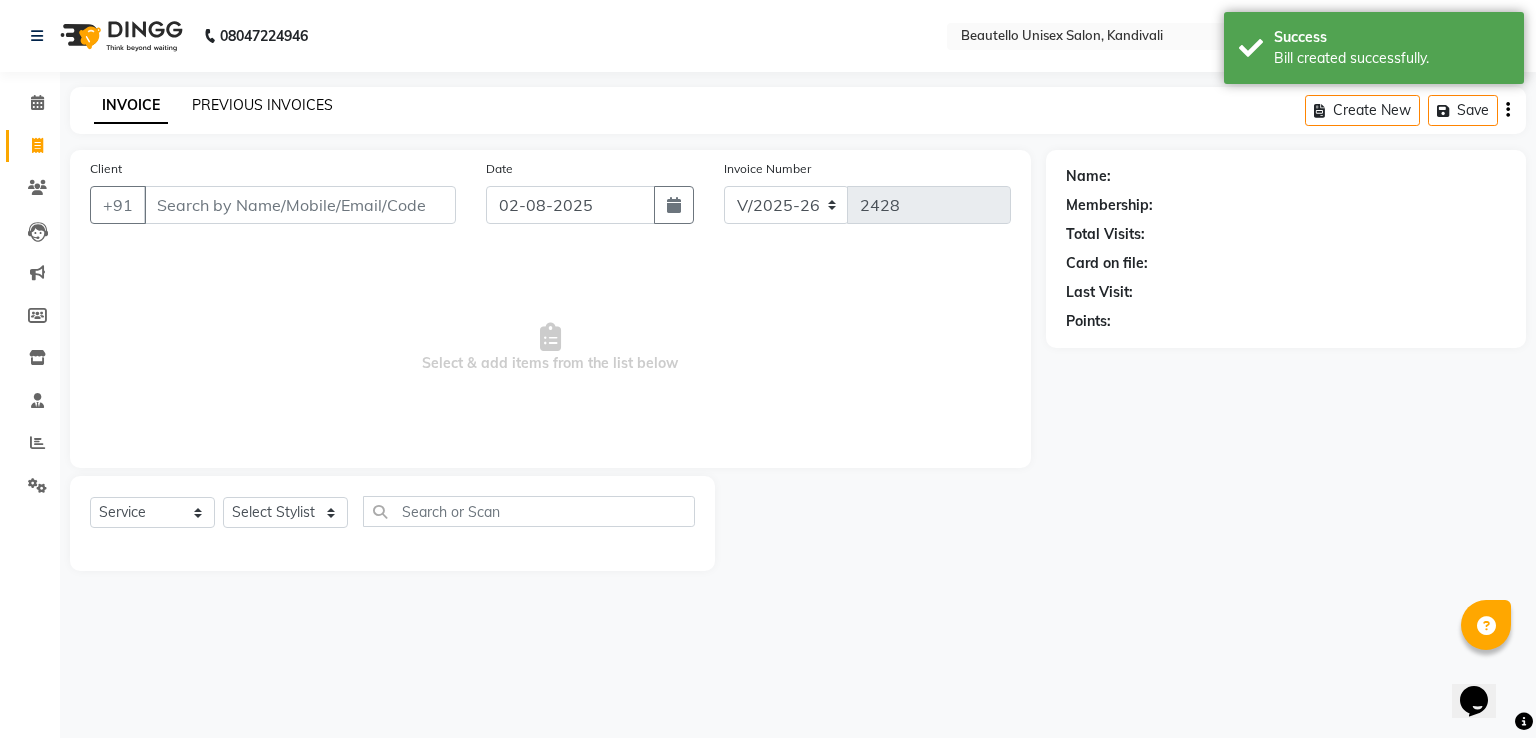 click on "PREVIOUS INVOICES" 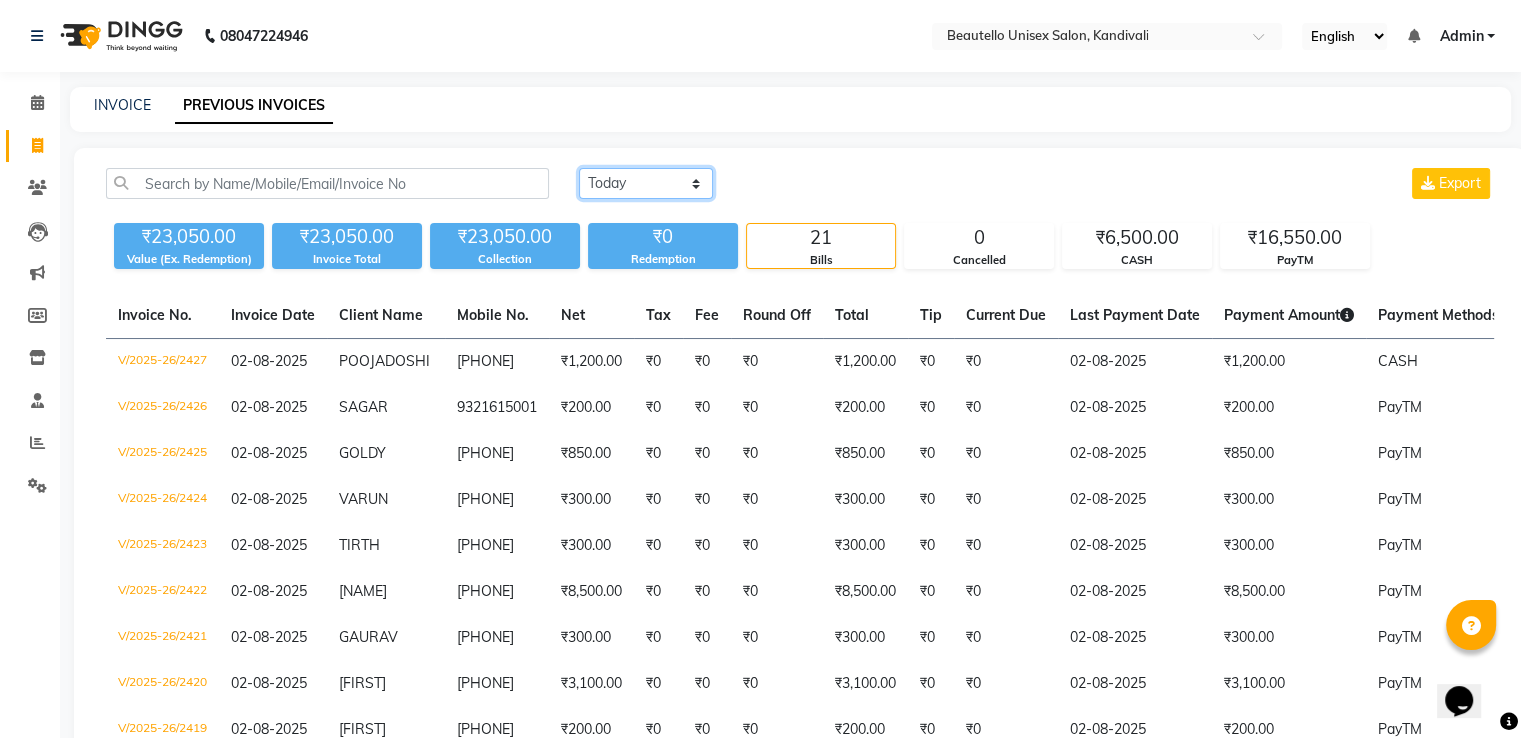 click on "Today Yesterday Custom Range" 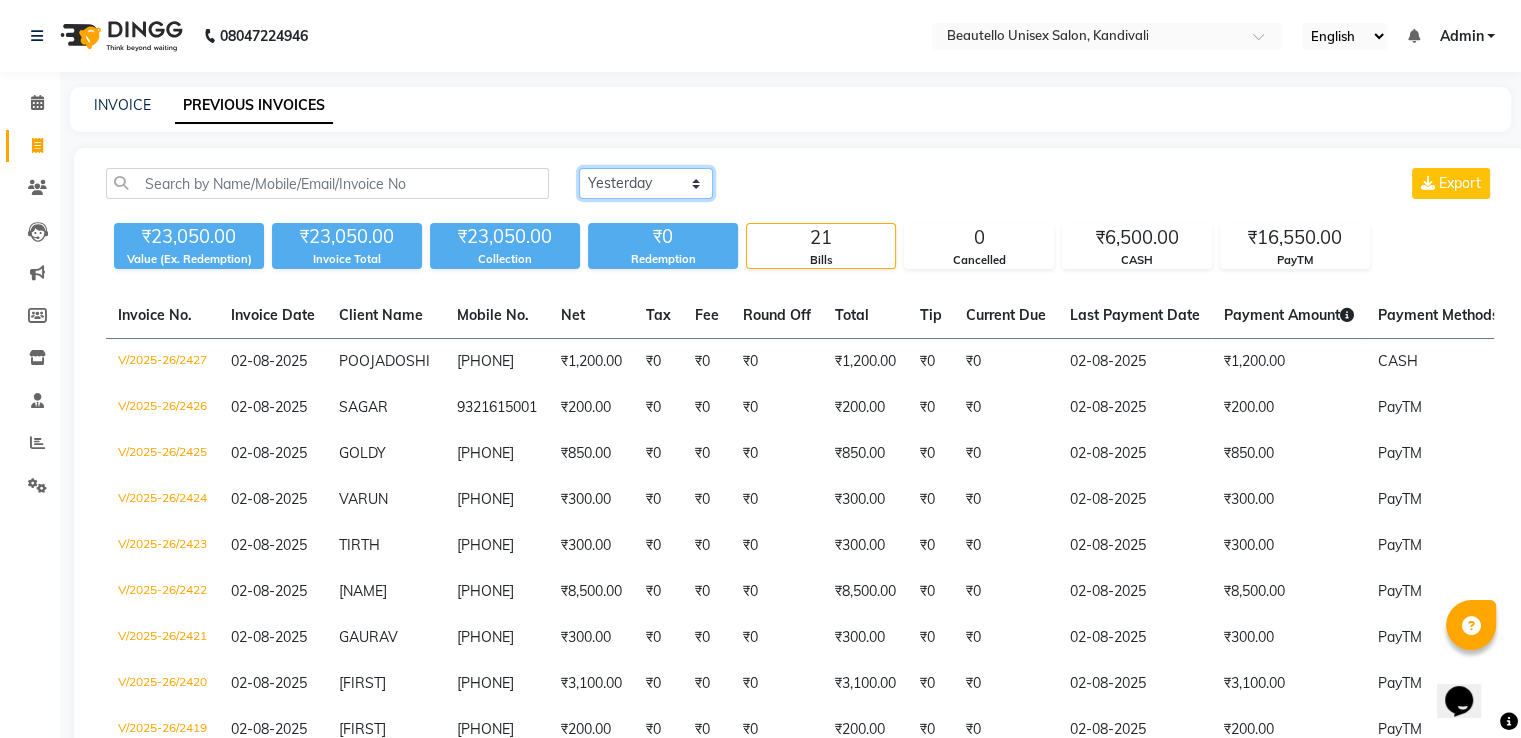 click on "Today Yesterday Custom Range" 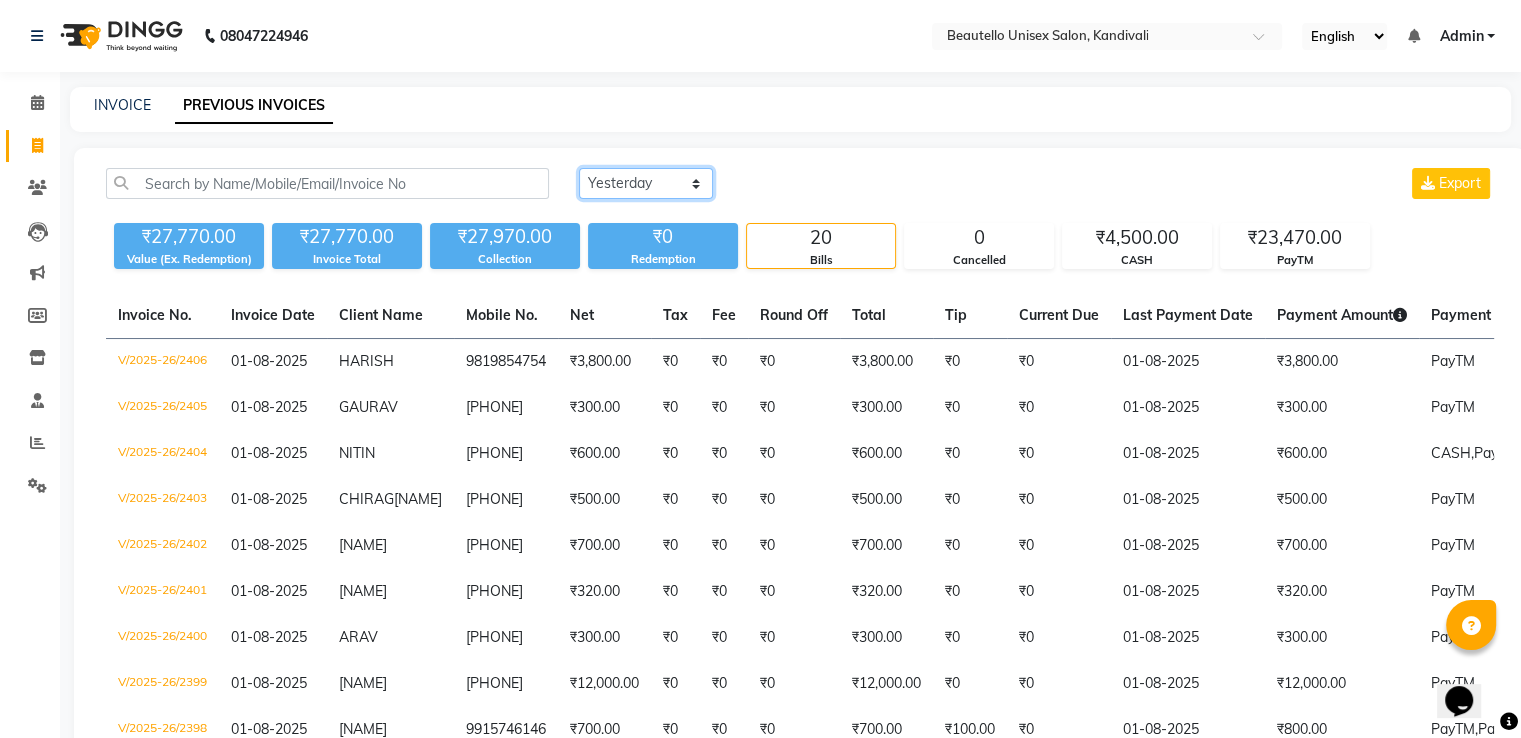 click on "Today Yesterday Custom Range" 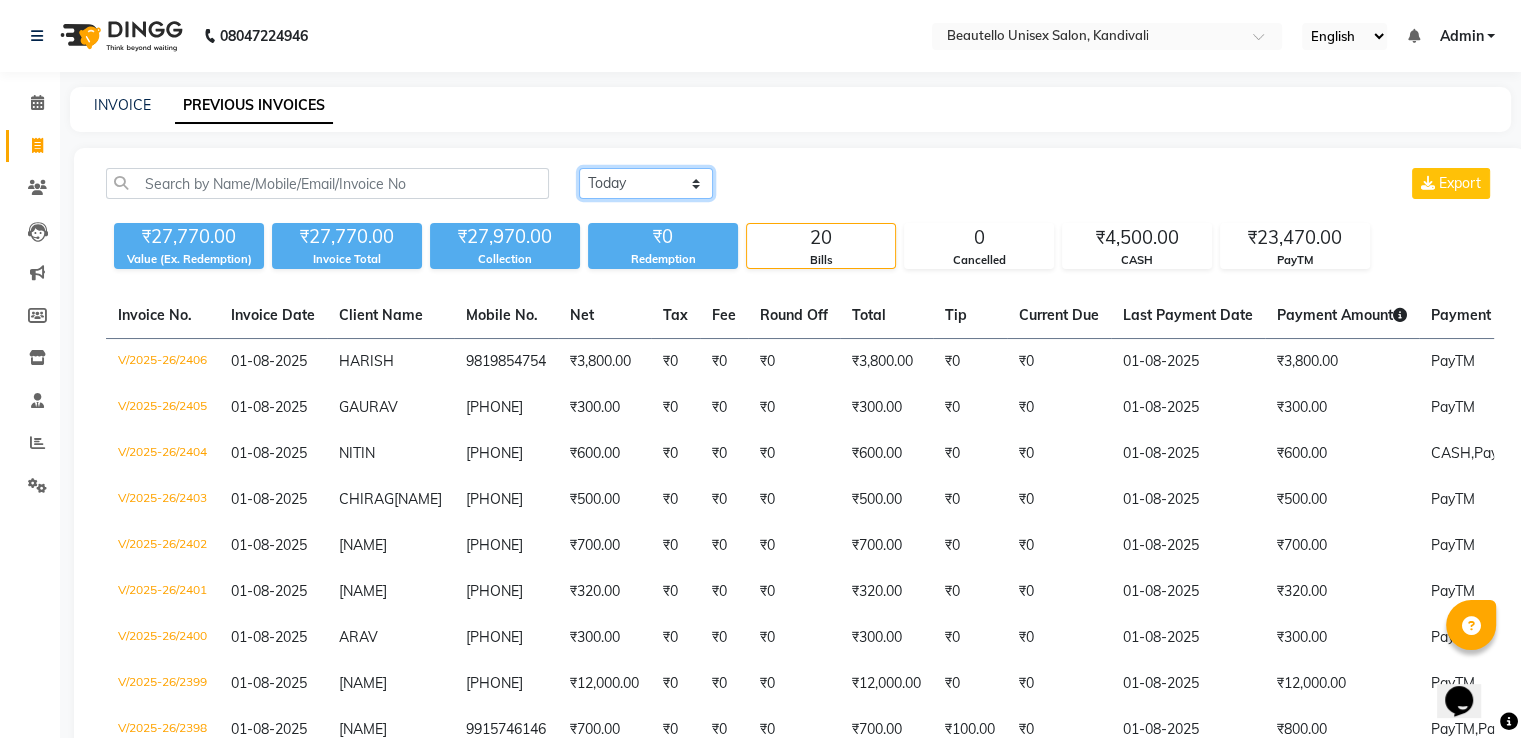 click on "Today Yesterday Custom Range" 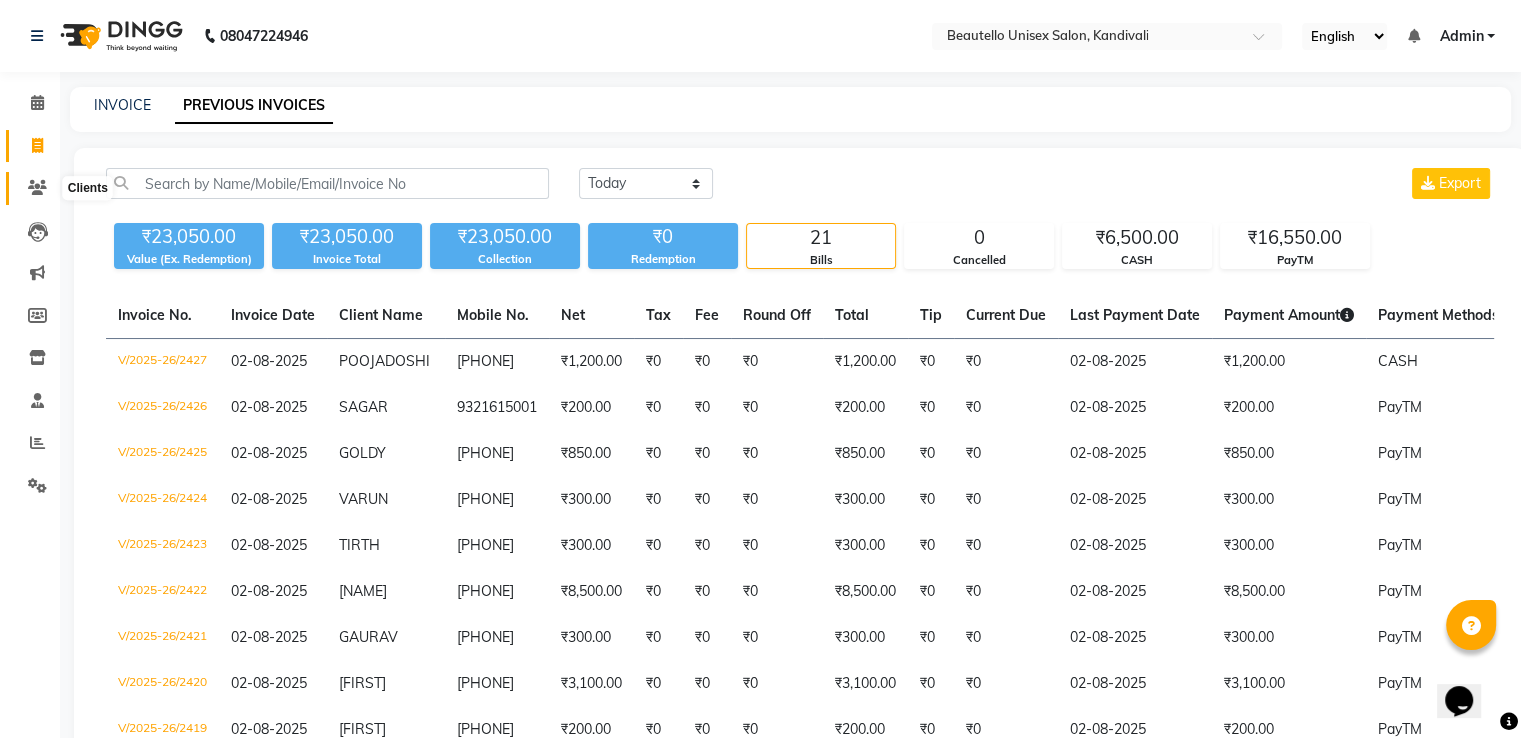 click 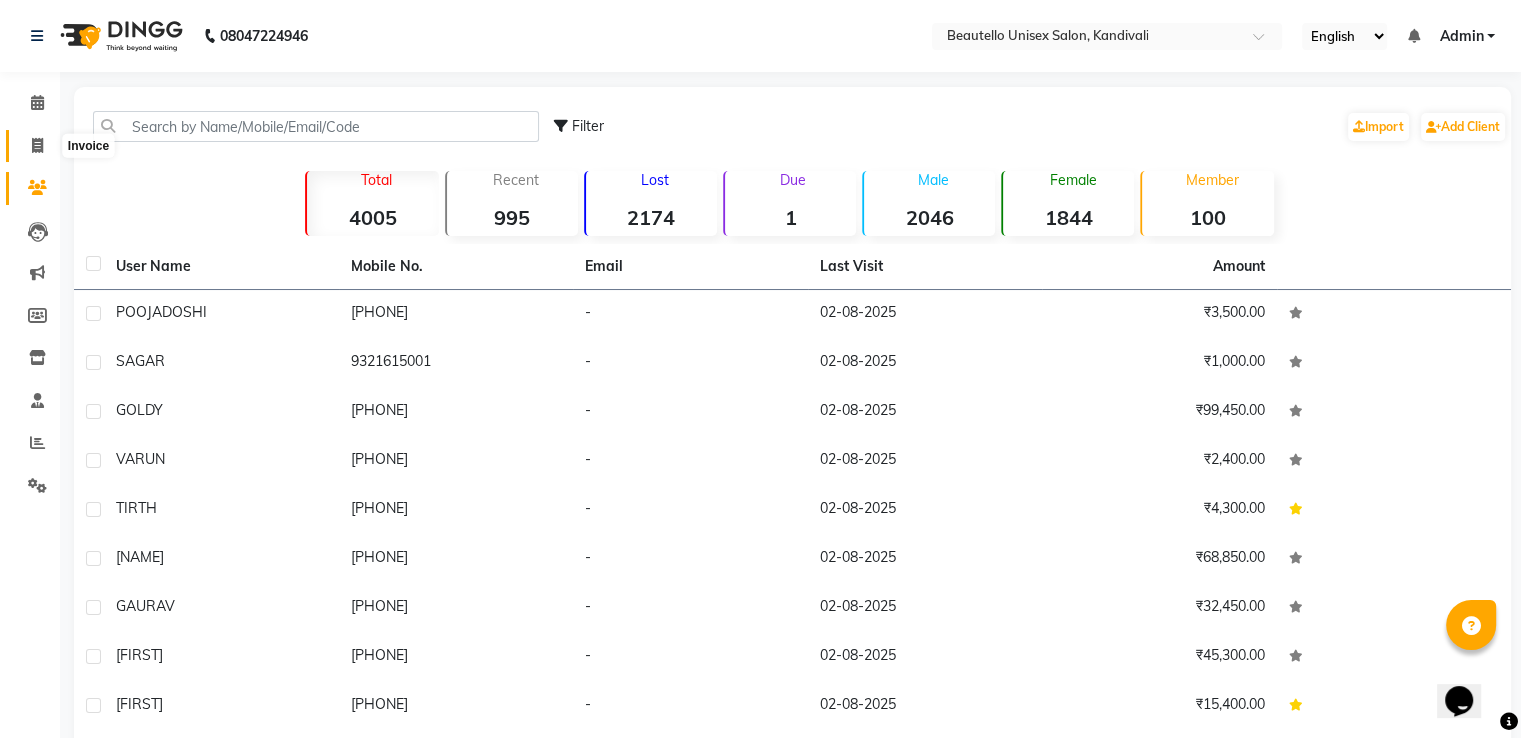 click 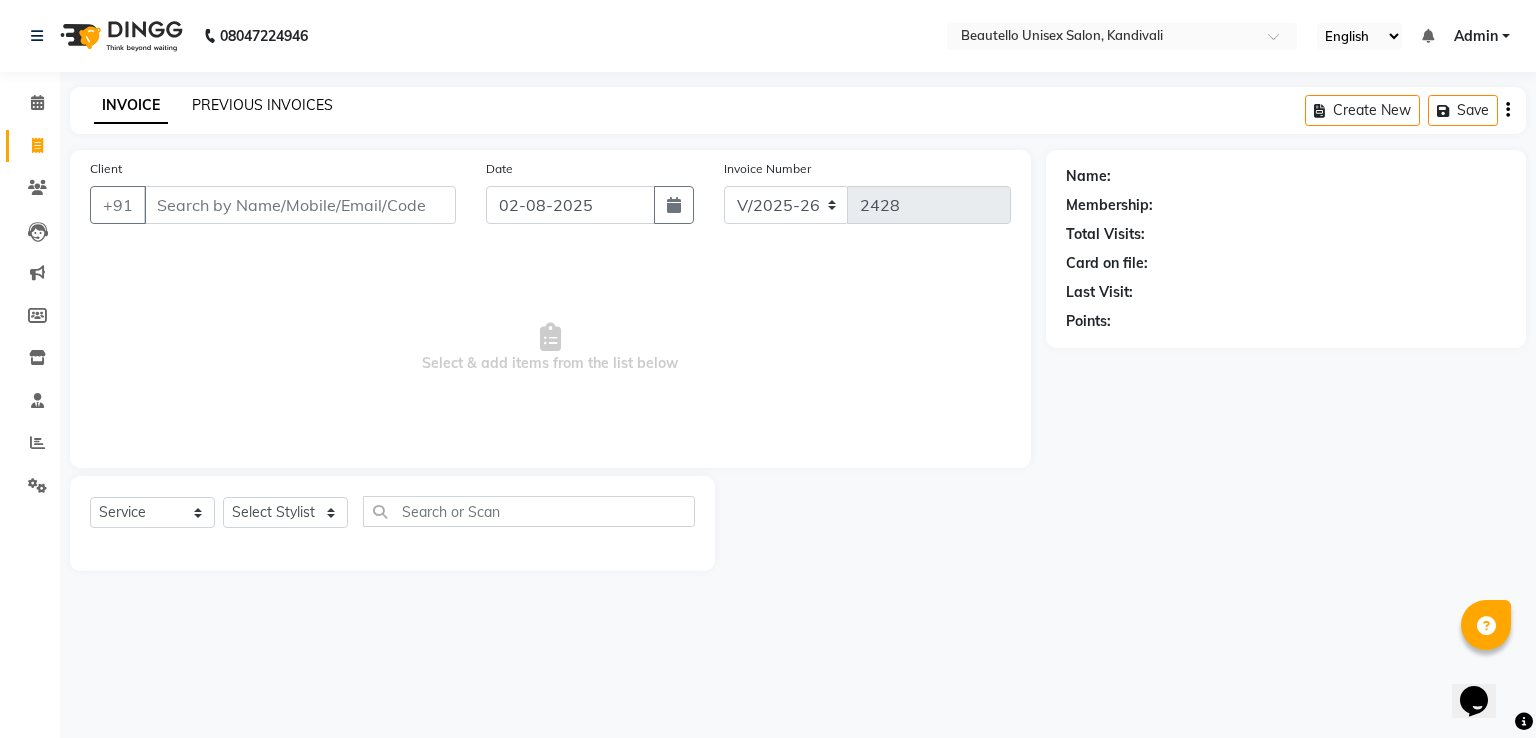 click on "PREVIOUS INVOICES" 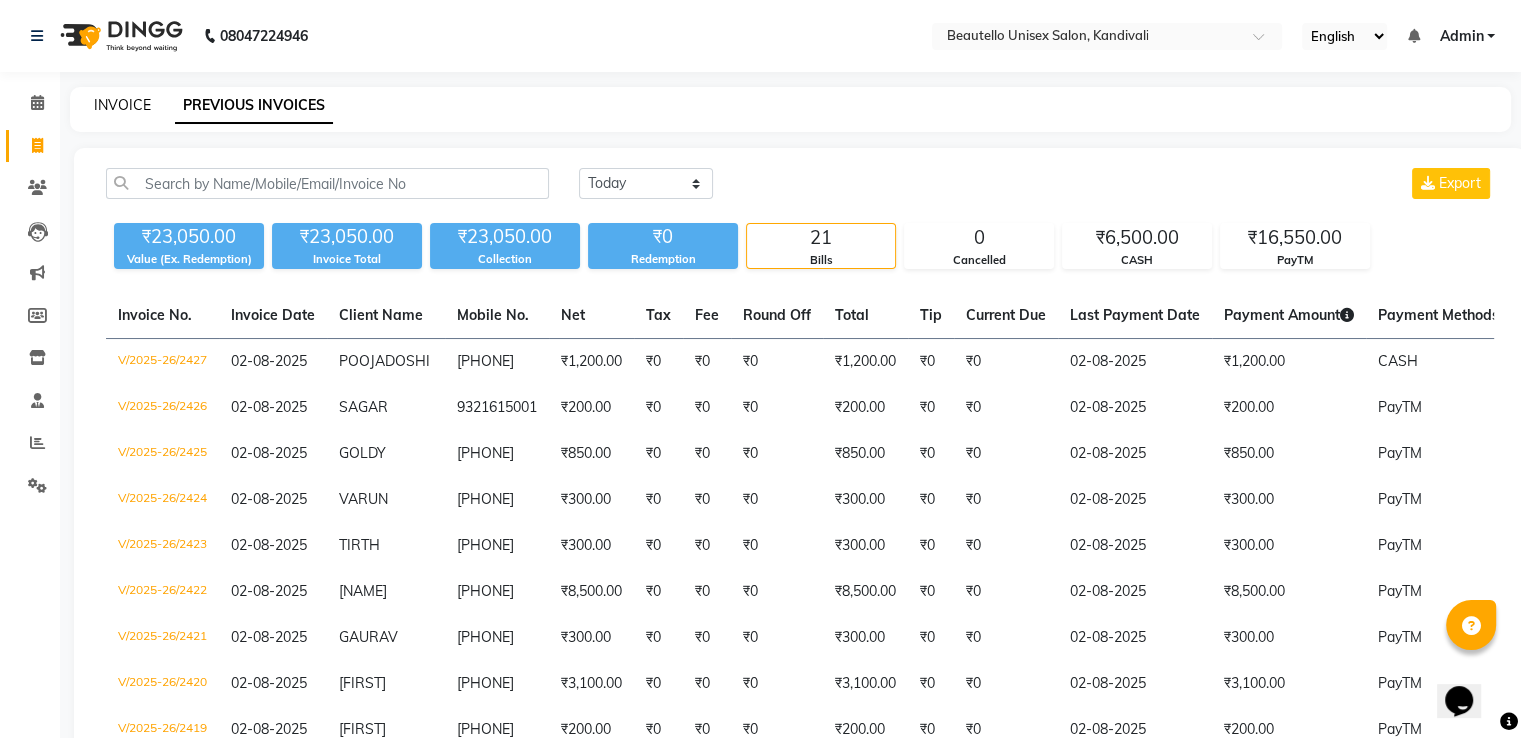 click on "INVOICE" 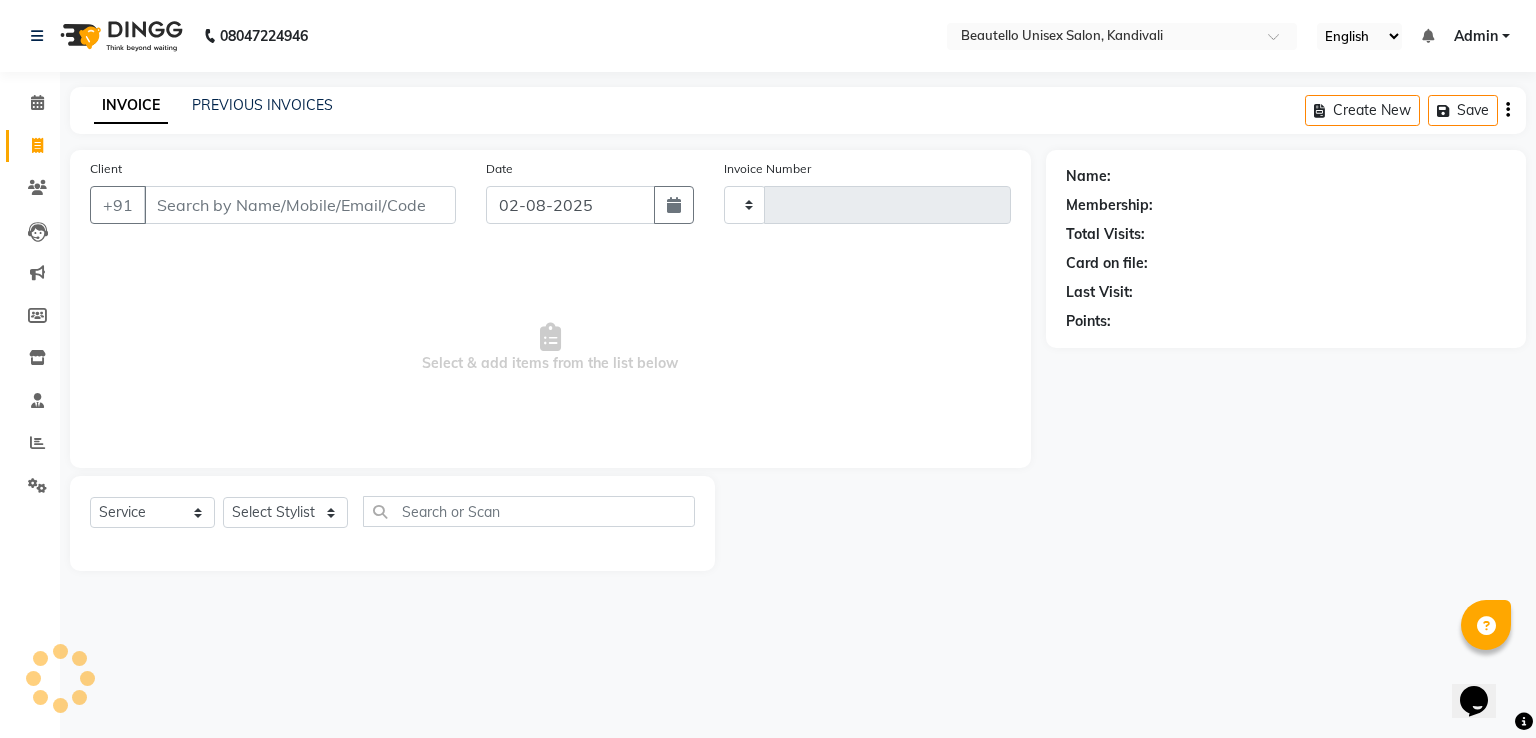 type on "2428" 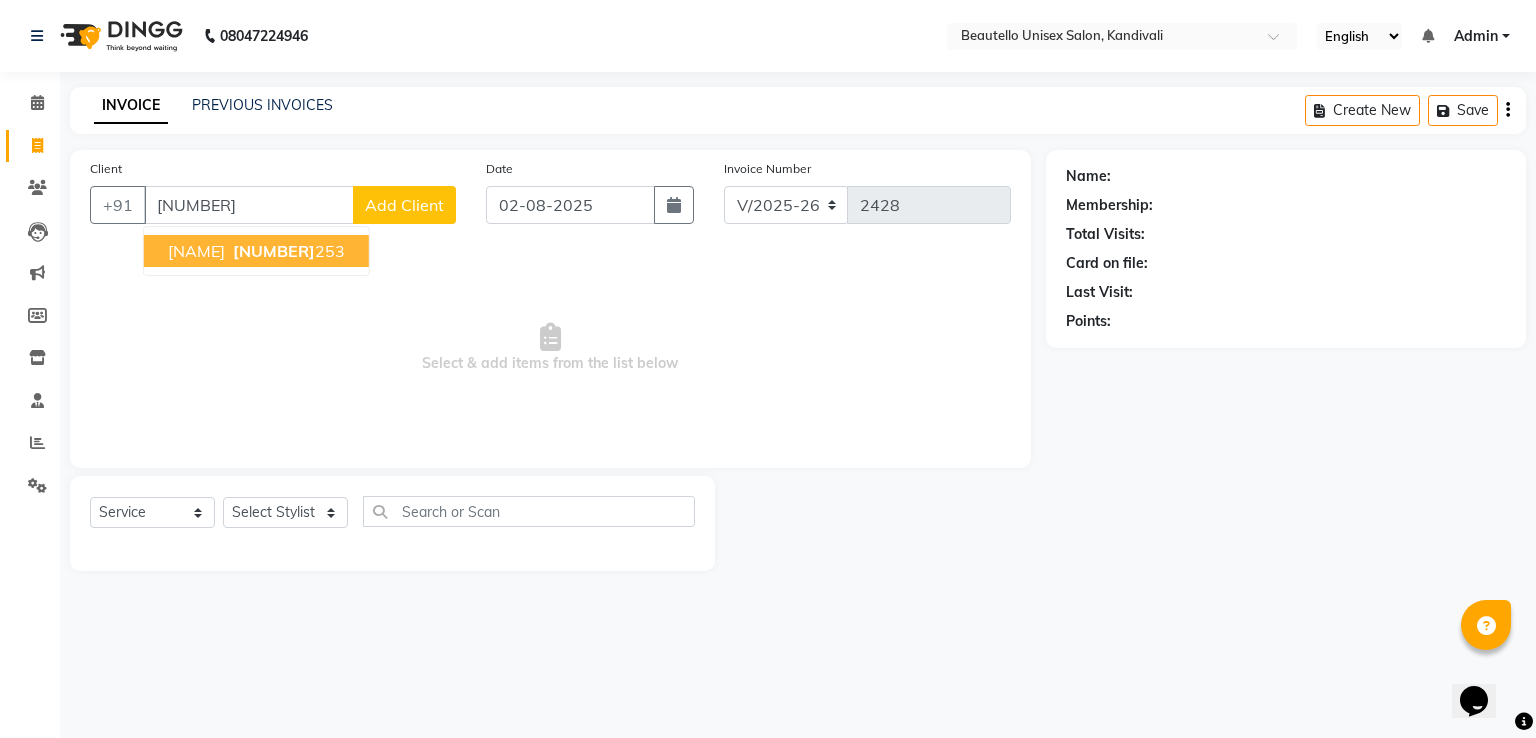 click on "[NUMBER]" at bounding box center (274, 251) 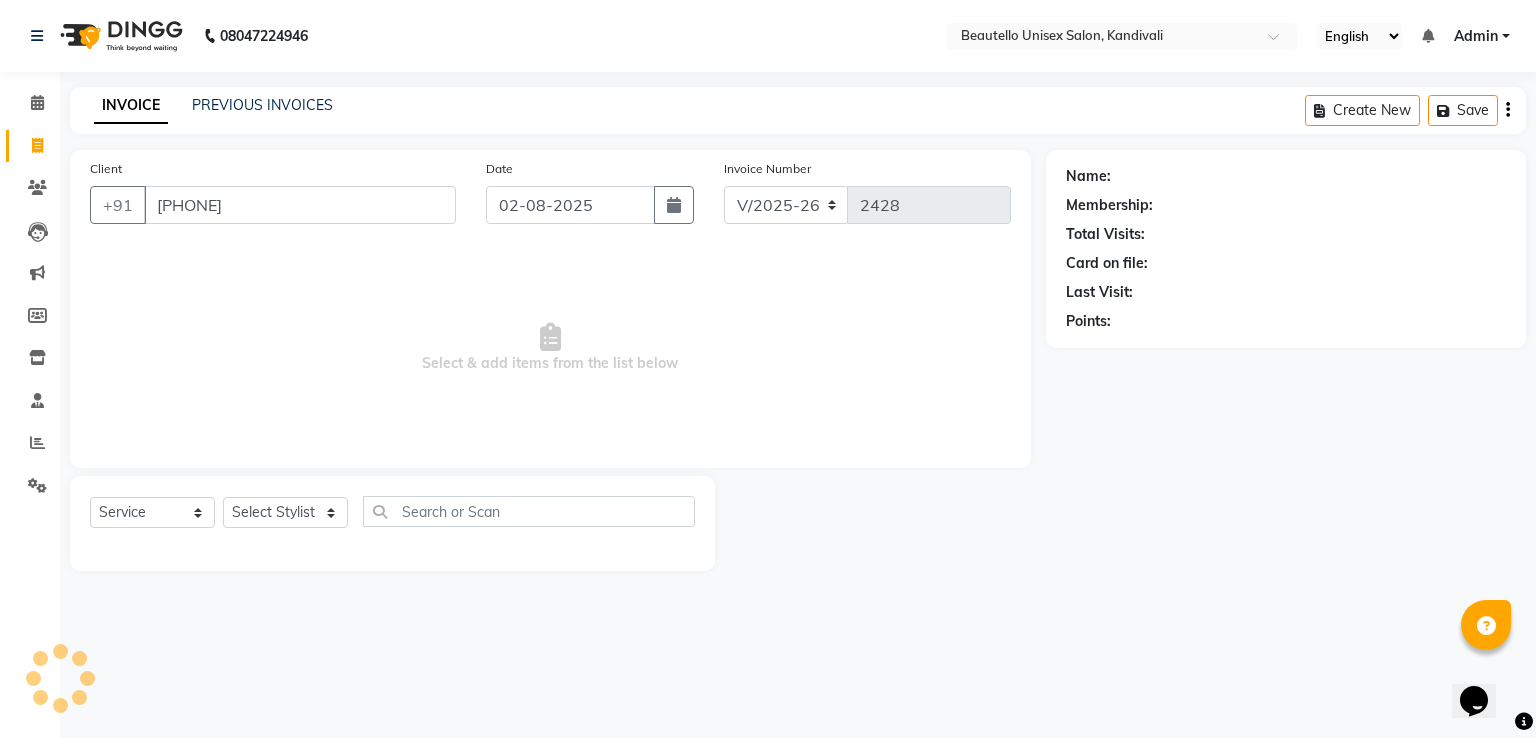 type on "[PHONE]" 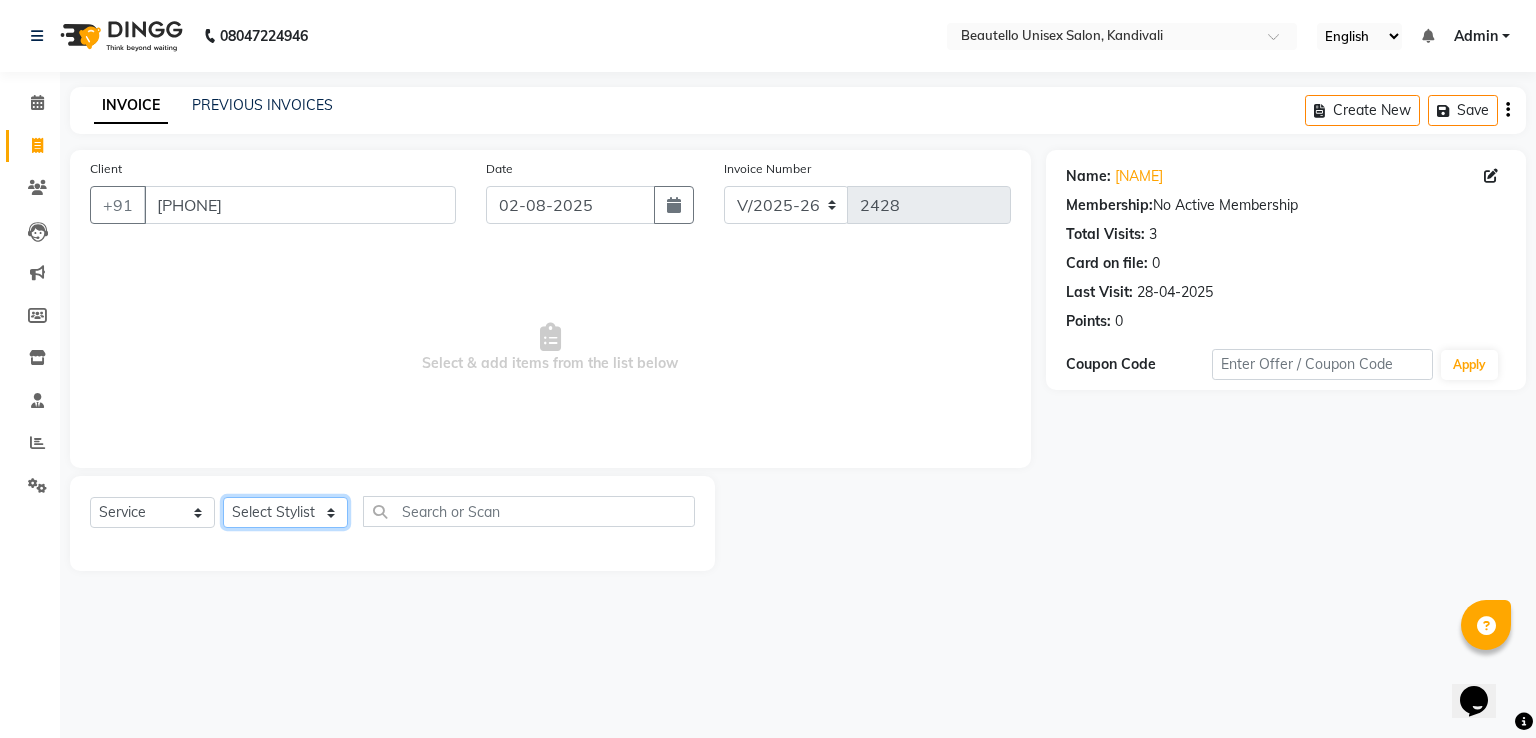 click on "Select Stylist  [NAME]  [NAME]  [NAME] [NAME]  [NAME] [NAME] [NAME] [NAME] [NAME] [NAME] [NAME] [NAME]" 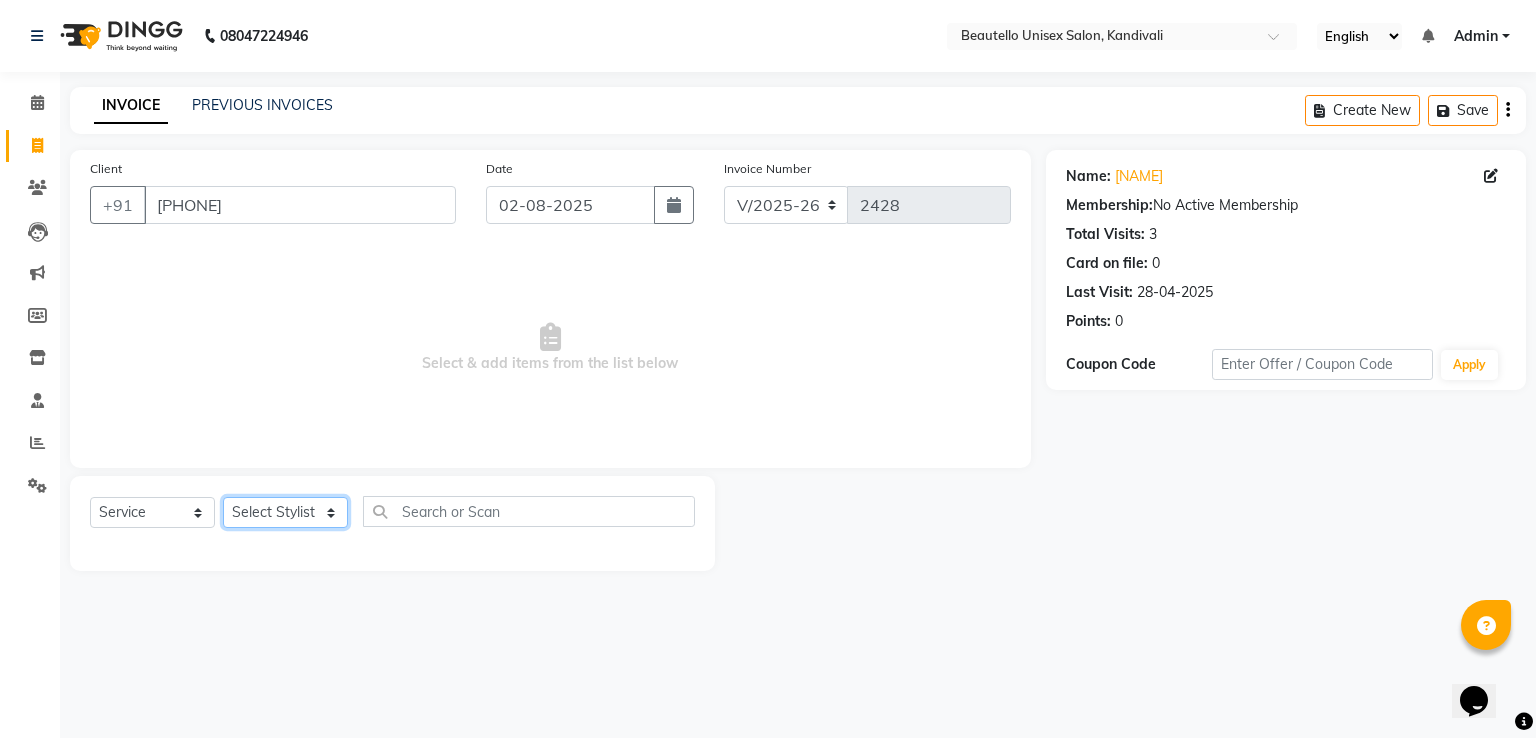 select on "69024" 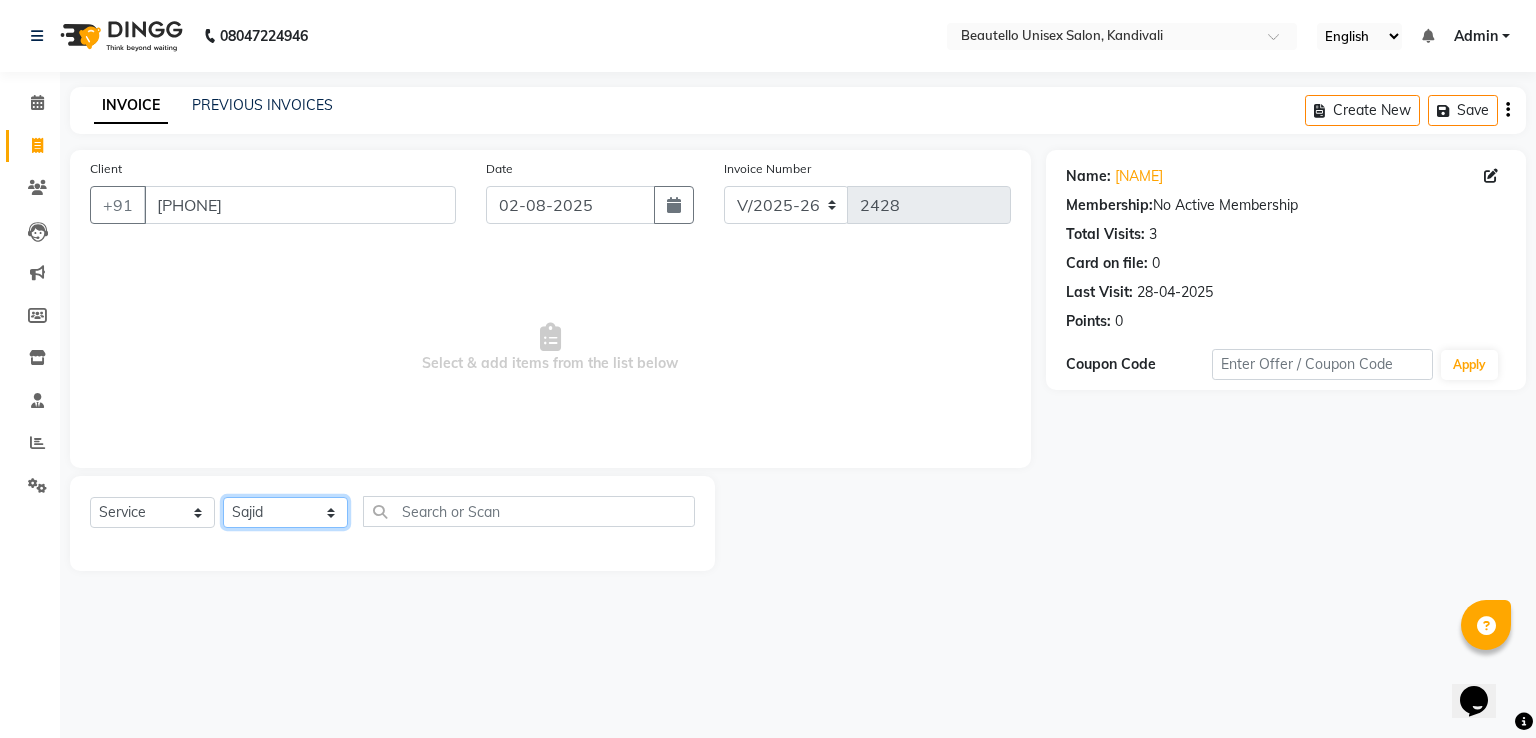 click on "Select Stylist  [NAME]  [NAME]  [NAME] [NAME]  [NAME] [NAME] [NAME] [NAME] [NAME] [NAME] [NAME] [NAME]" 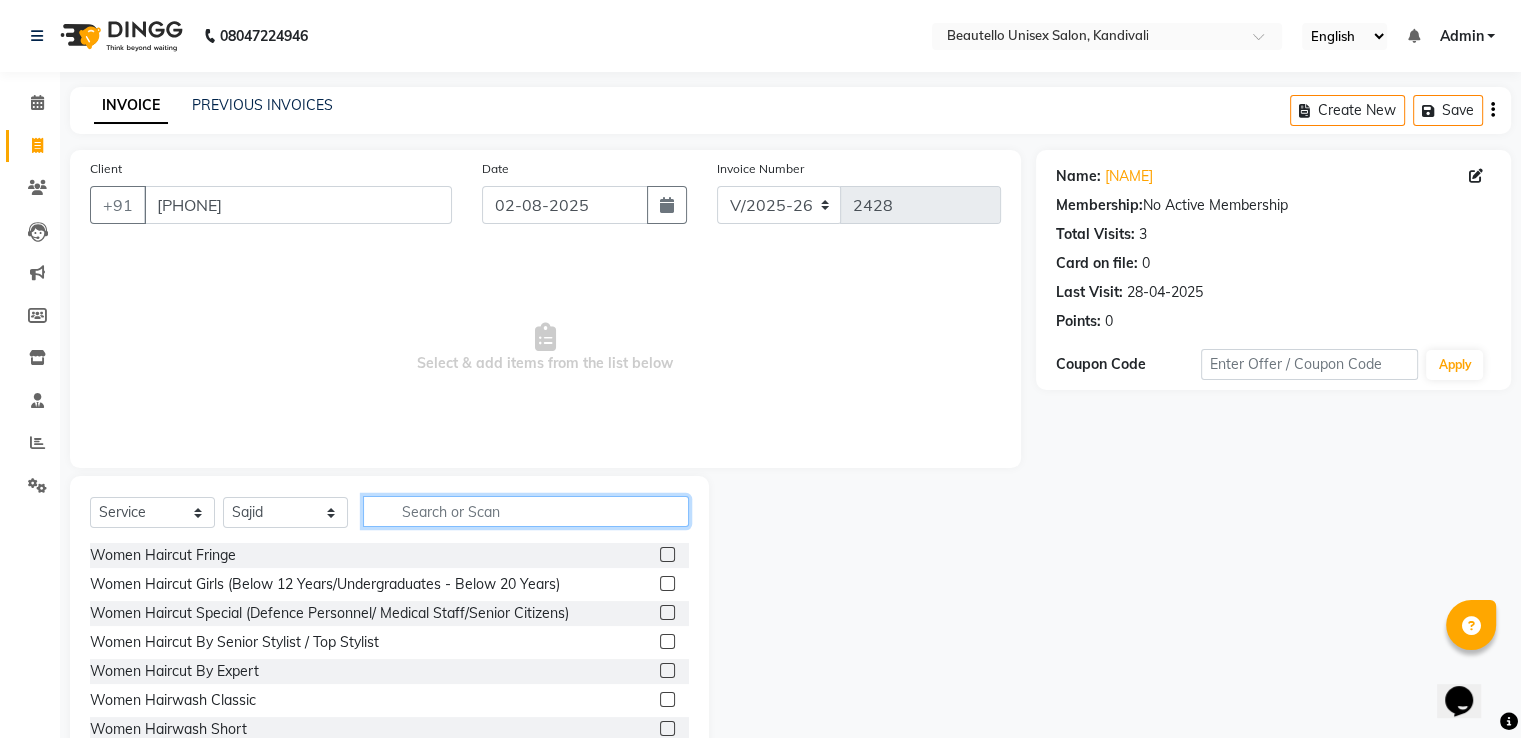 click 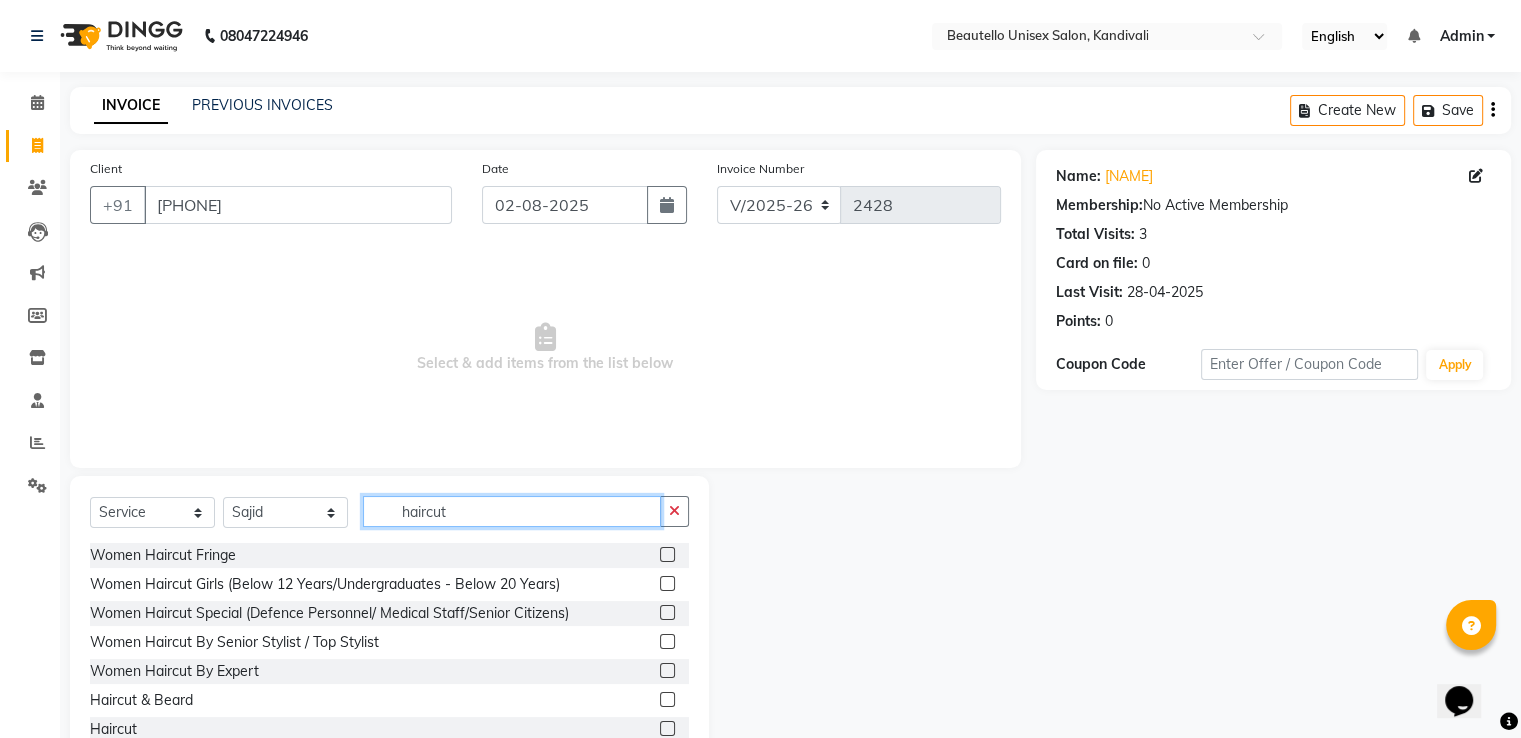 type on "haircut" 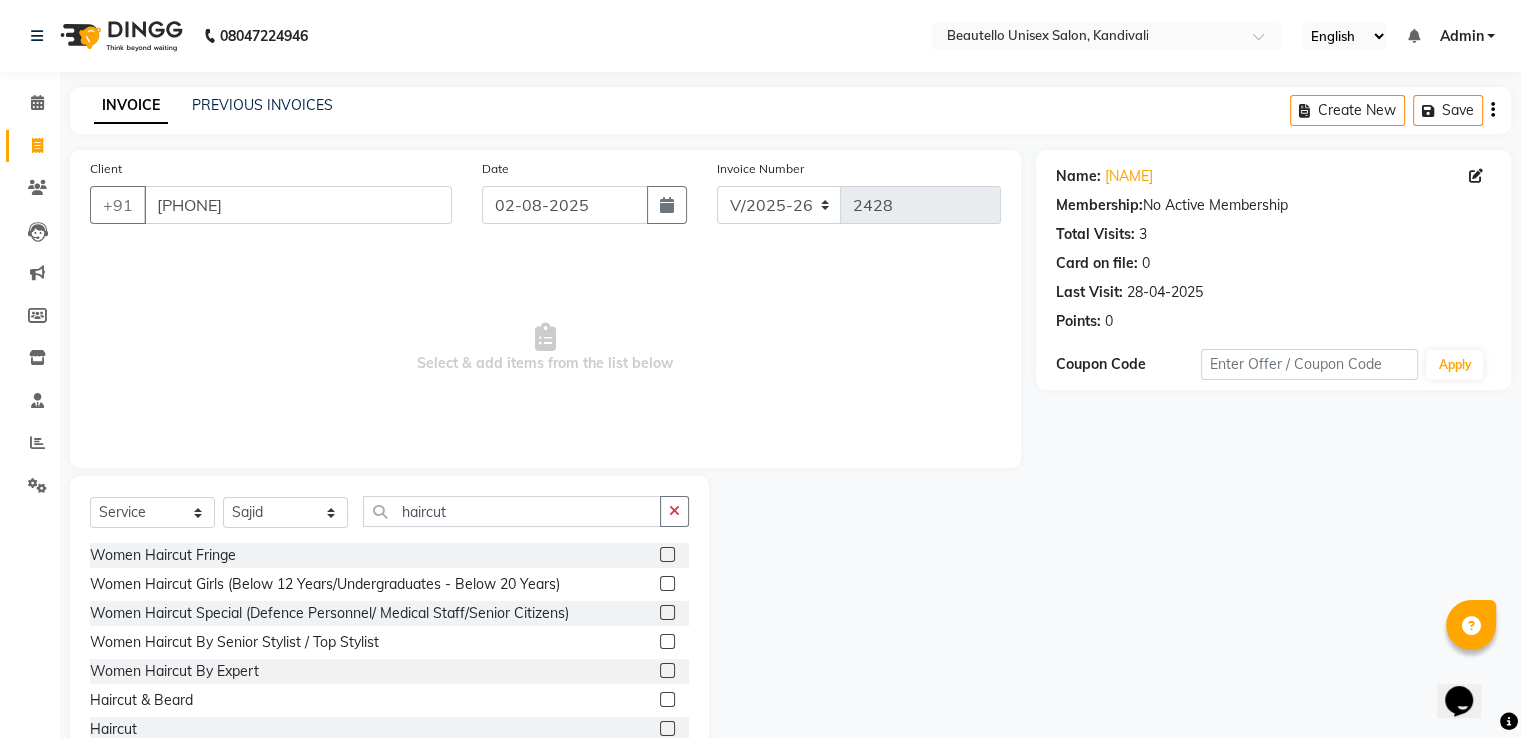 click 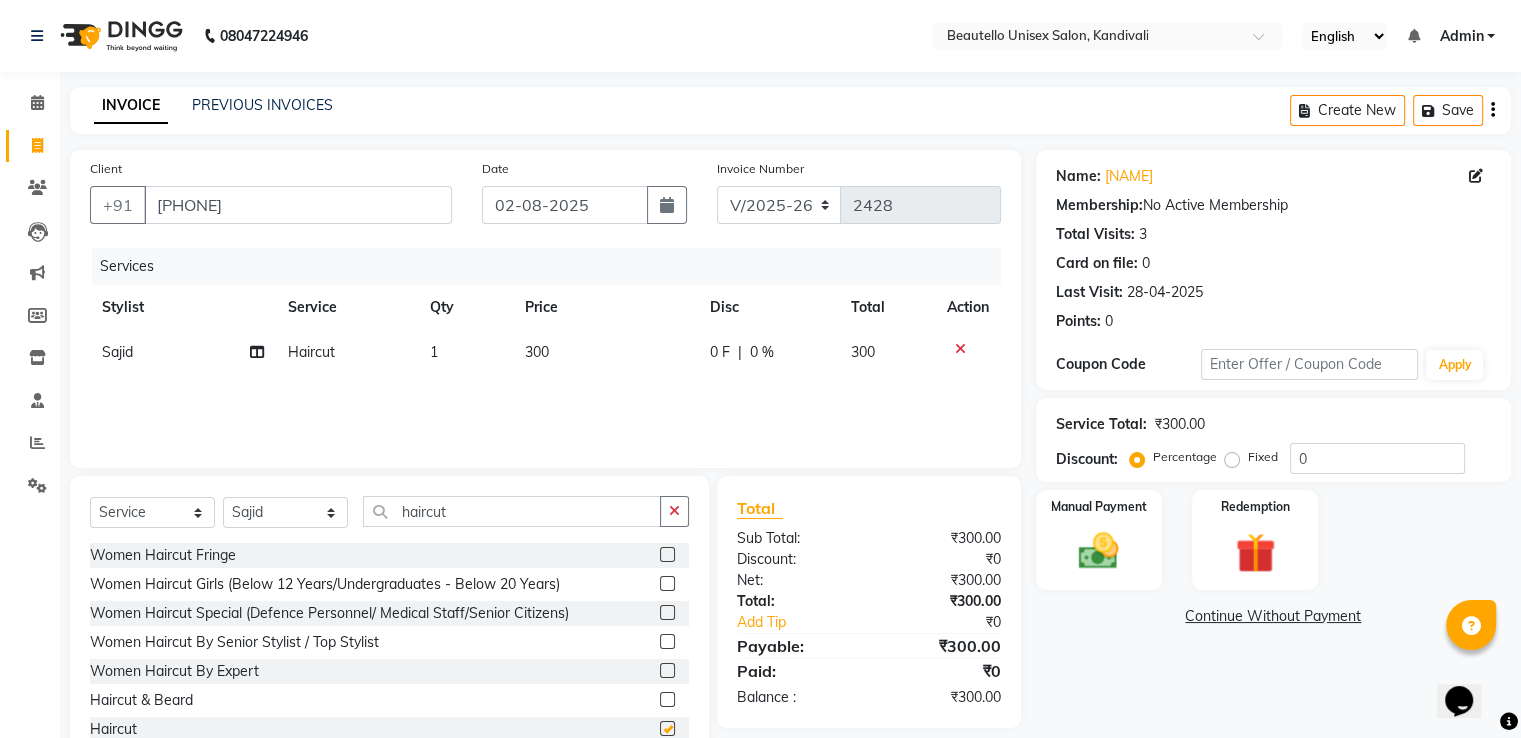 checkbox on "false" 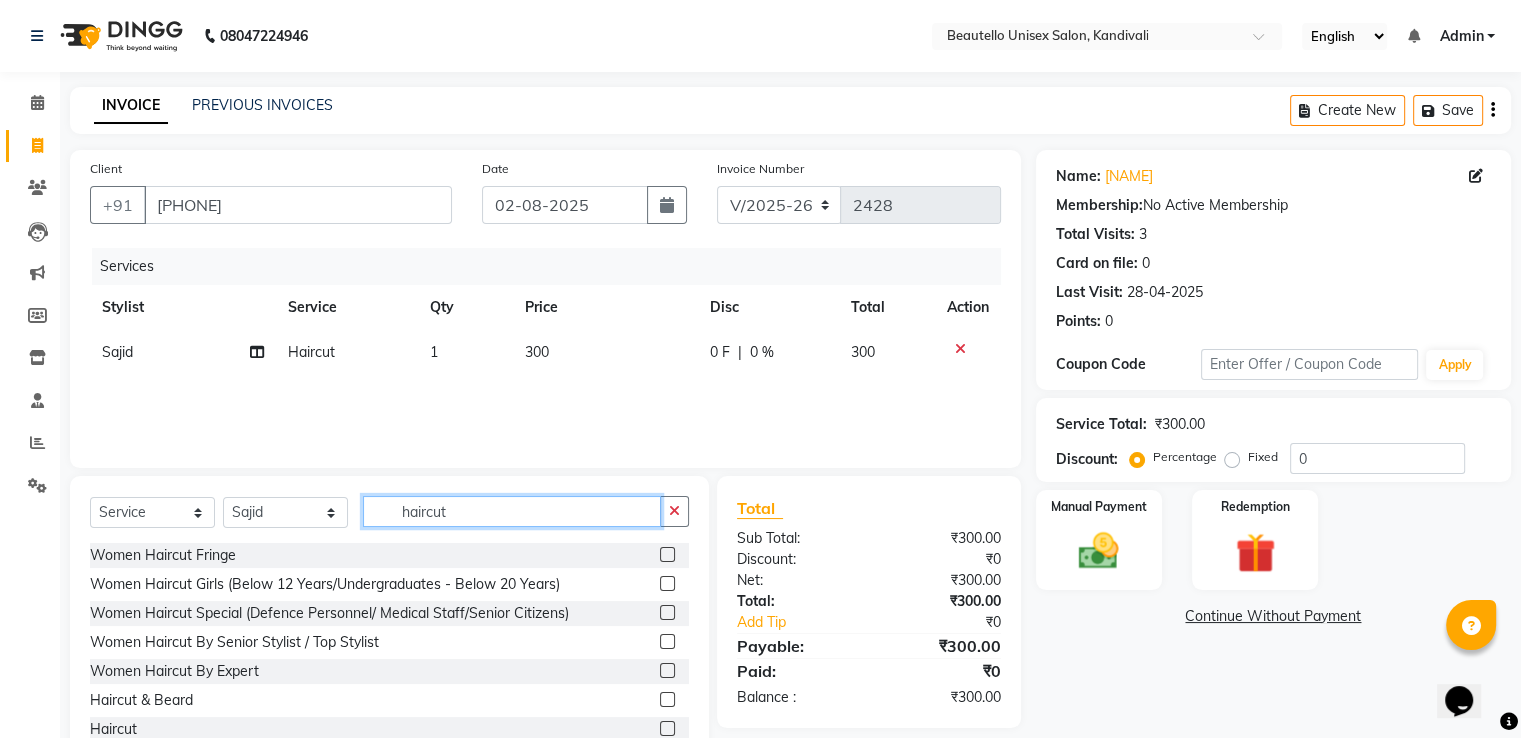 click on "Select  Service  Product  Membership  Package Voucher Prepaid Gift Card  Select Stylist  [NAME]  [NAME]  [NAME] [NAME]  [NAME] [NAME] [NAME] [NAME] [NAME] [NAME] [NAME] [NAME] haircut Women Haircut Fringe  Women Haircut Girls (Below 12 Years/Undergraduates - Below 20 Years)  Women Haircut Special (Defence Personnel/ Medical Staff/Senior Citizens)  Women Haircut By Senior Stylist / Top Stylist  Women Haircut By Expert  Haircut  & Beard  Haircut  Men Haircuts Boys Haircut  Men Haircuts By Senior/Top Stylist  Men Haircuts By Expert  Men Haircuts Hair Style" 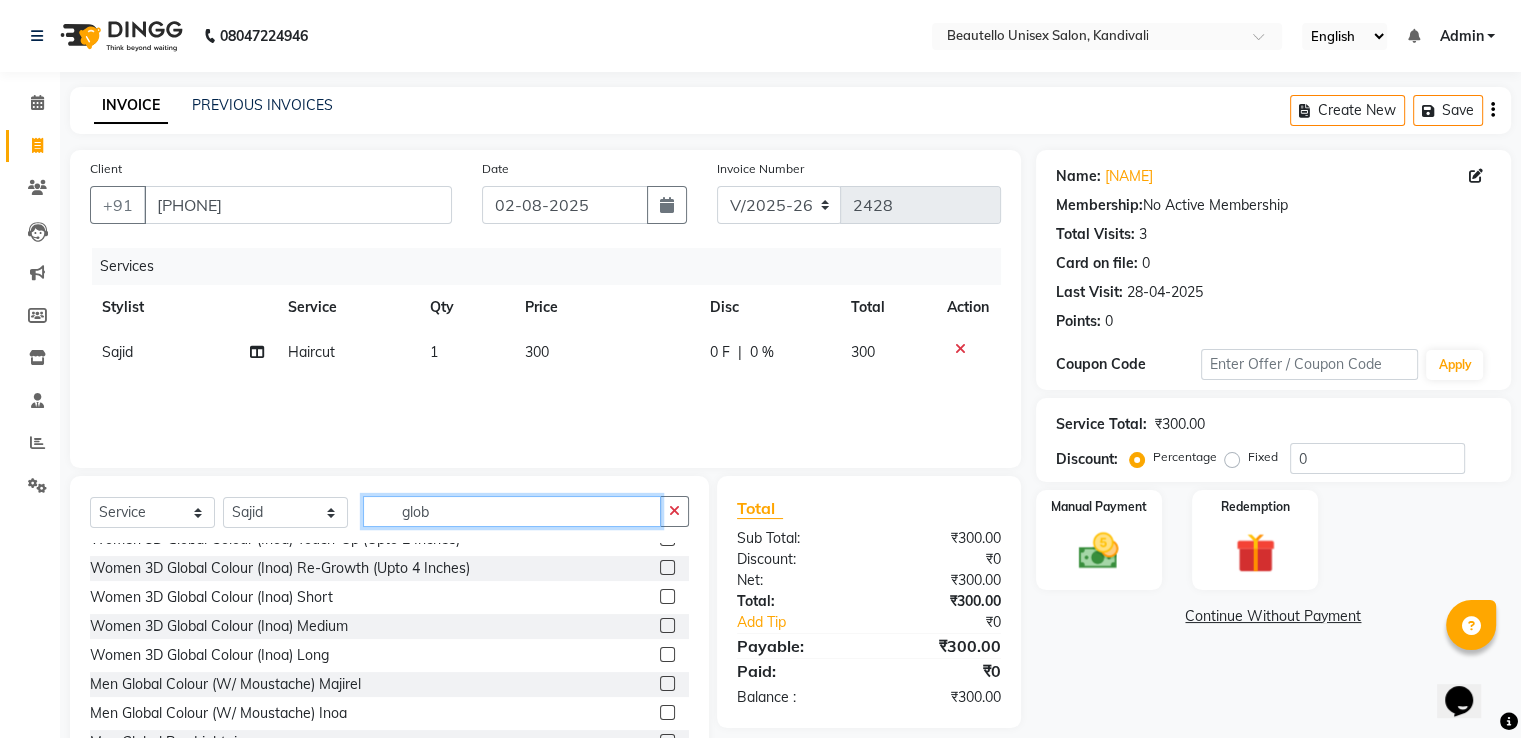 scroll, scrollTop: 176, scrollLeft: 0, axis: vertical 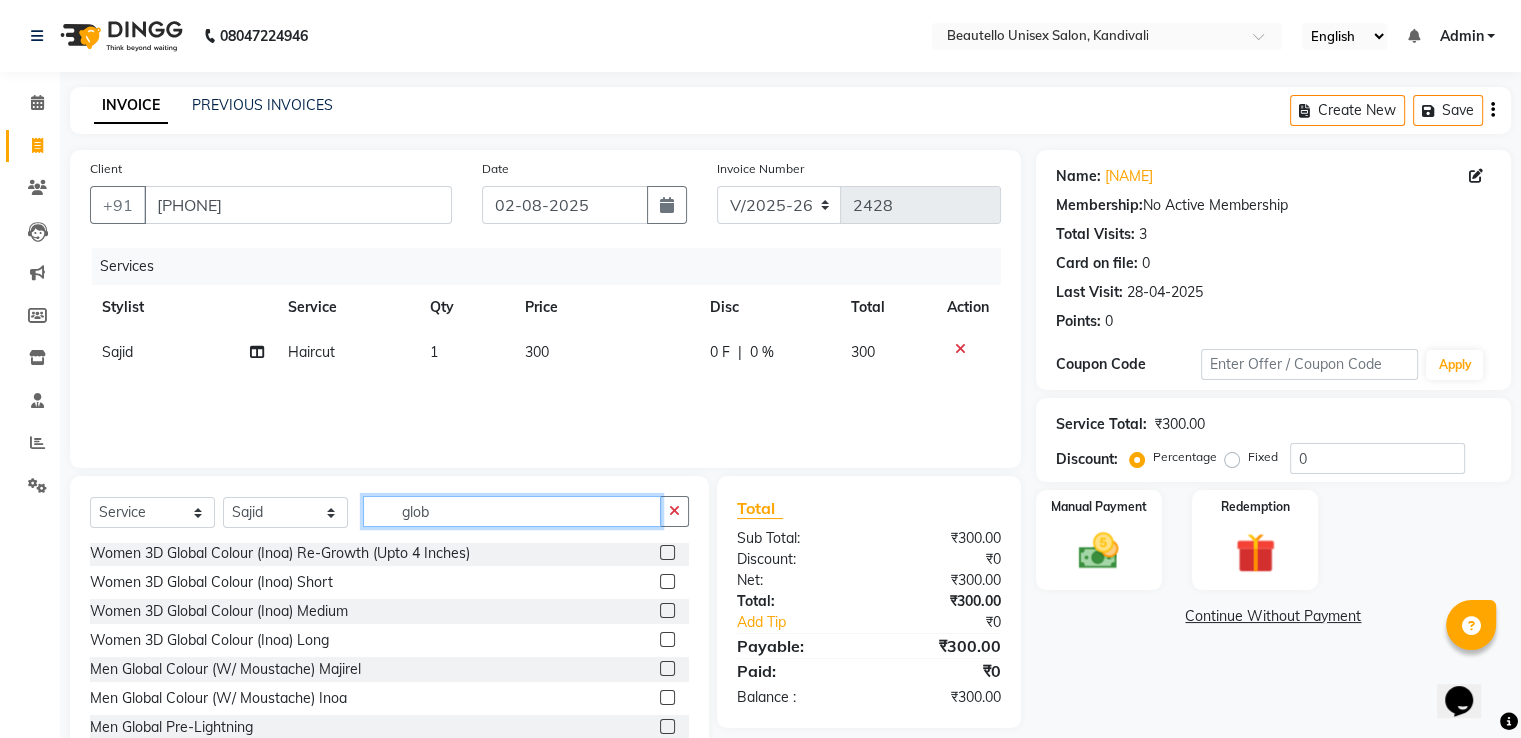 type on "glob" 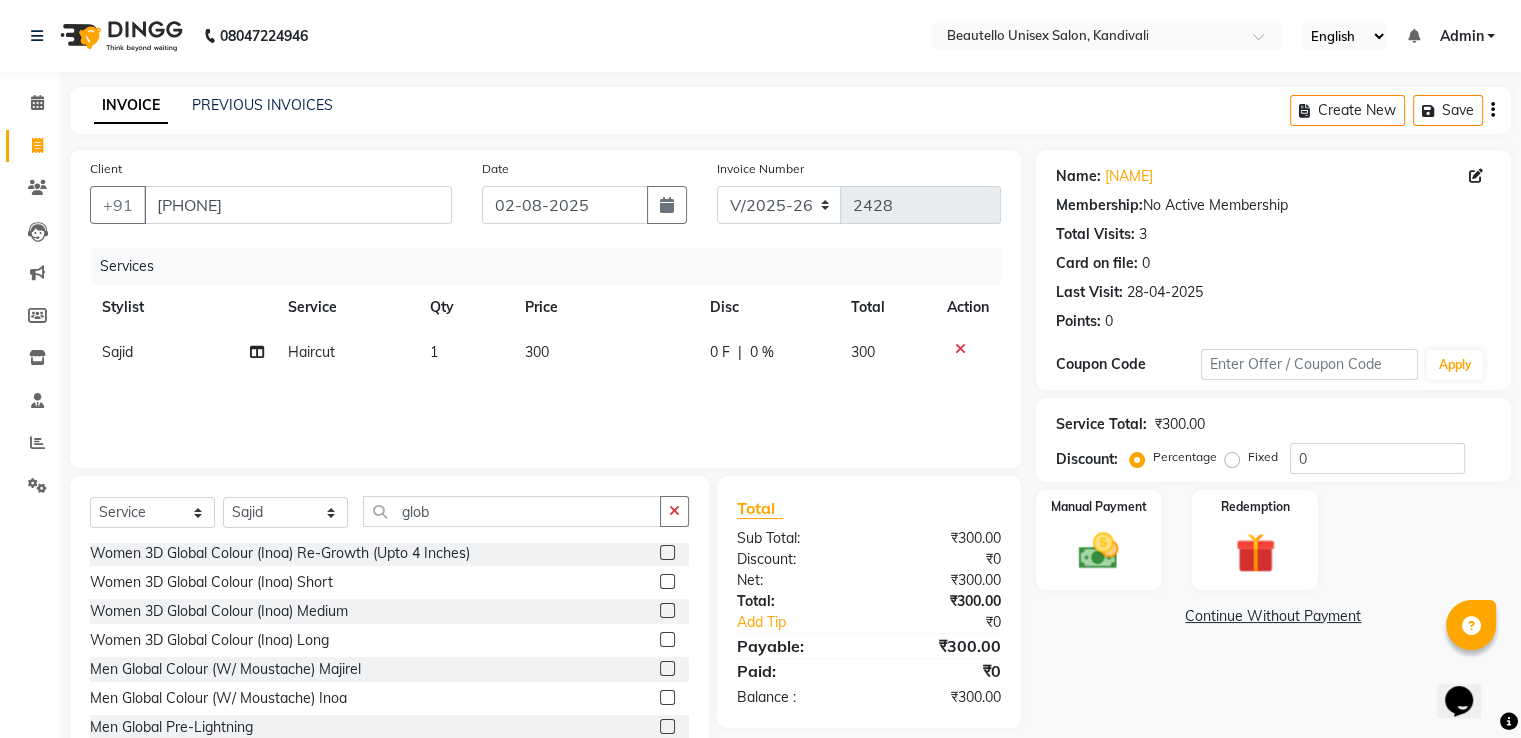 click 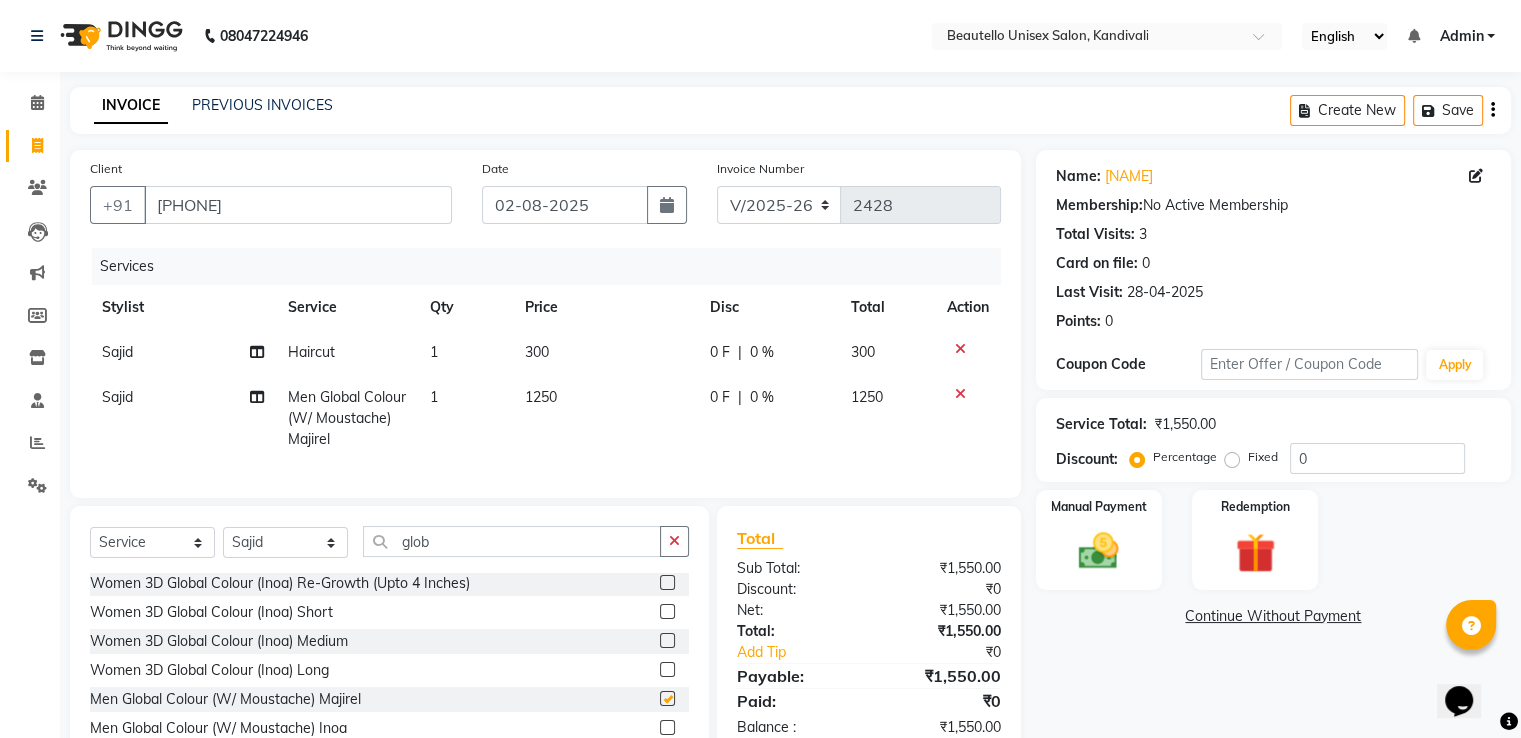 checkbox on "false" 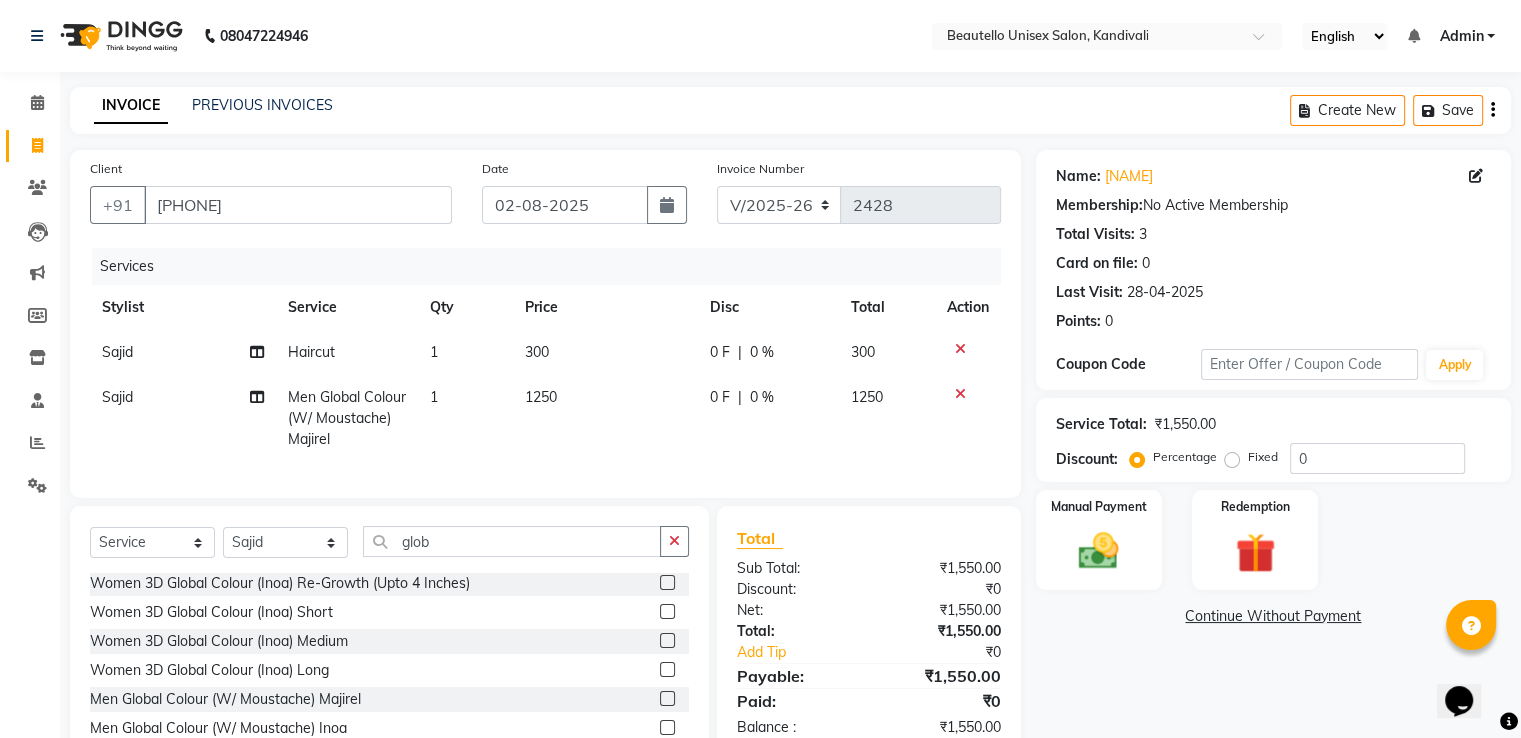 click on "1250" 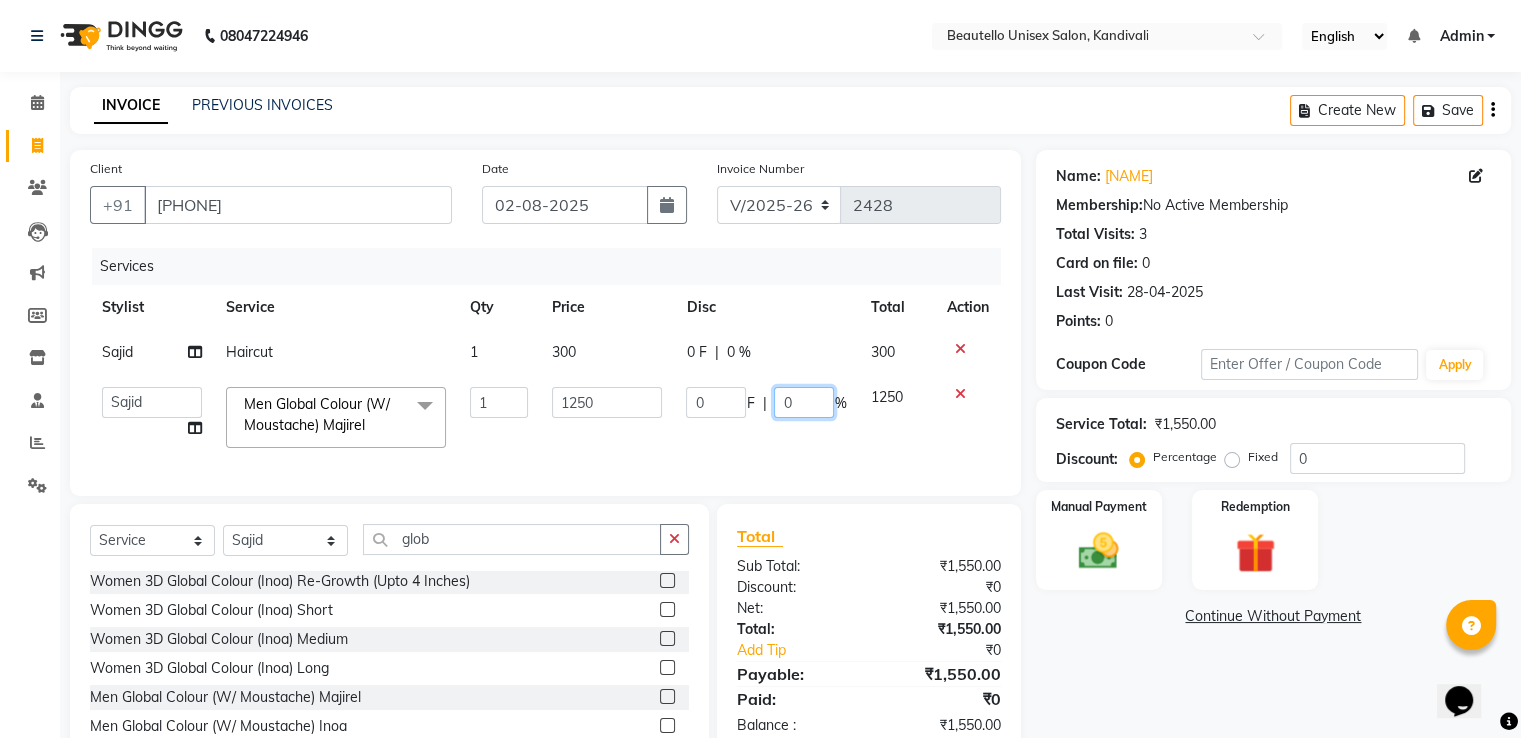 click on "0" 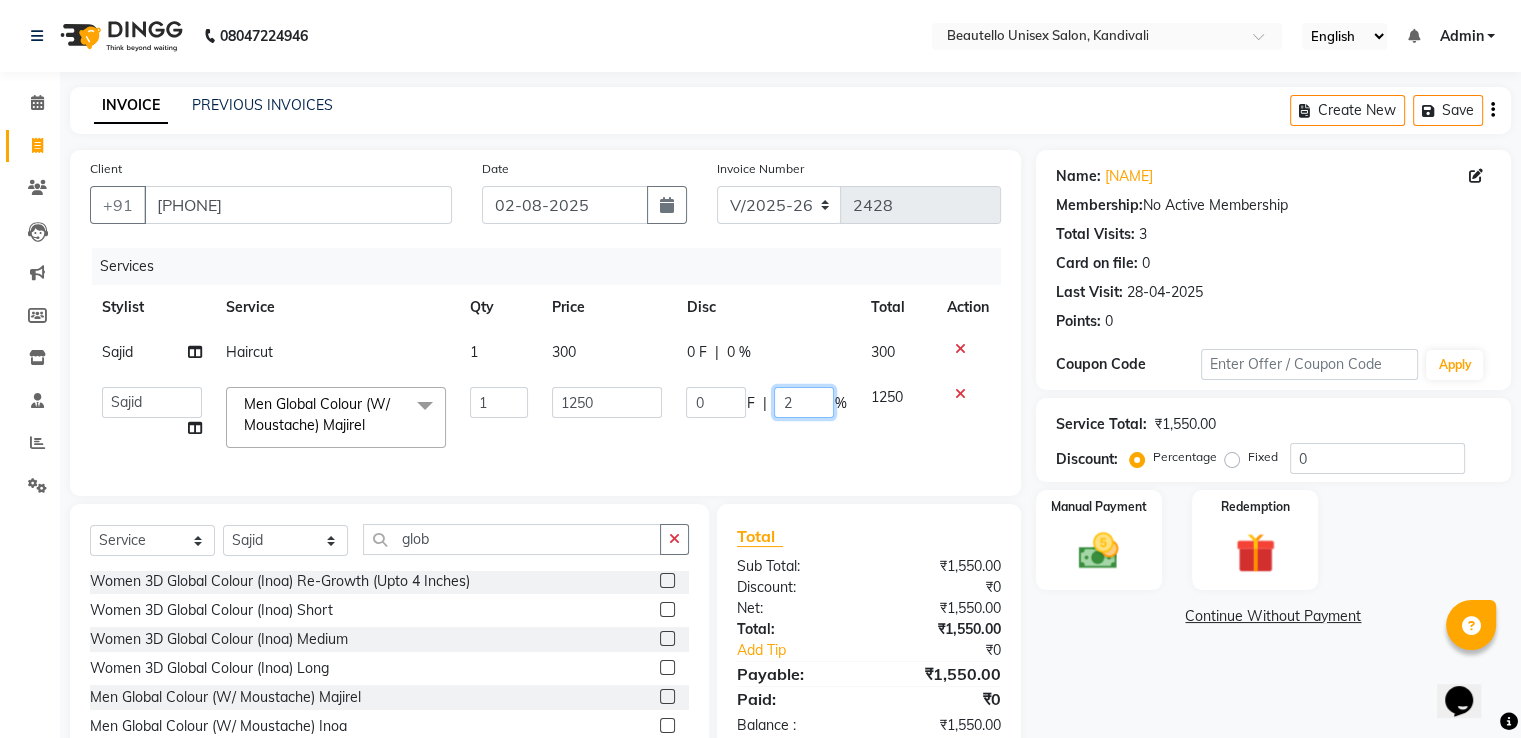 type on "20" 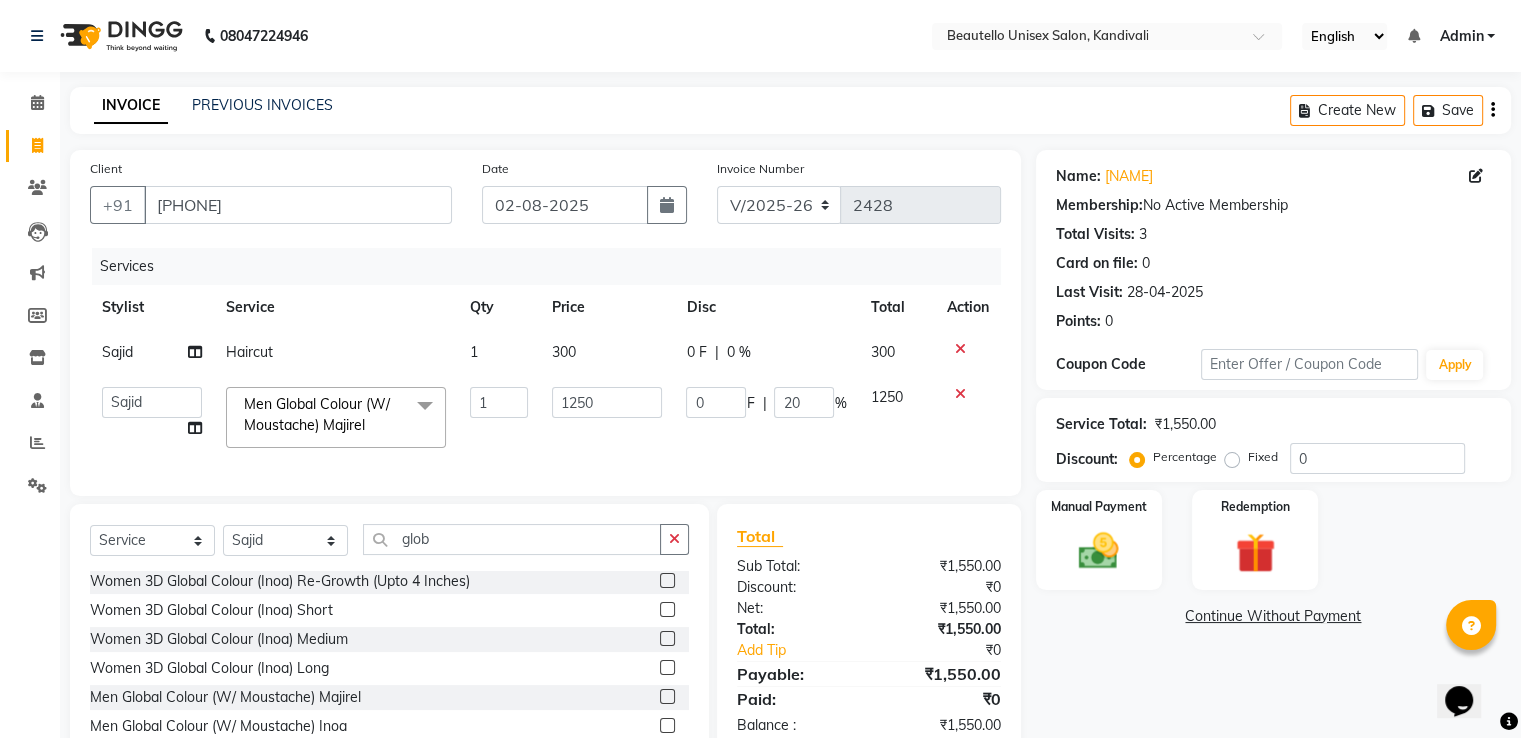 click on "Services" 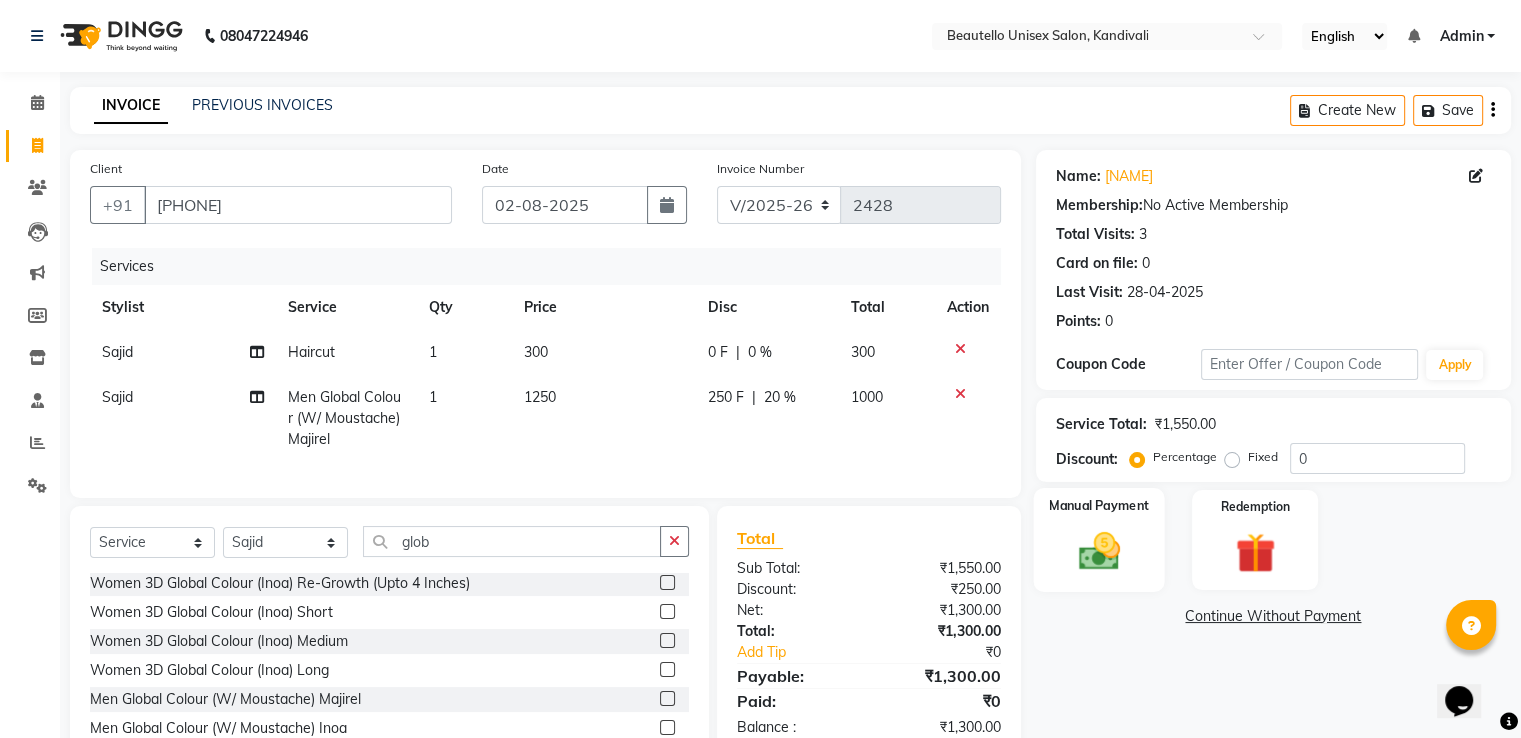 click 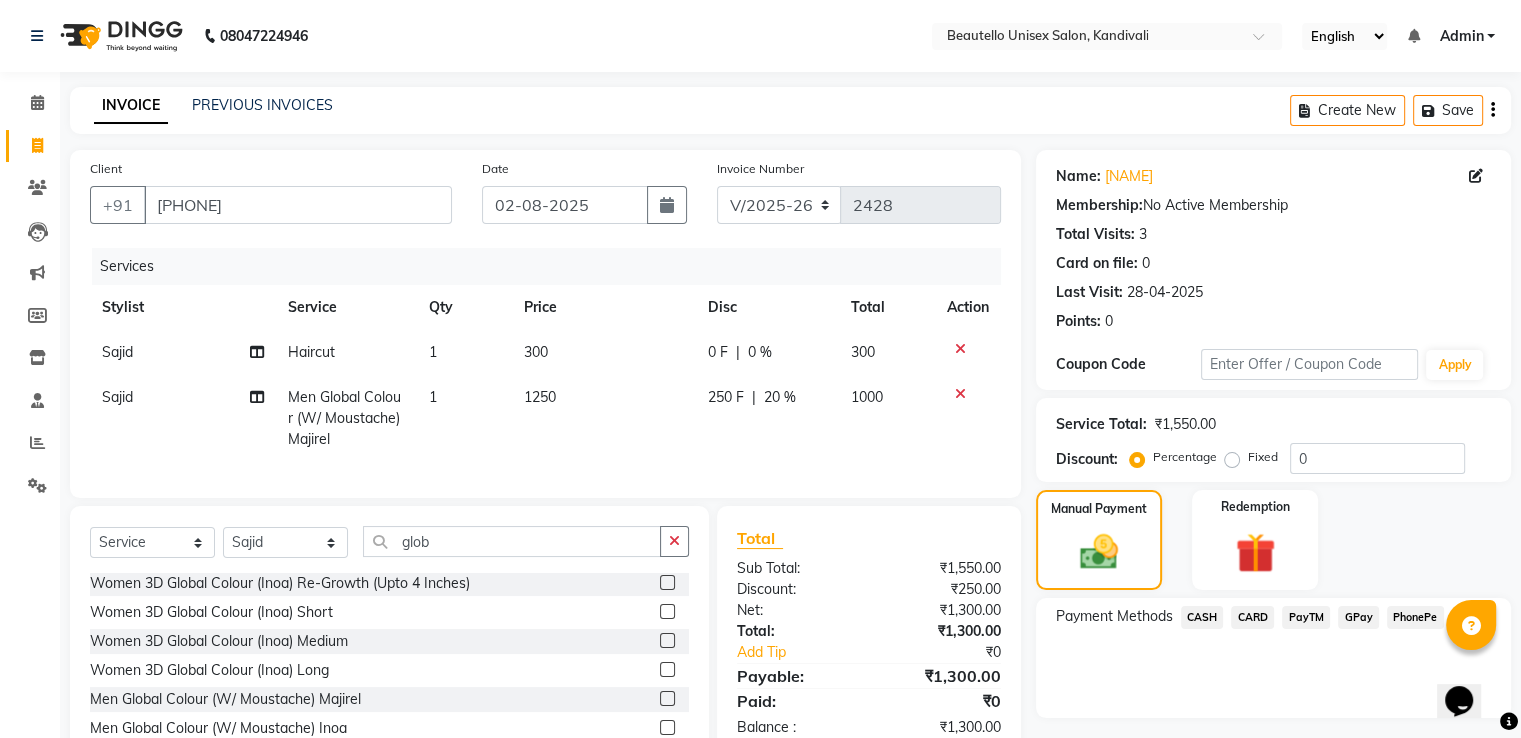 click on "PayTM" 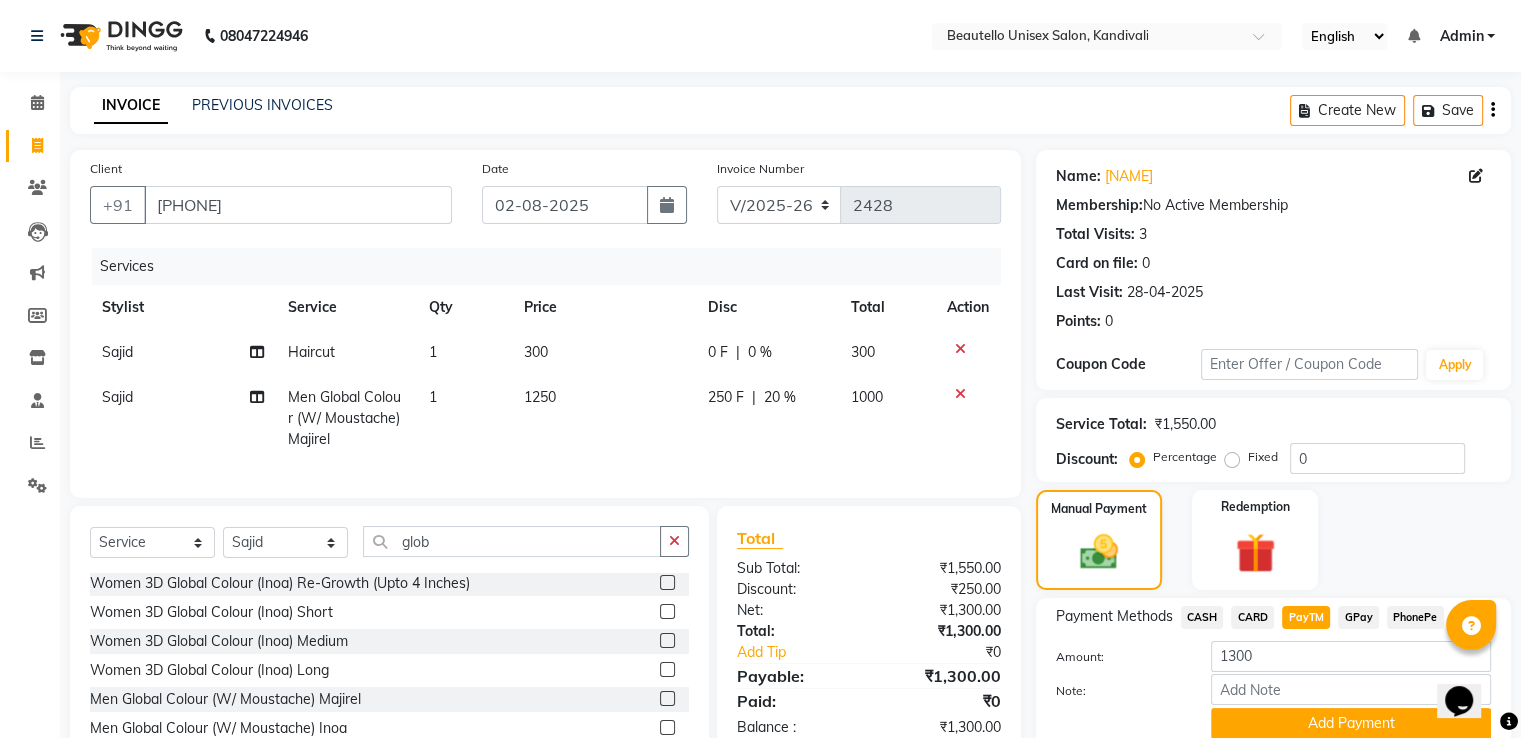 scroll, scrollTop: 81, scrollLeft: 0, axis: vertical 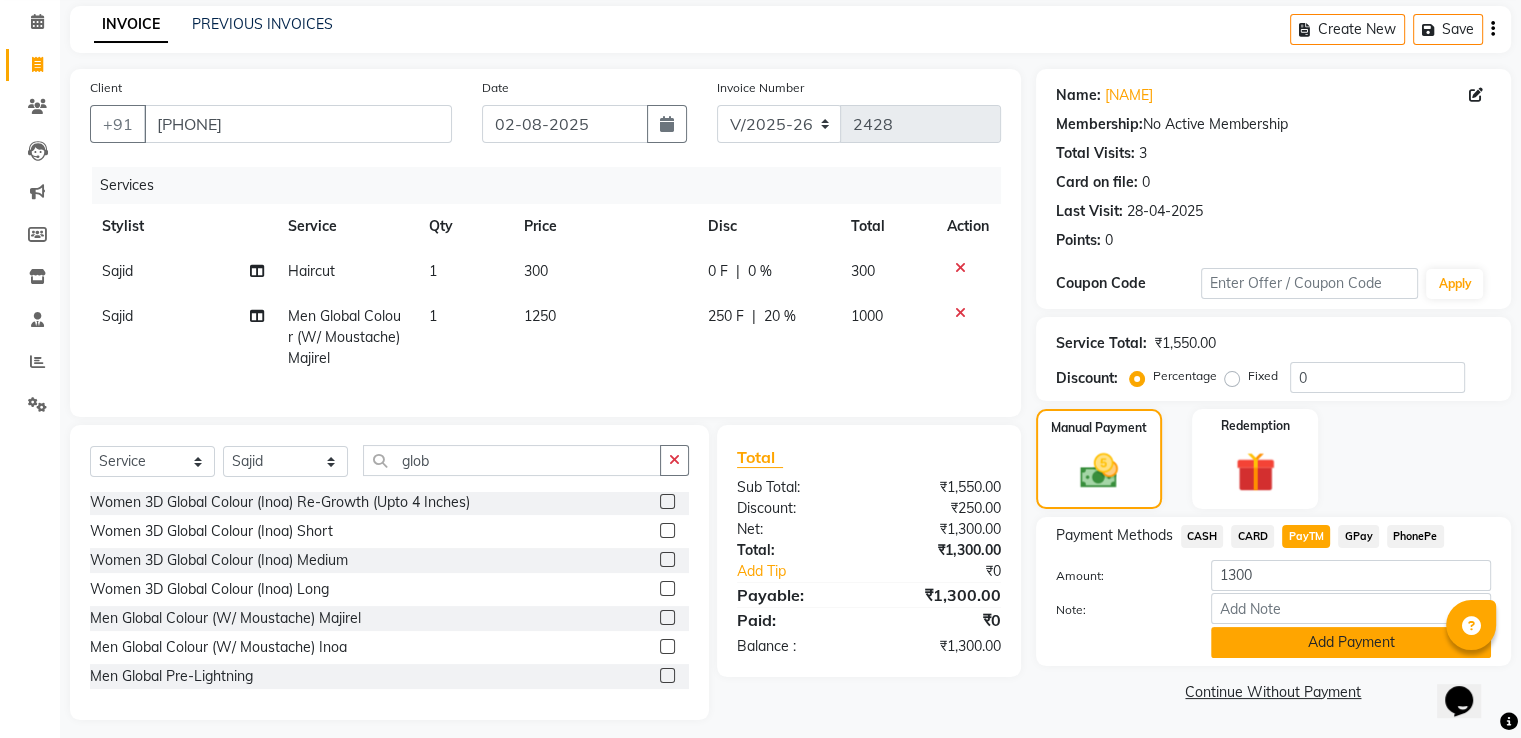 click on "Add Payment" 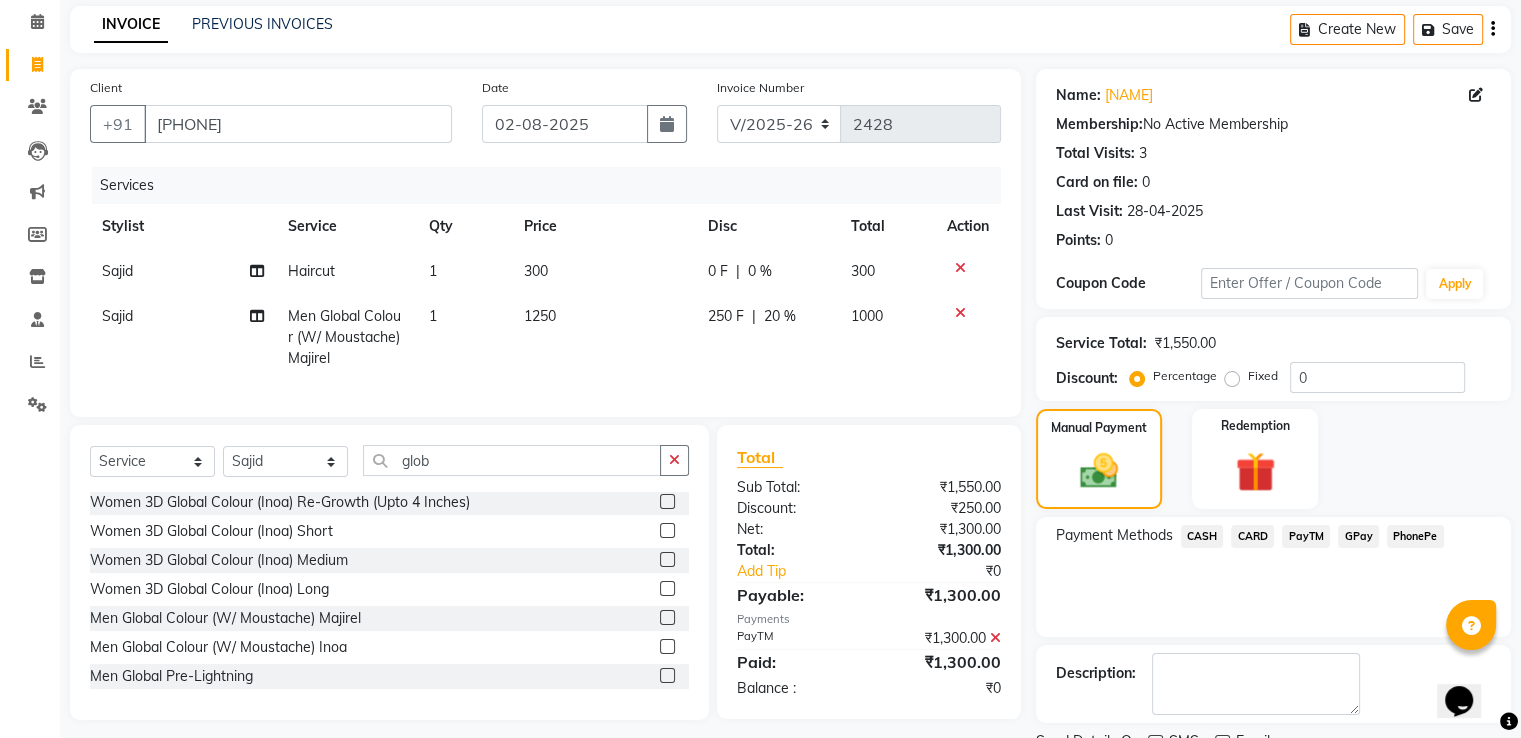 scroll, scrollTop: 163, scrollLeft: 0, axis: vertical 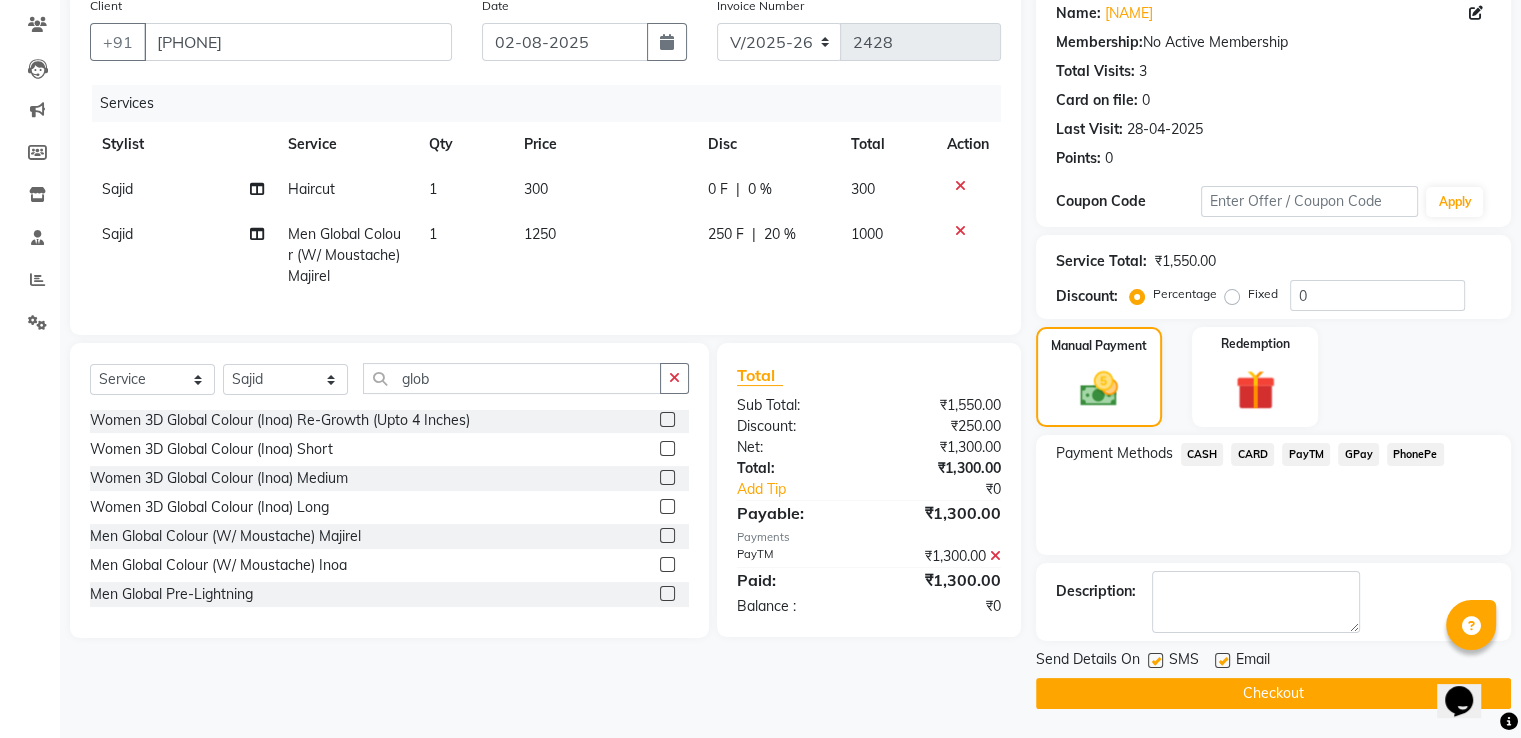 click 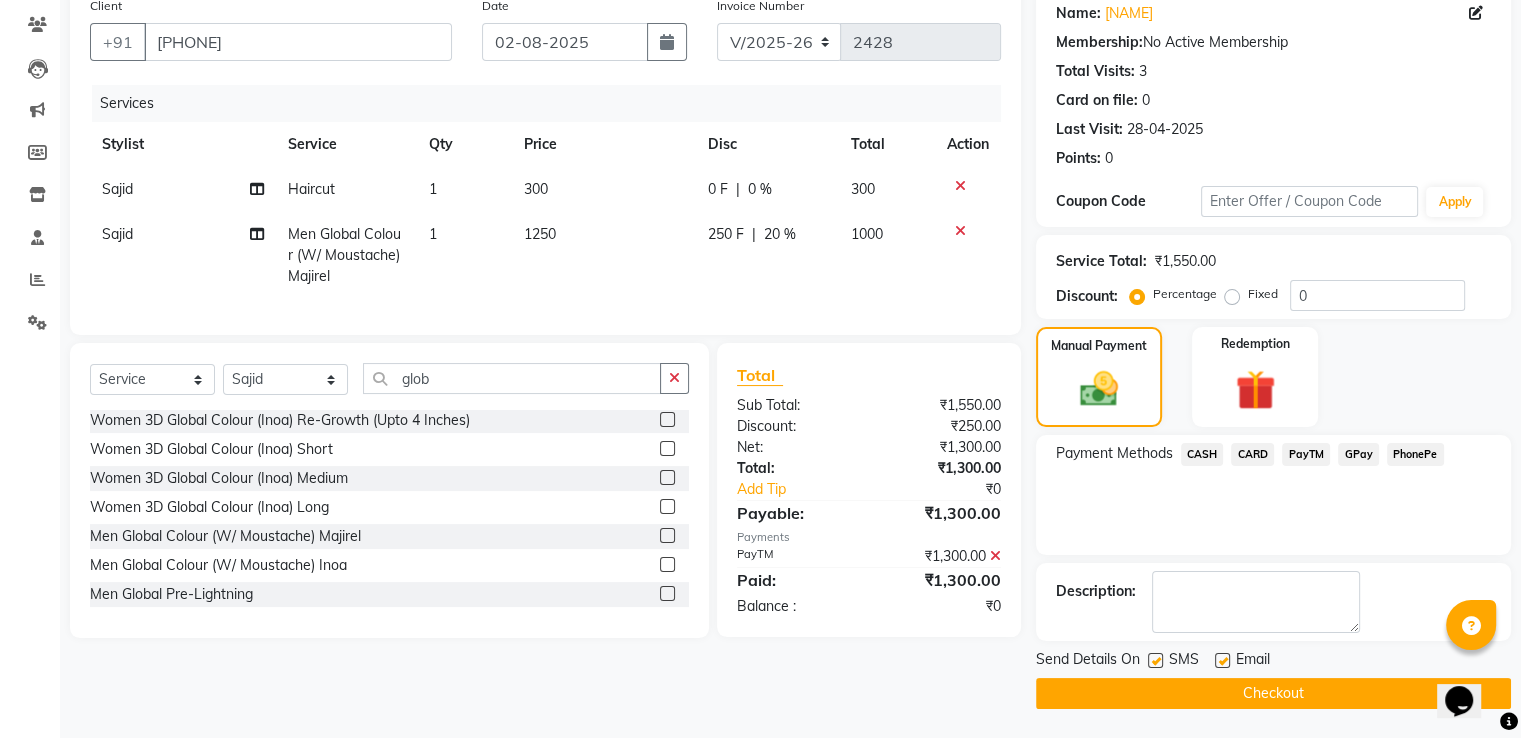 click at bounding box center (1154, 661) 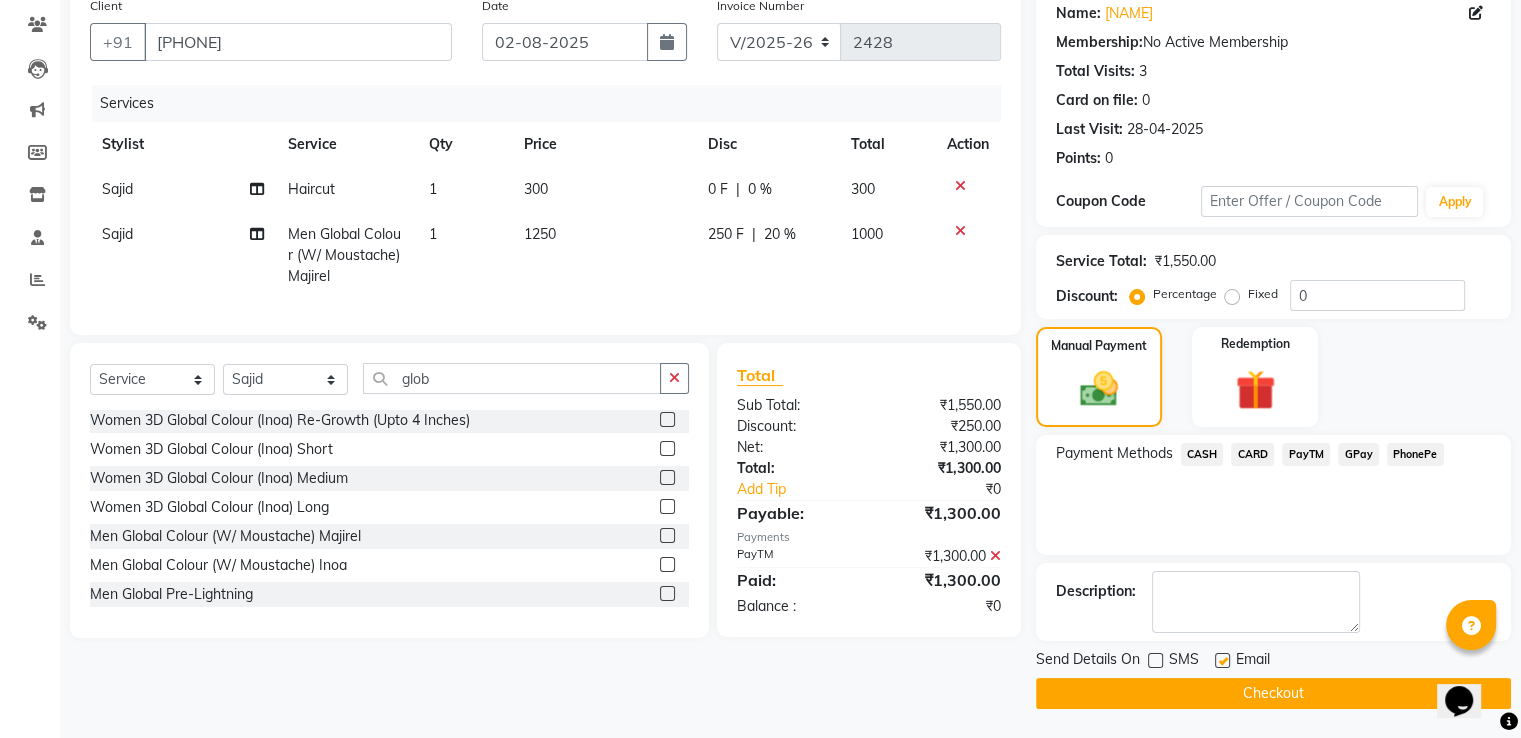 click on "Checkout" 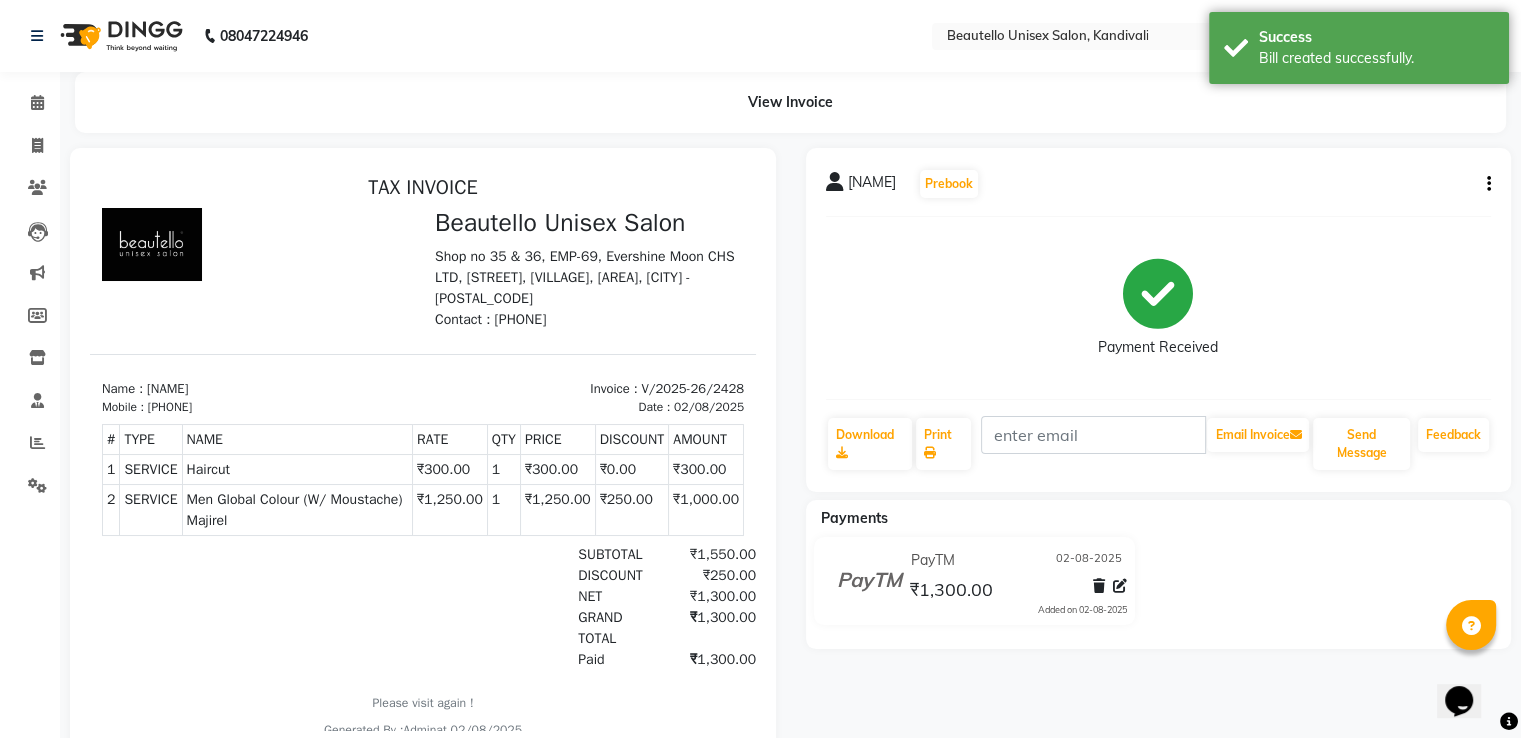 scroll, scrollTop: 0, scrollLeft: 0, axis: both 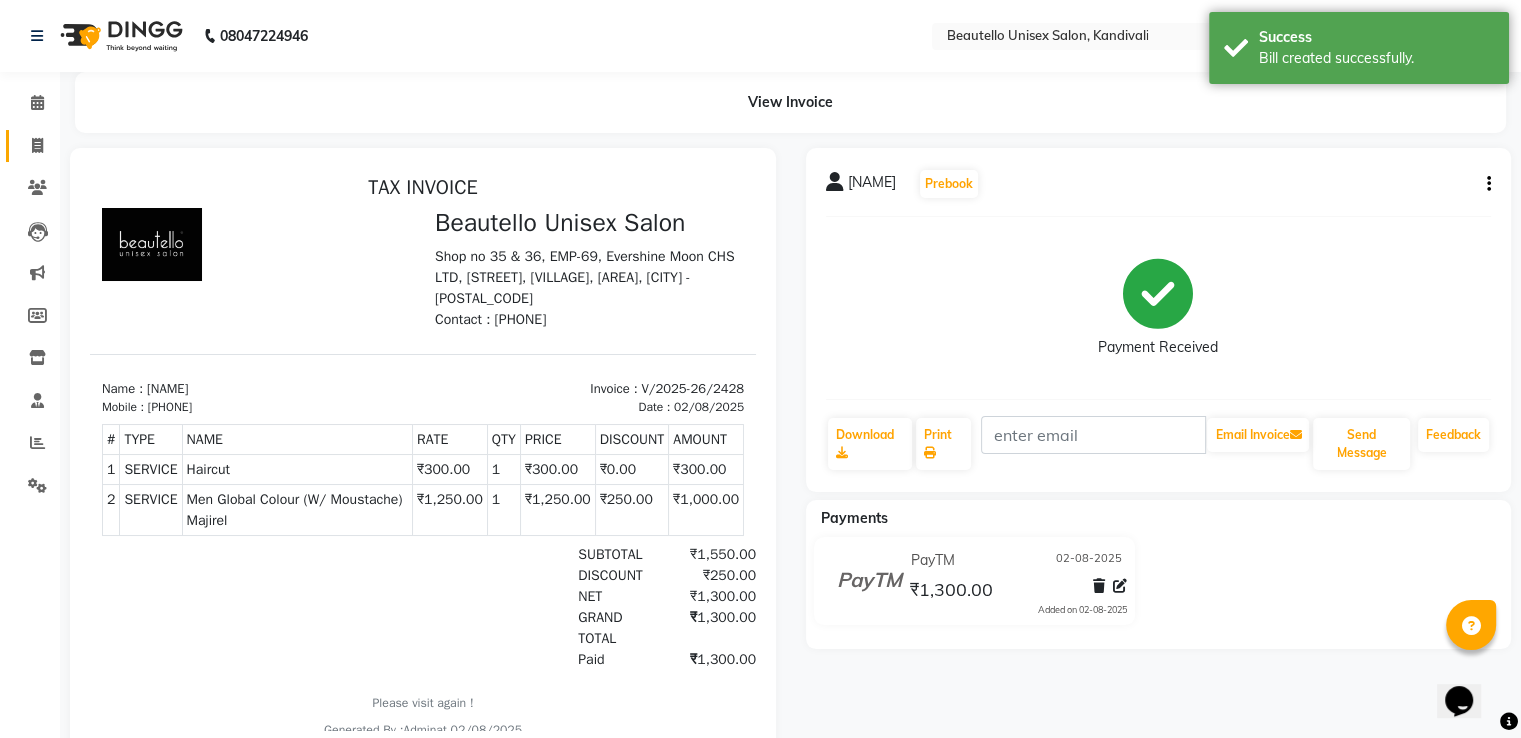 click 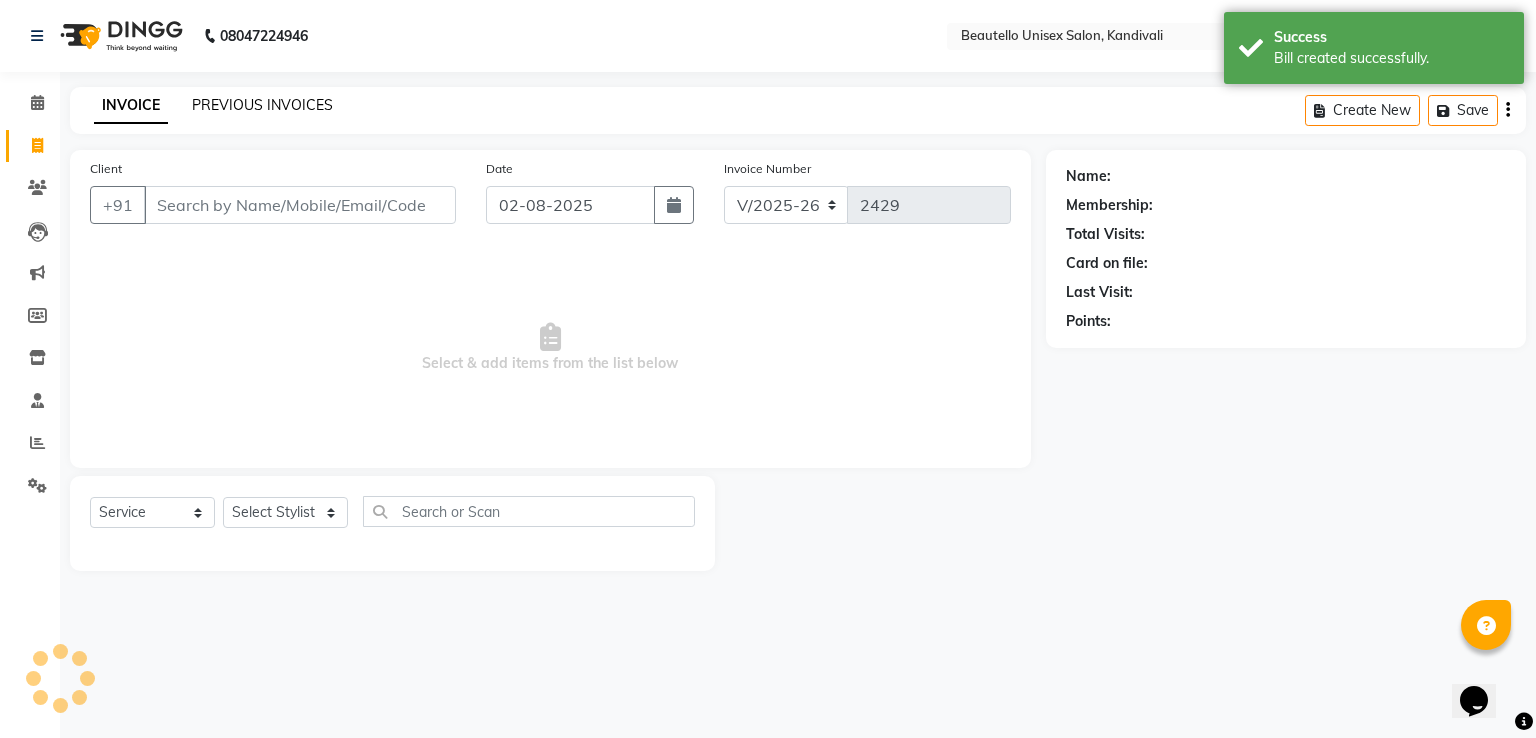 click on "PREVIOUS INVOICES" 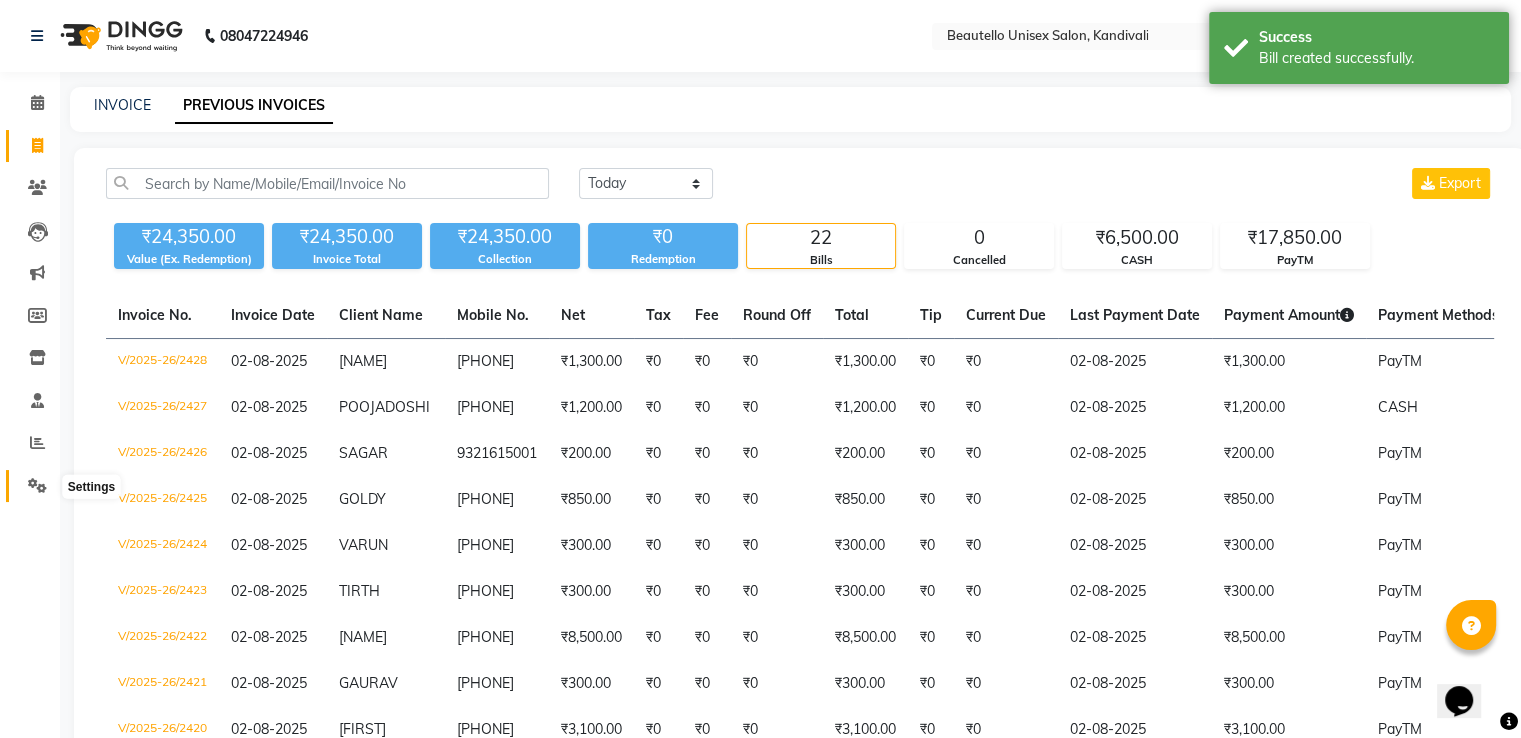 click 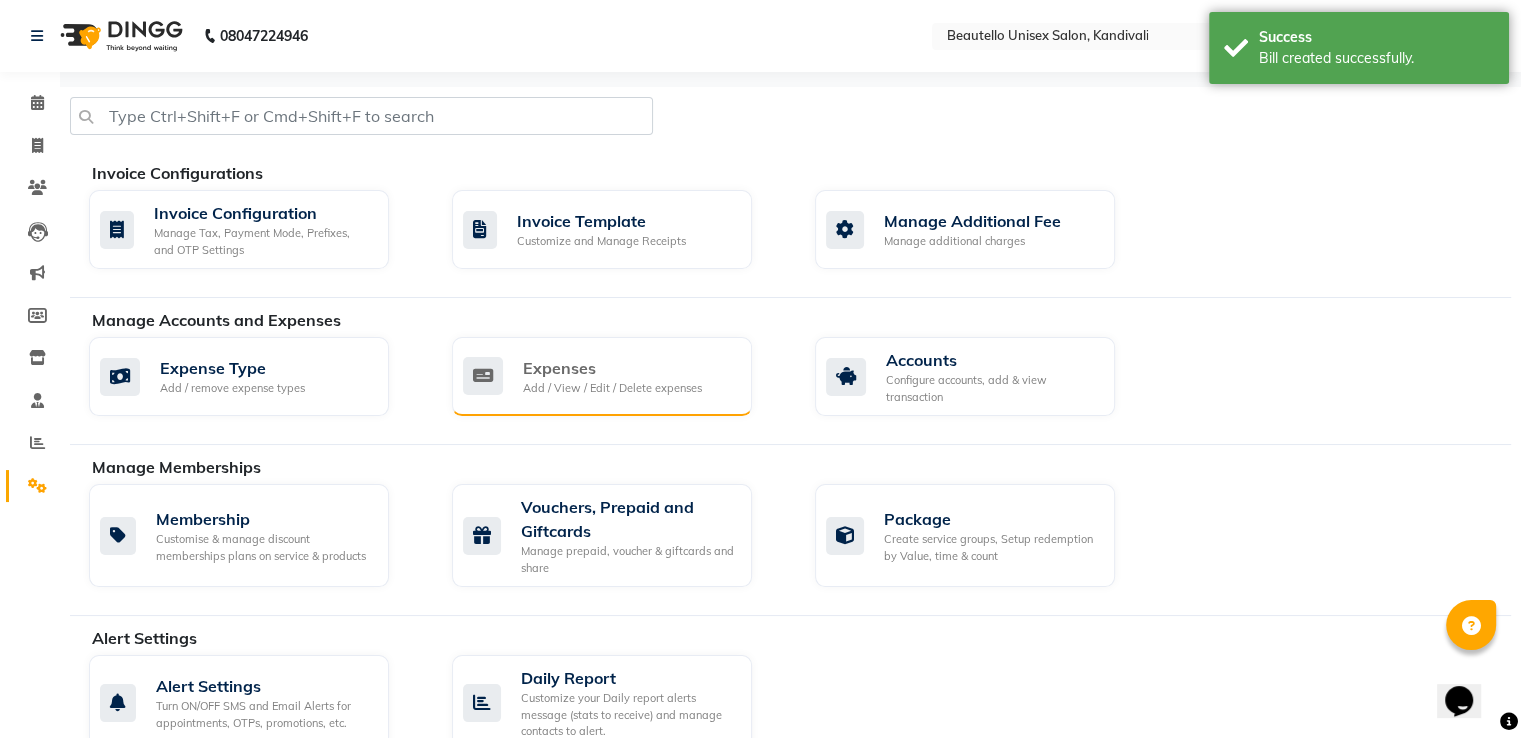 click on "Expenses" 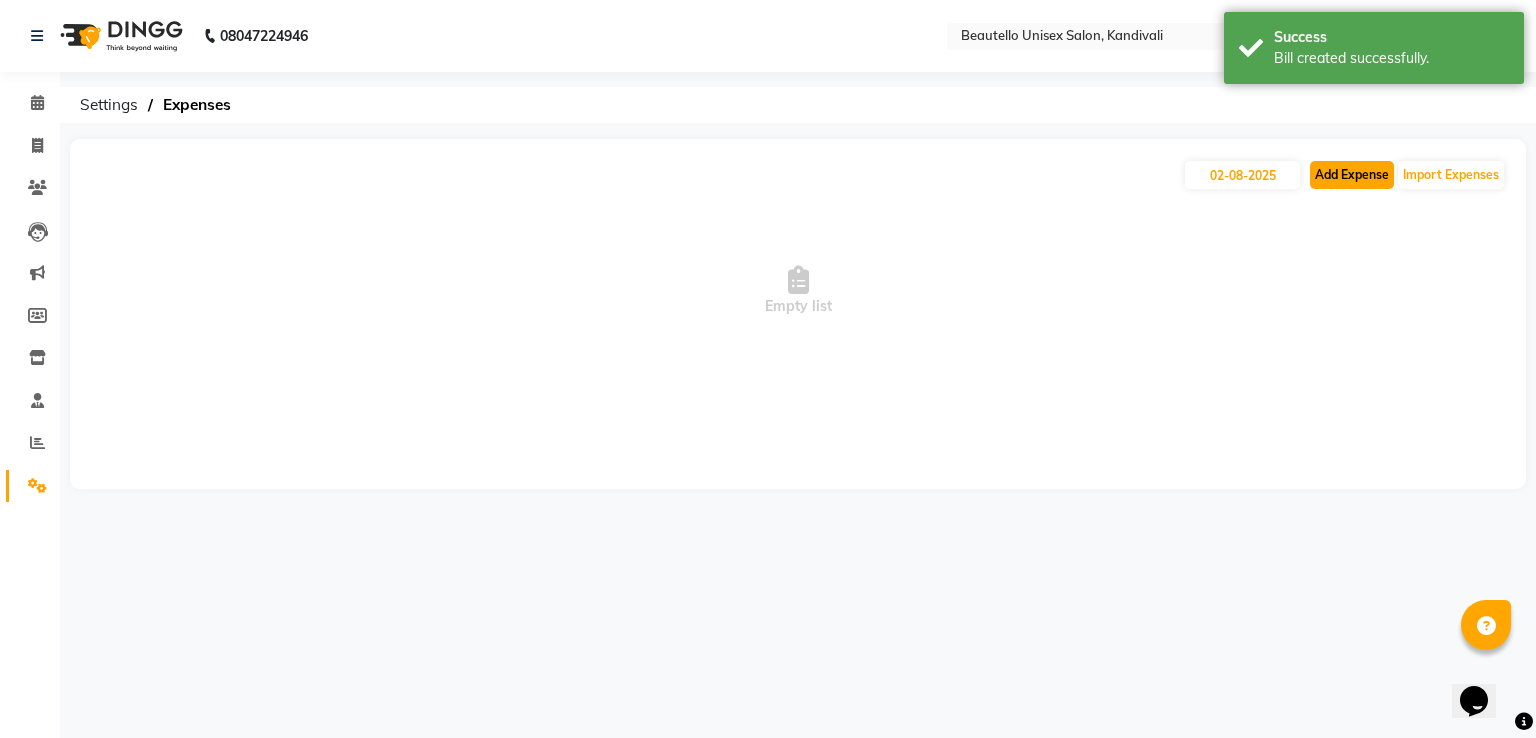 click on "Add Expense" 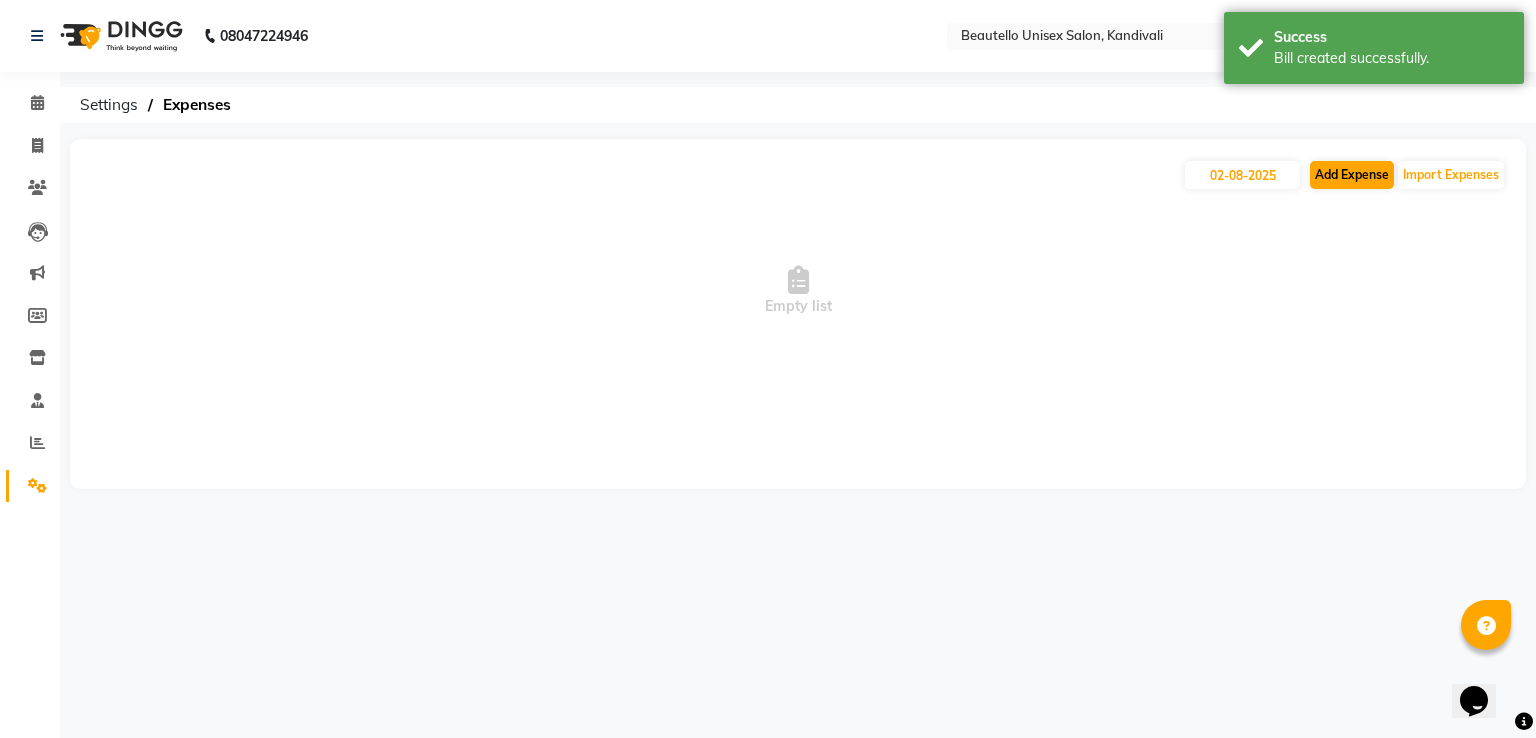 select on "1" 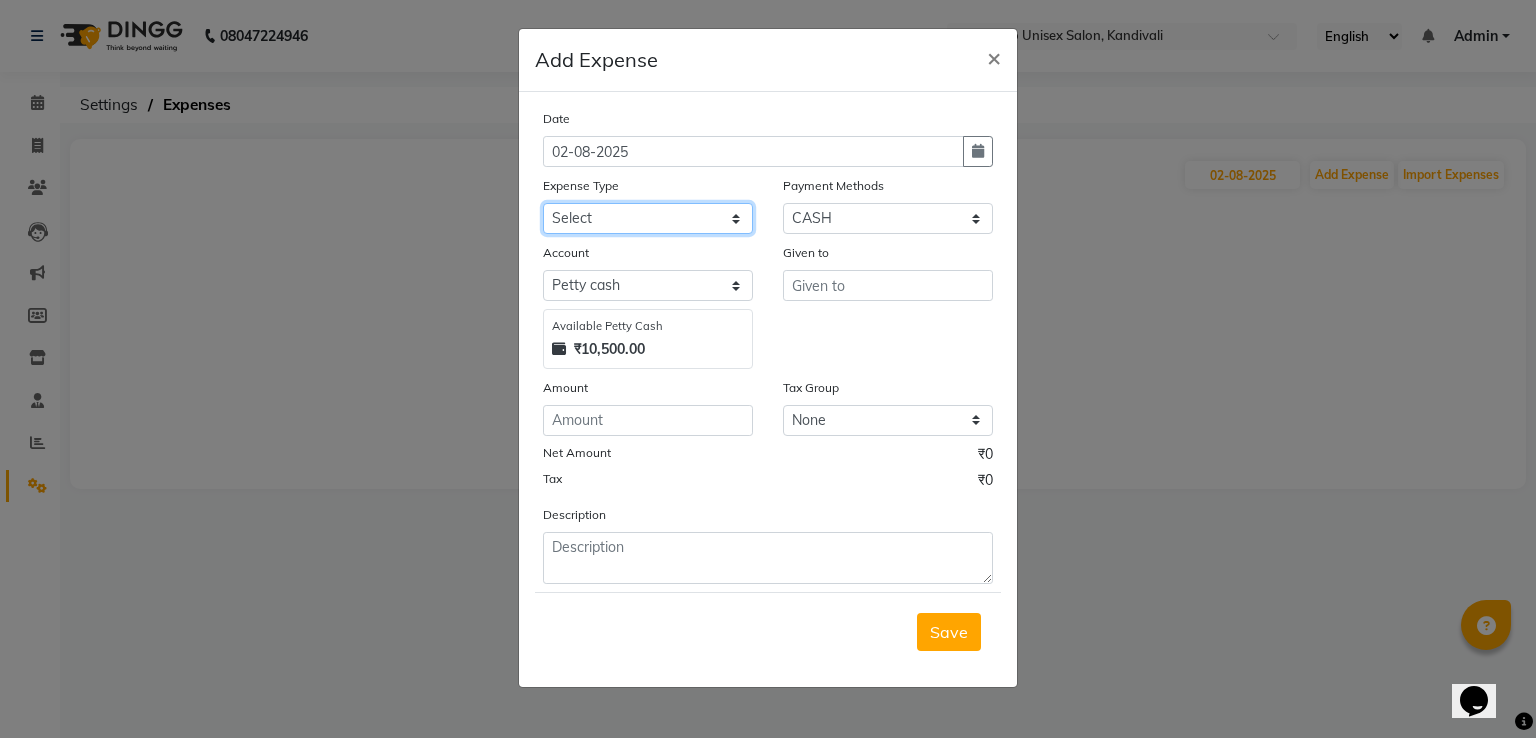 click on "Select Advance Salary Bank charges Car maintenance  Cash transfer to bank Cash transfer to hub Client Snacks Clinical charges Equipment Fuel Govt fee Incentive Insurance International purchase Loan Repayment Maintenance Marketing Miscellaneous MRA Other Pantry Product Rent Salary Staff Snacks Tax Tea & Refreshment Utilities" 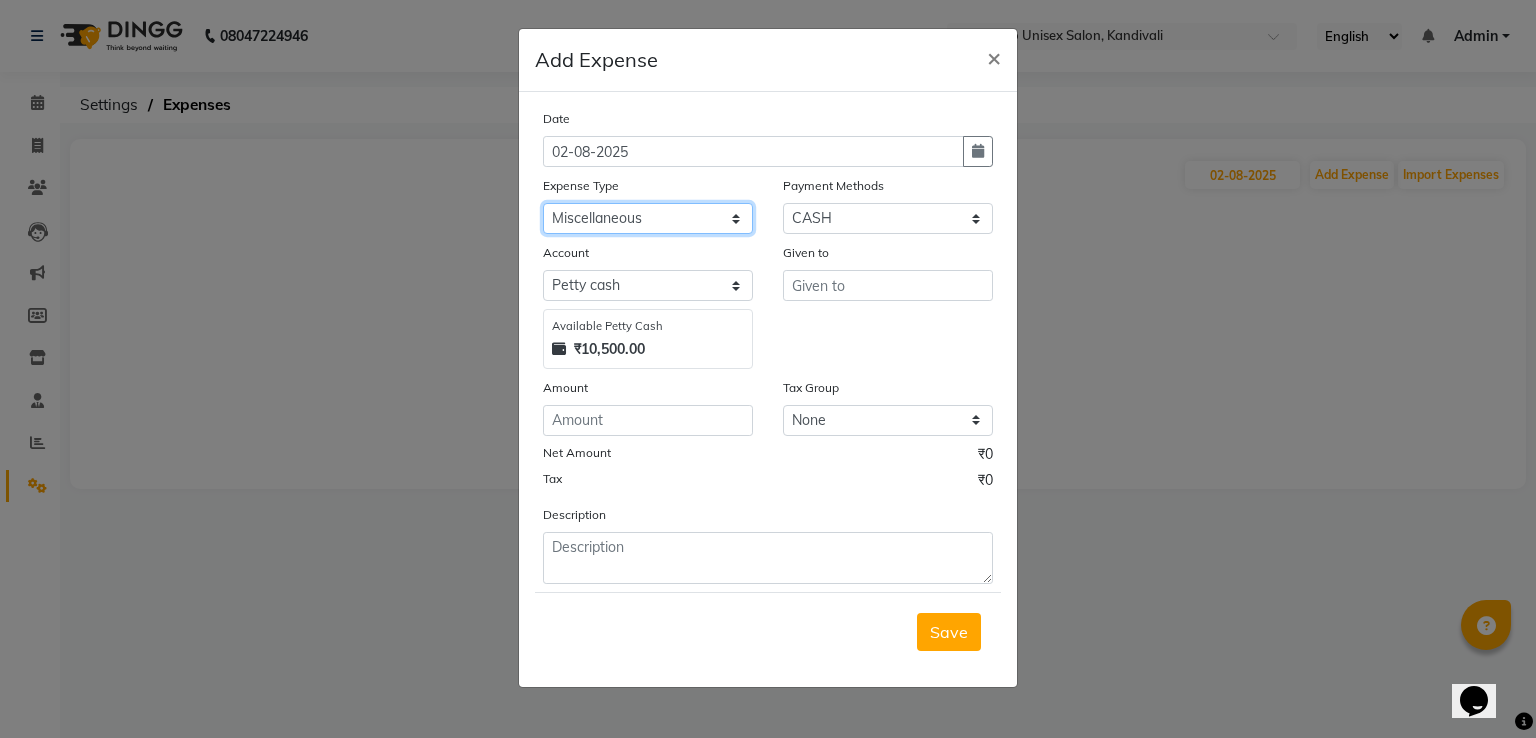 click on "Select Advance Salary Bank charges Car maintenance  Cash transfer to bank Cash transfer to hub Client Snacks Clinical charges Equipment Fuel Govt fee Incentive Insurance International purchase Loan Repayment Maintenance Marketing Miscellaneous MRA Other Pantry Product Rent Salary Staff Snacks Tax Tea & Refreshment Utilities" 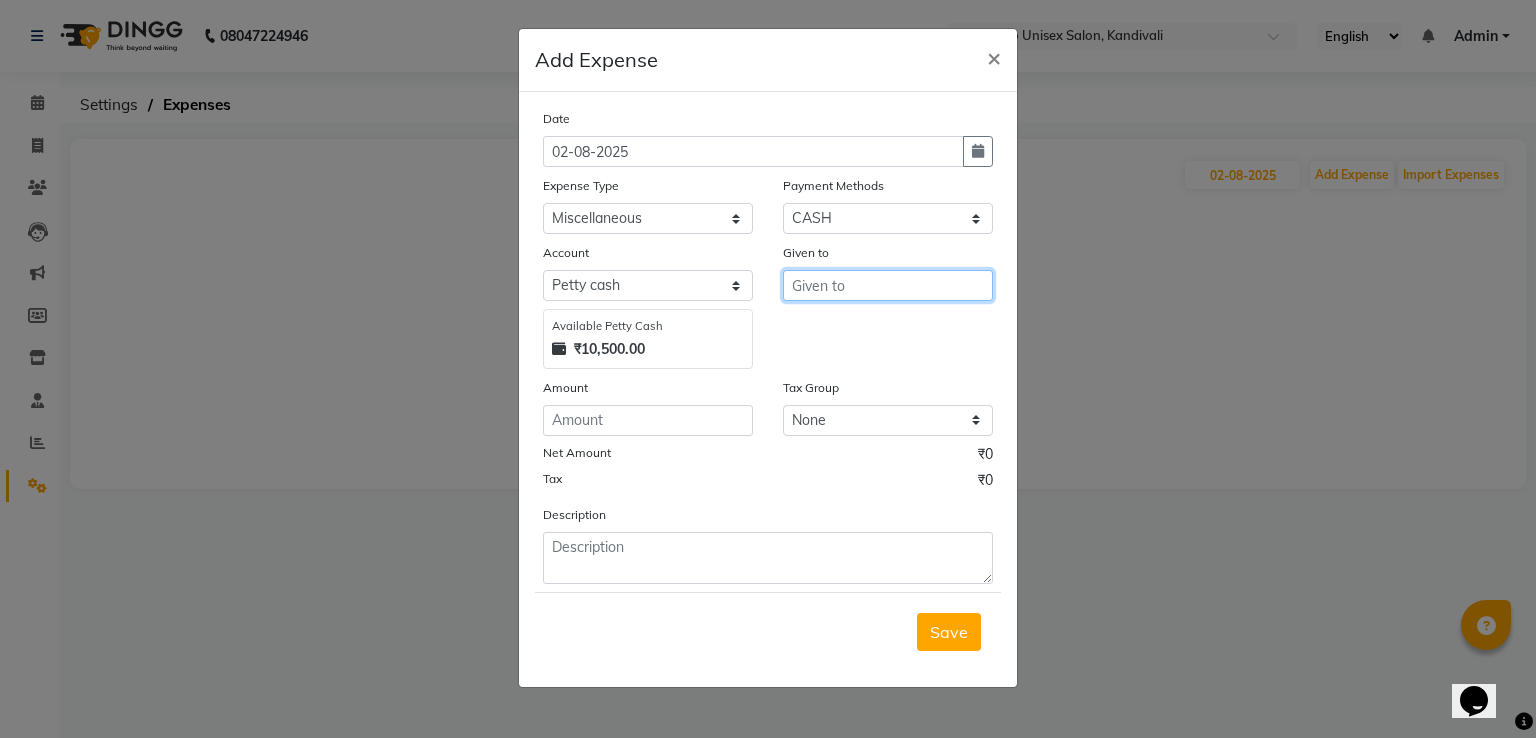 click at bounding box center (888, 285) 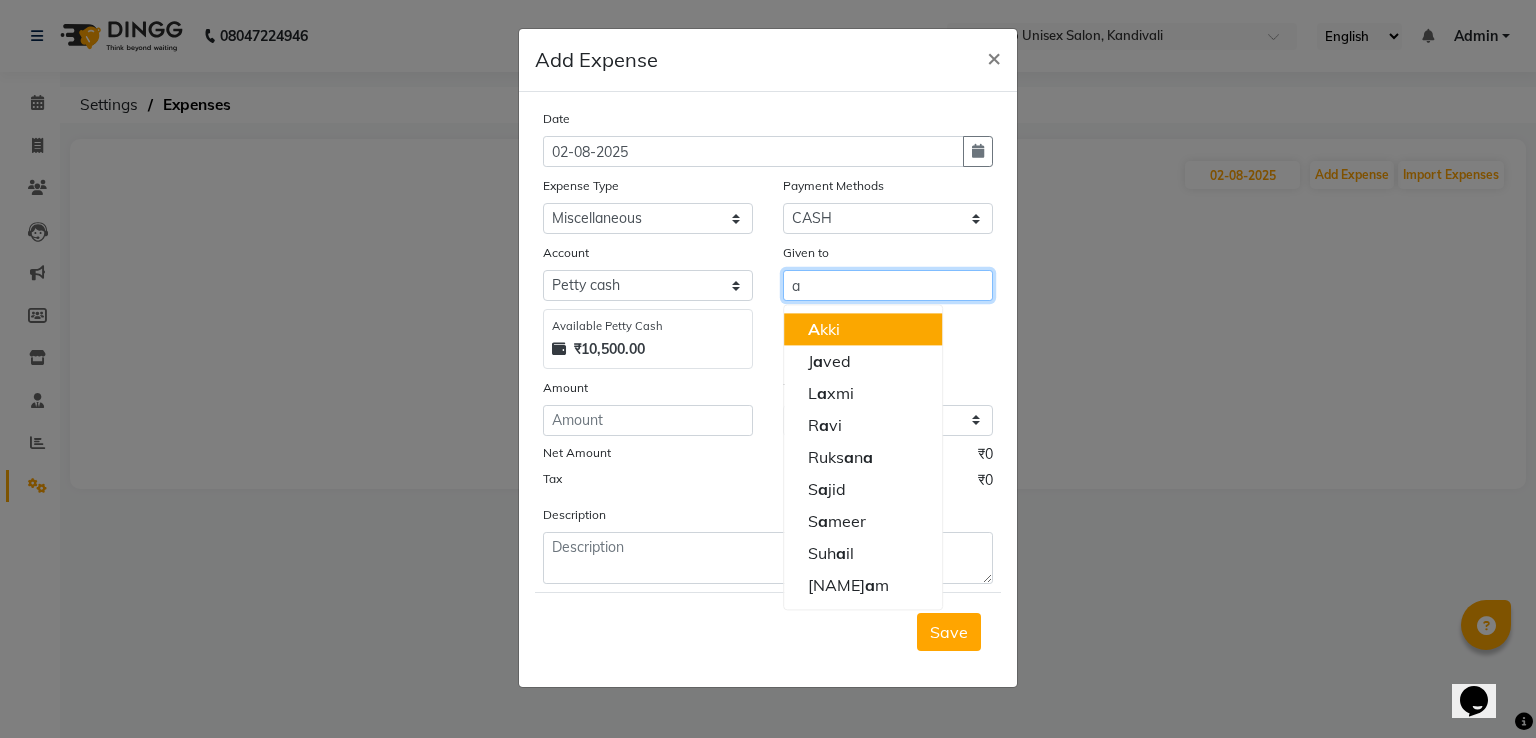 click on "A [NAME]" at bounding box center (863, 329) 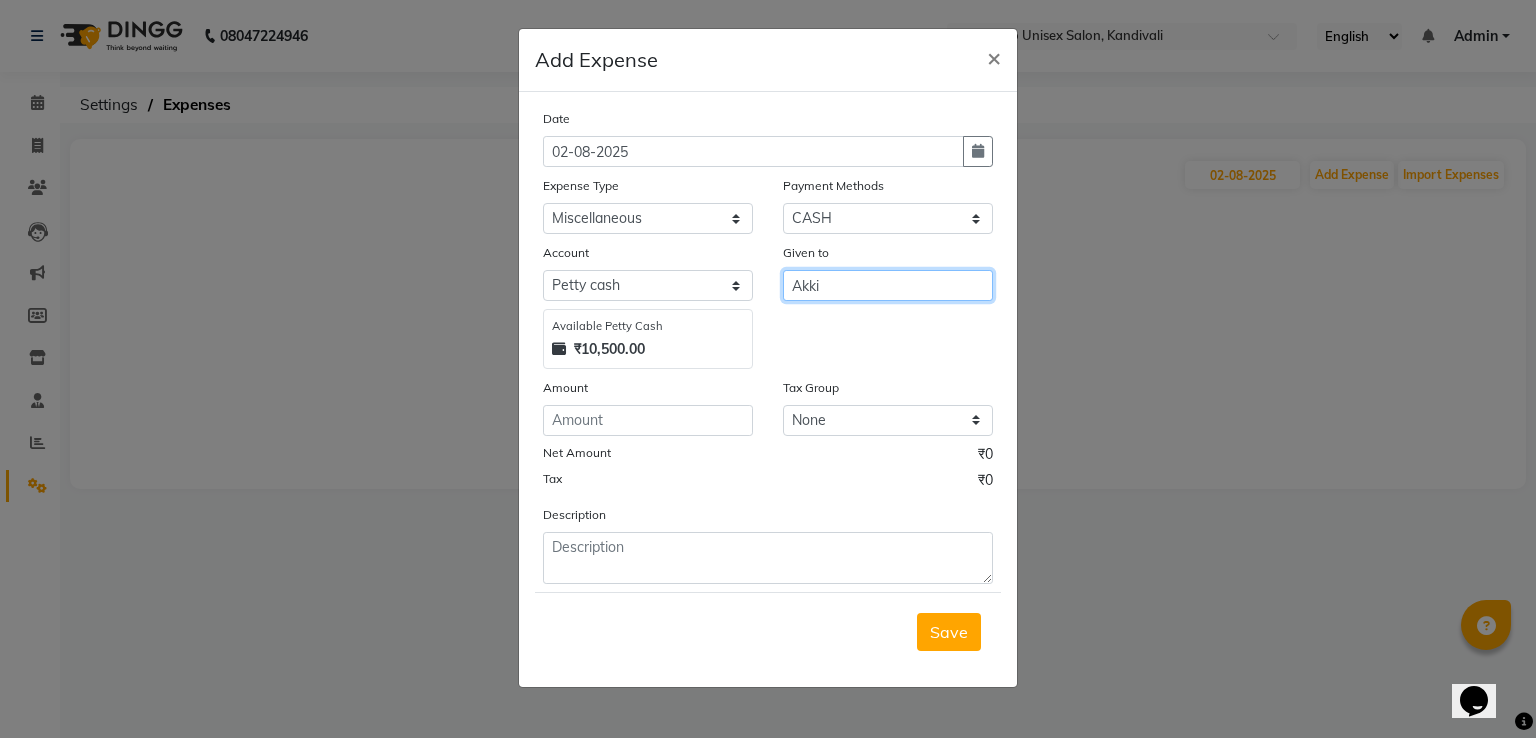 type on "Akki" 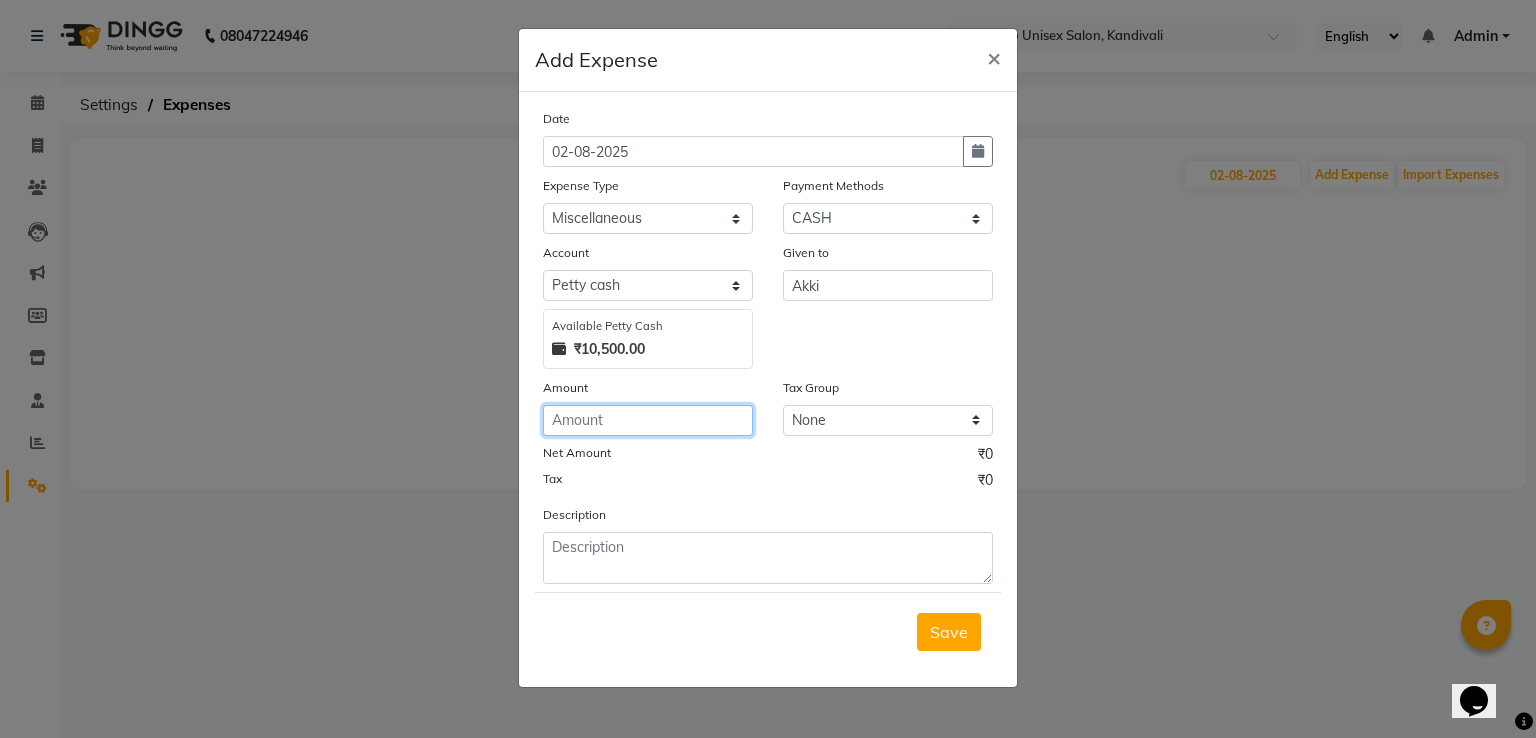 click 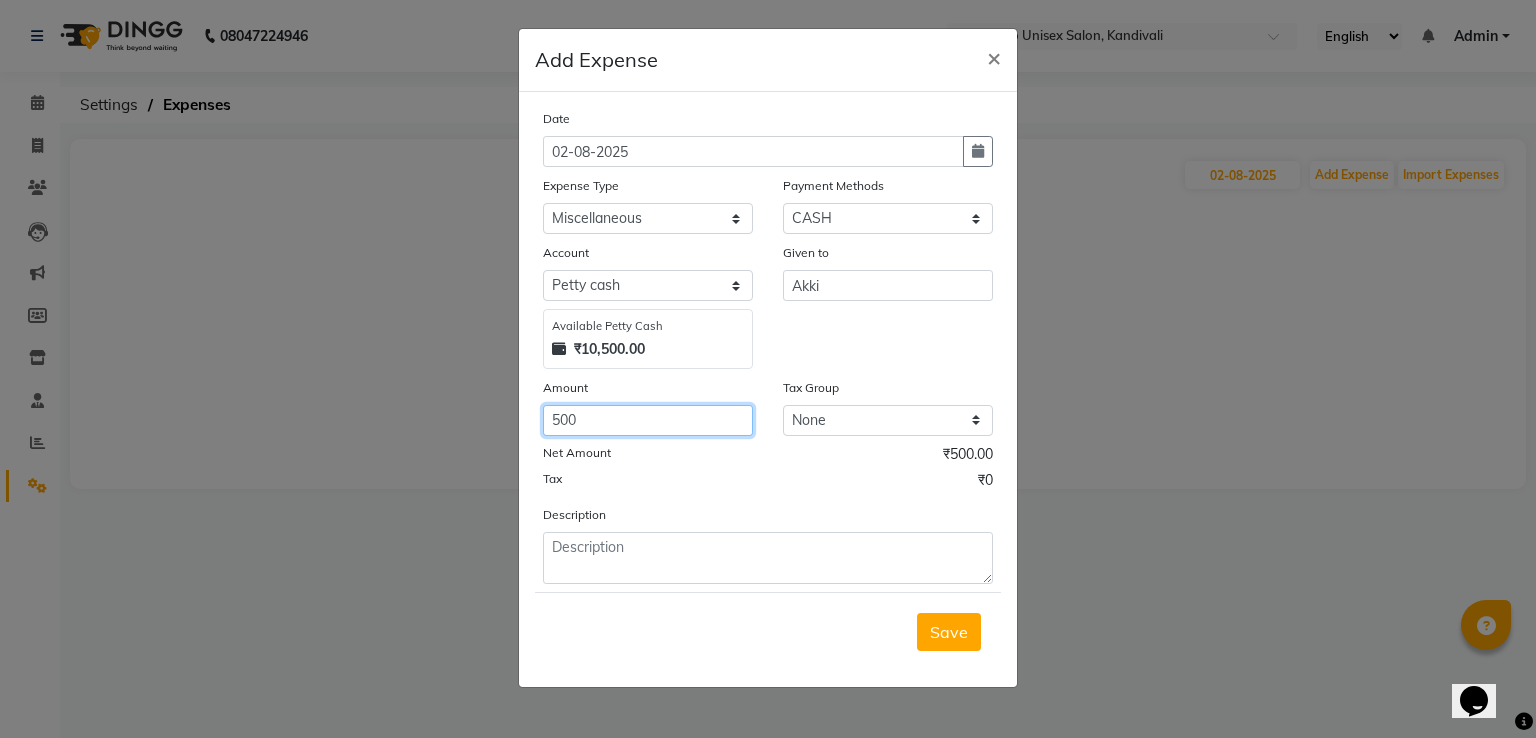 type on "500" 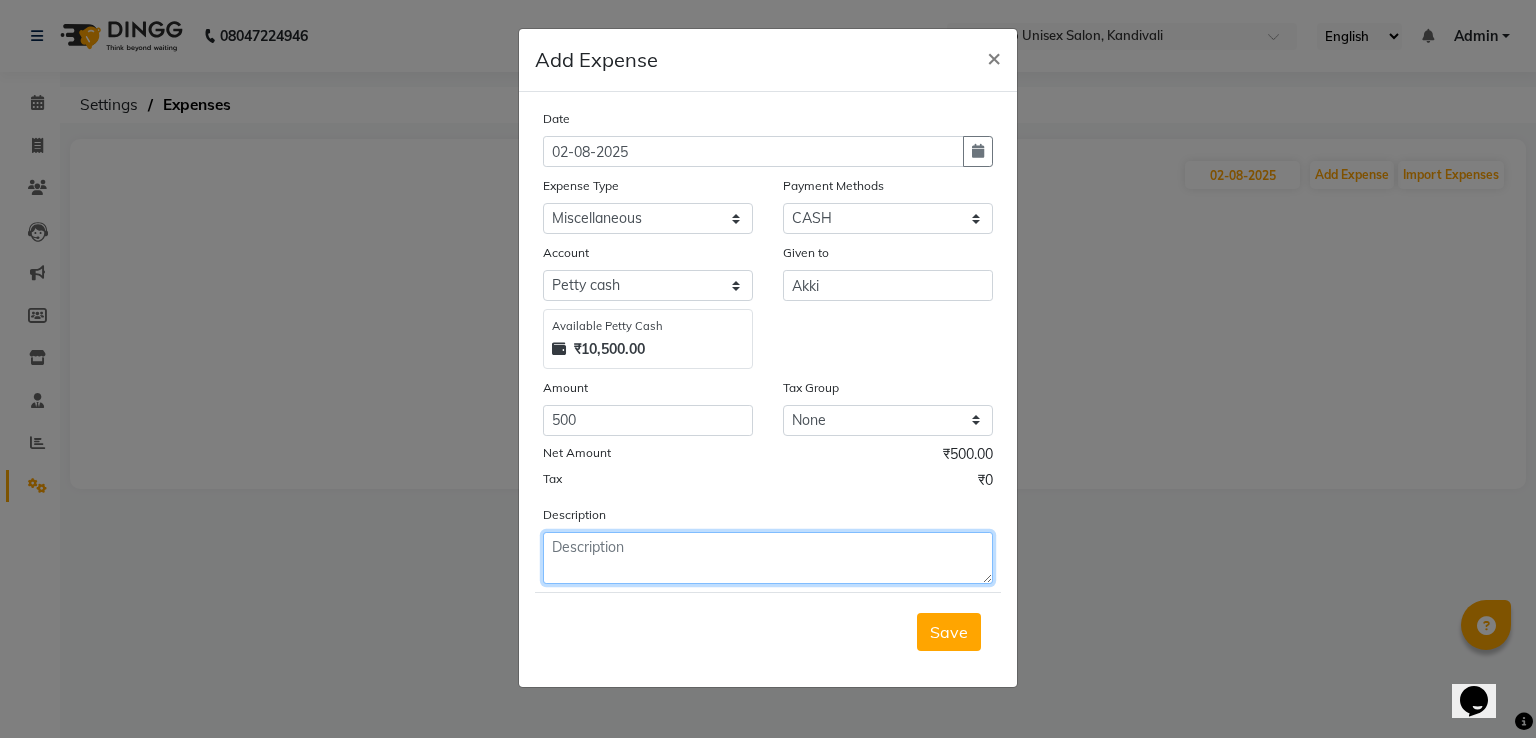 click 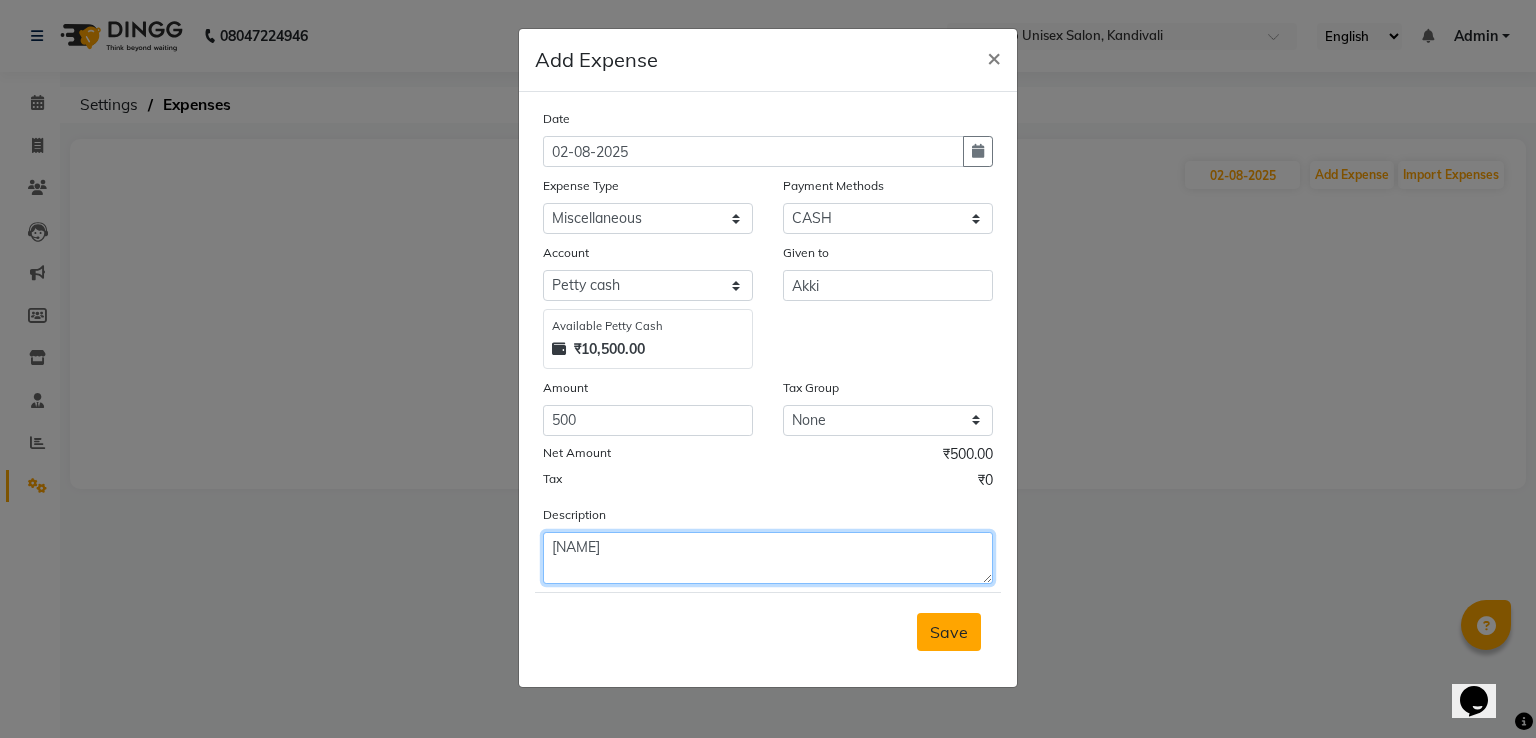 type on "[NAME]" 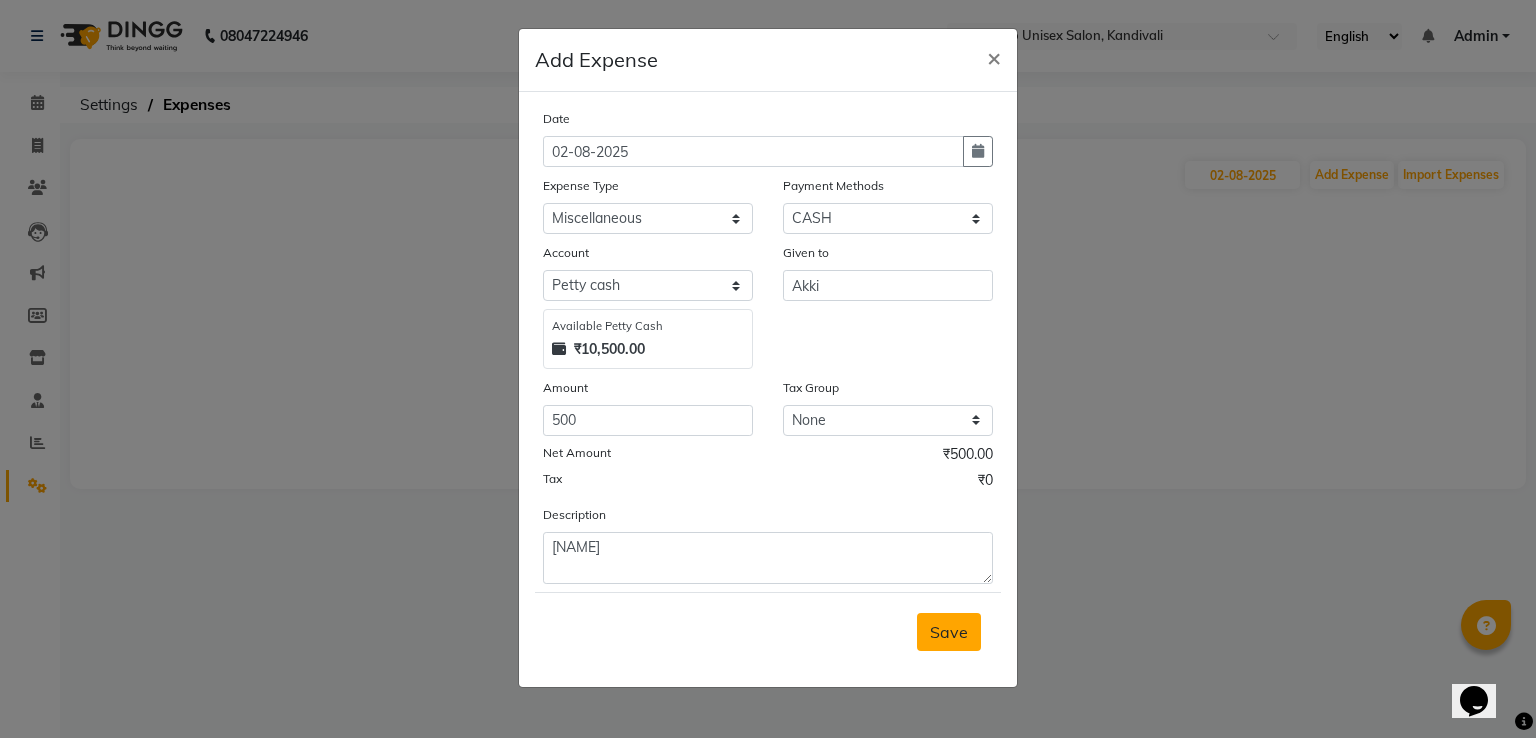 click on "Save" at bounding box center (949, 632) 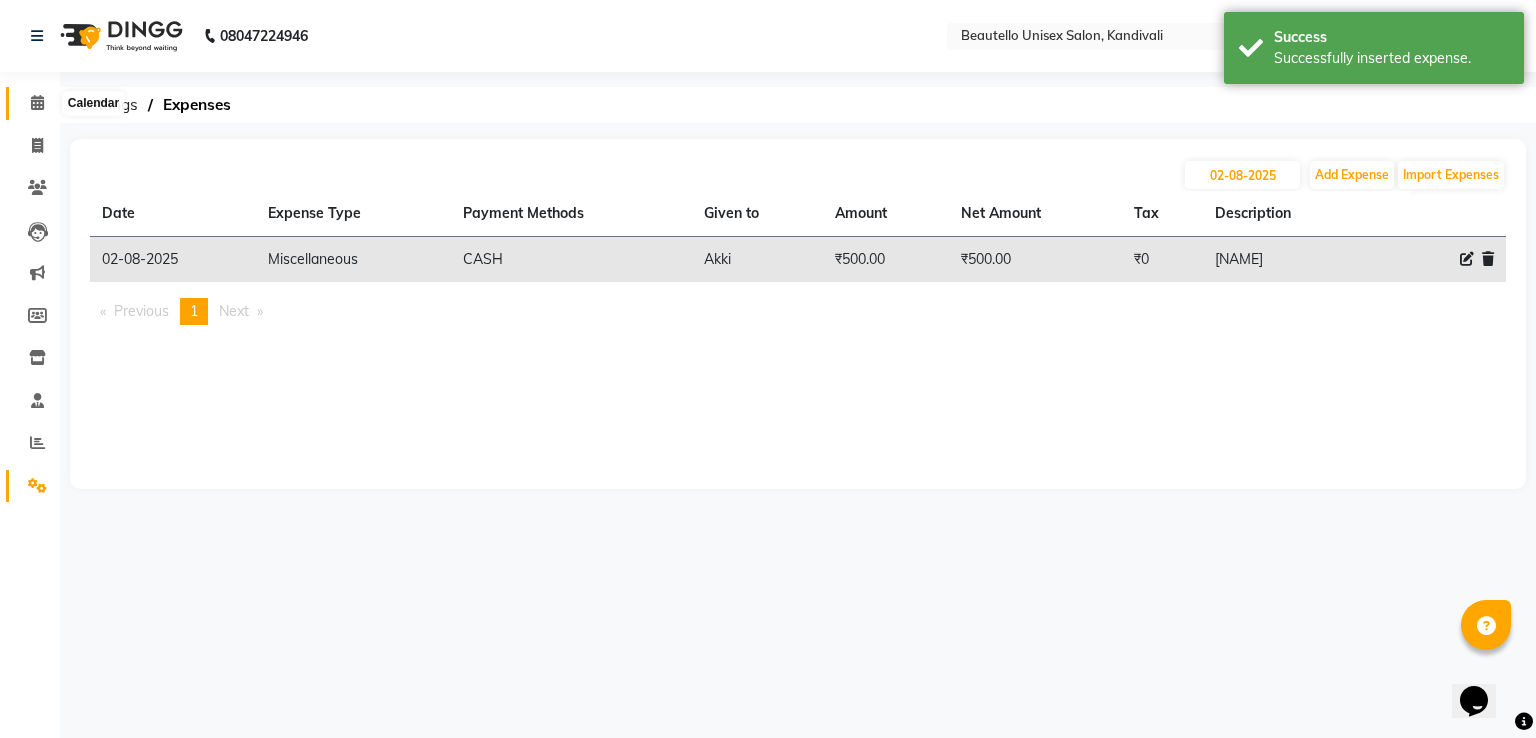 click 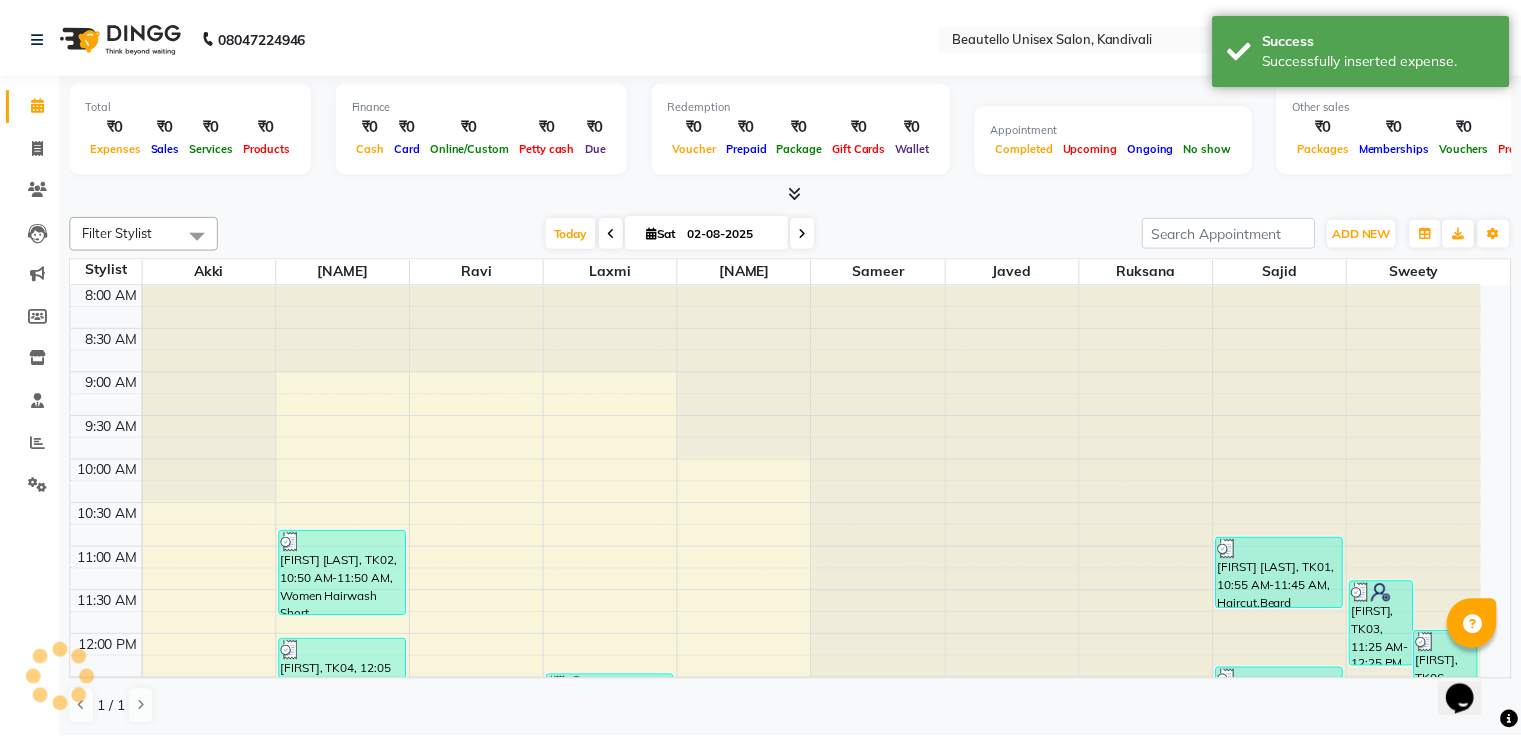 scroll, scrollTop: 959, scrollLeft: 0, axis: vertical 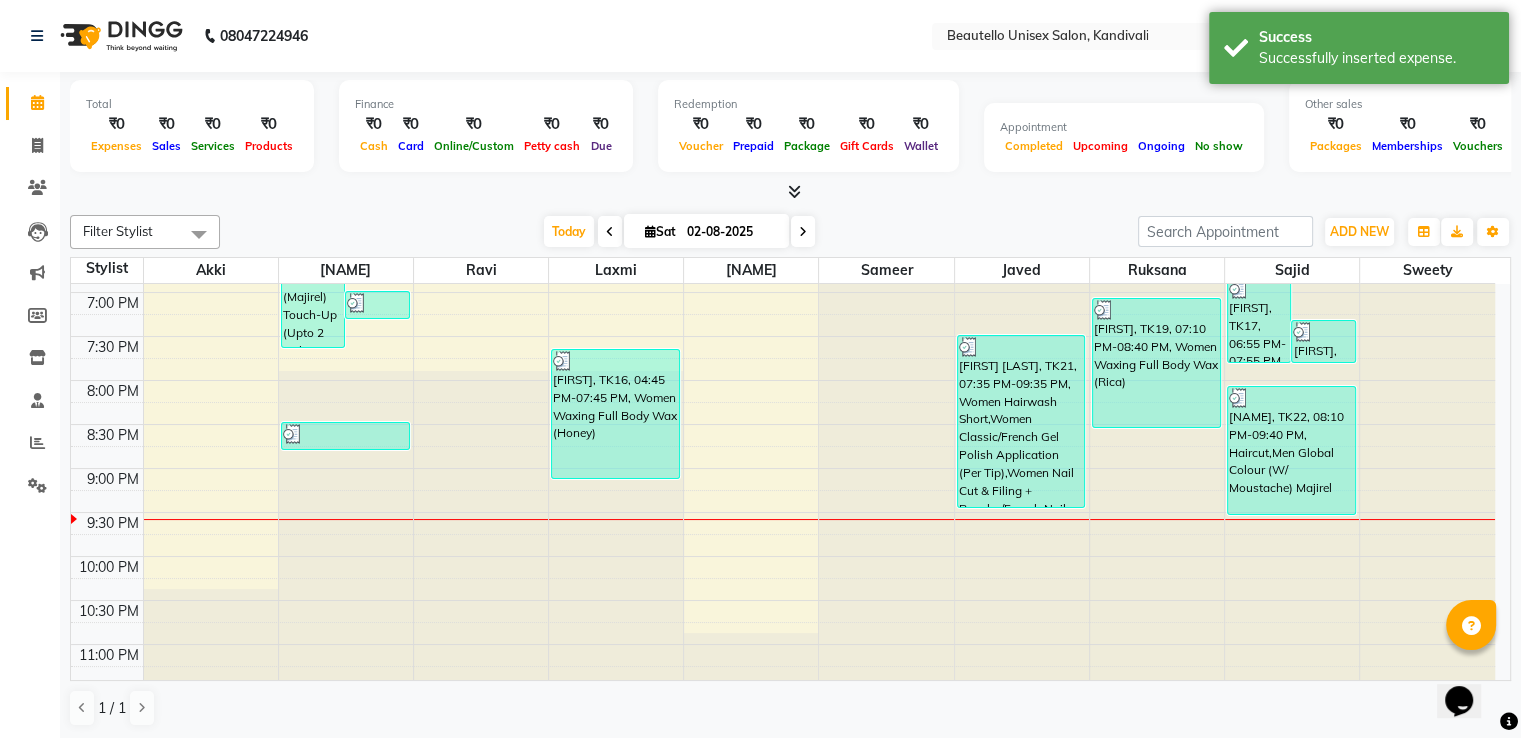 click at bounding box center [794, 191] 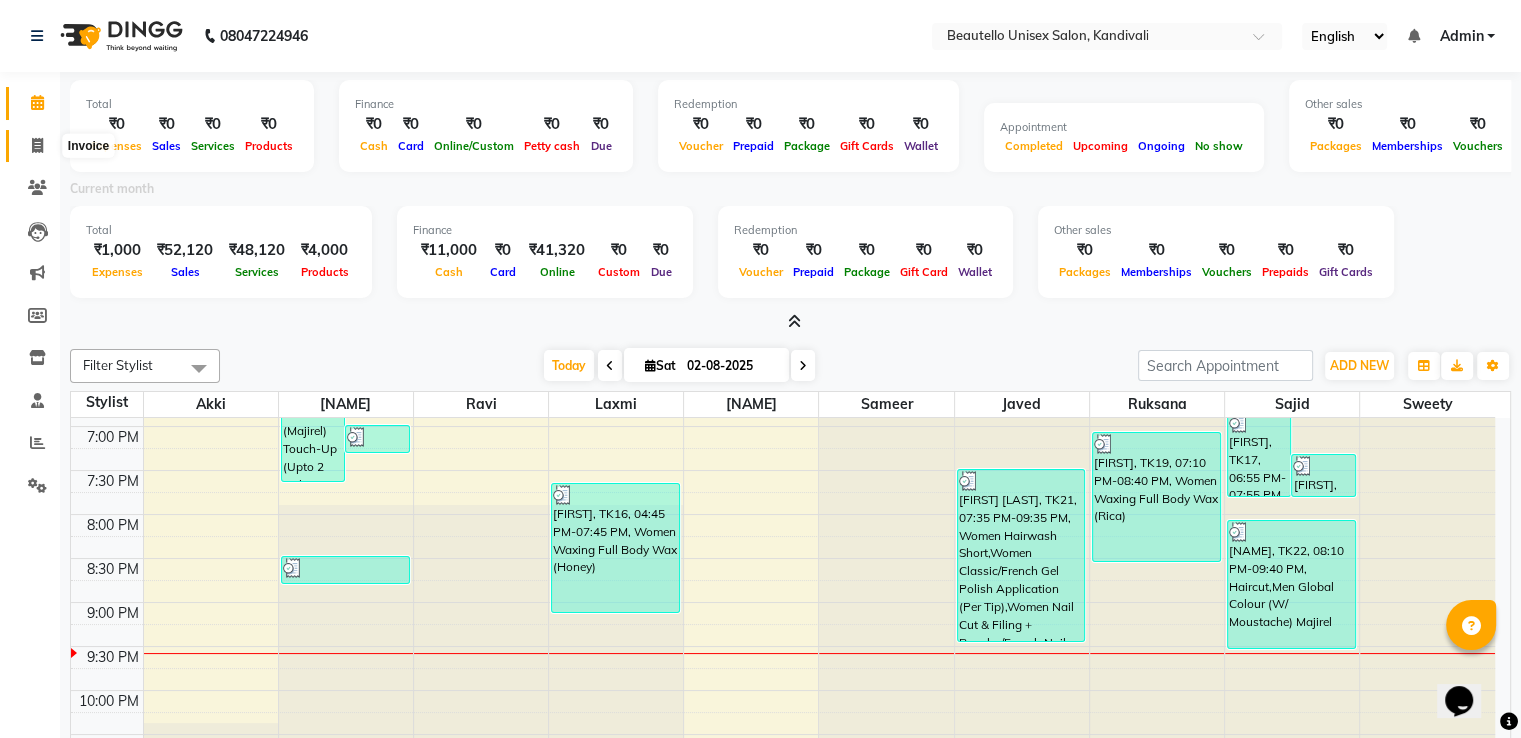 click 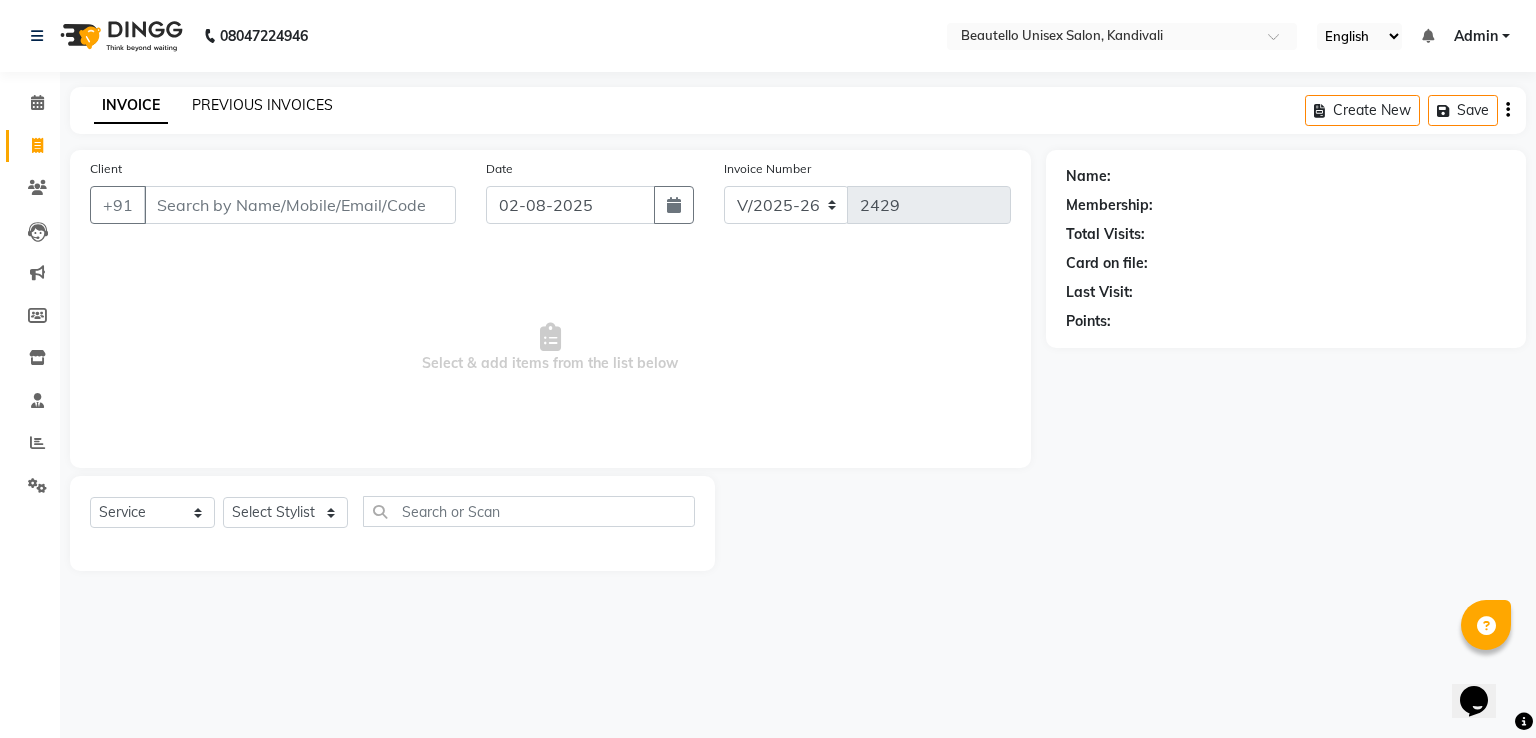 click on "PREVIOUS INVOICES" 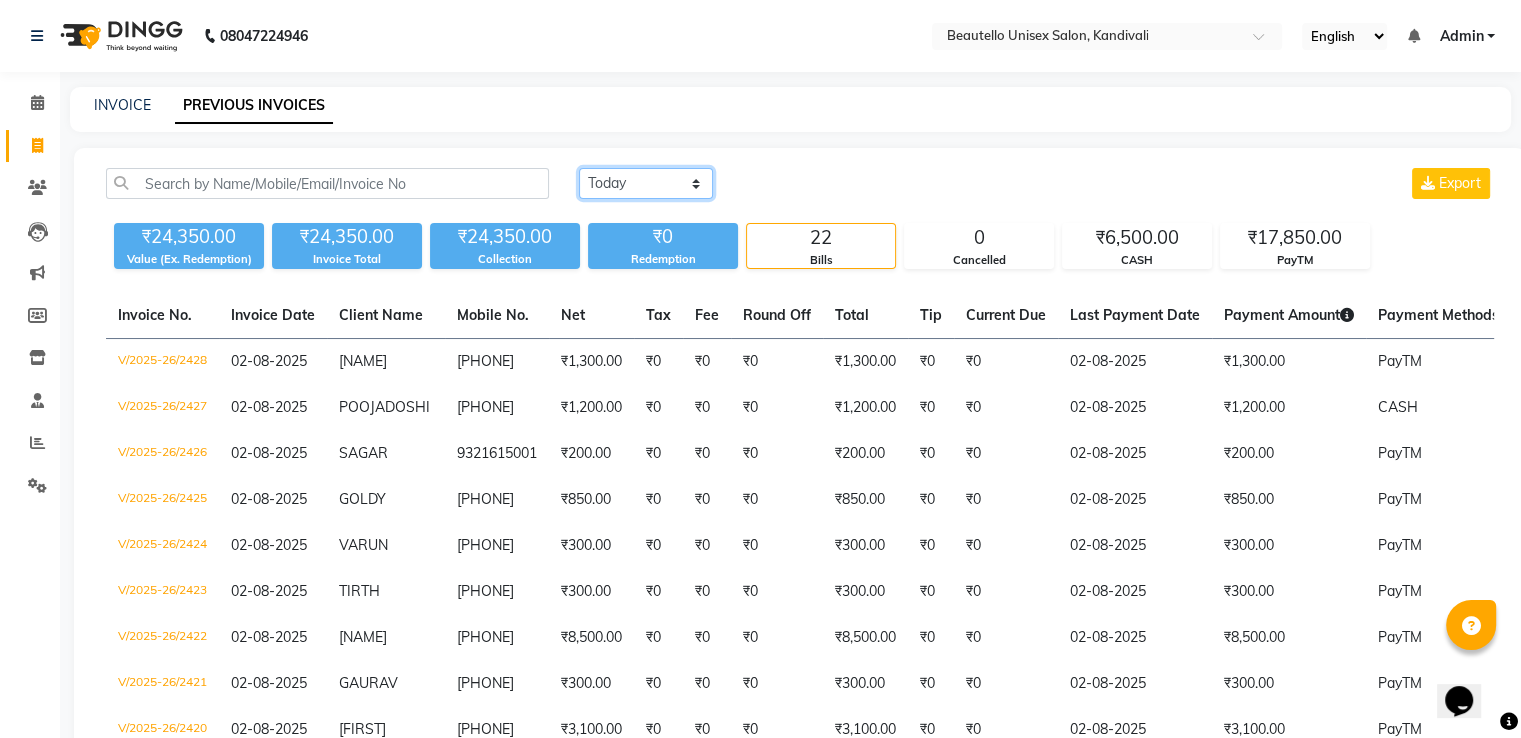 click on "Today Yesterday Custom Range" 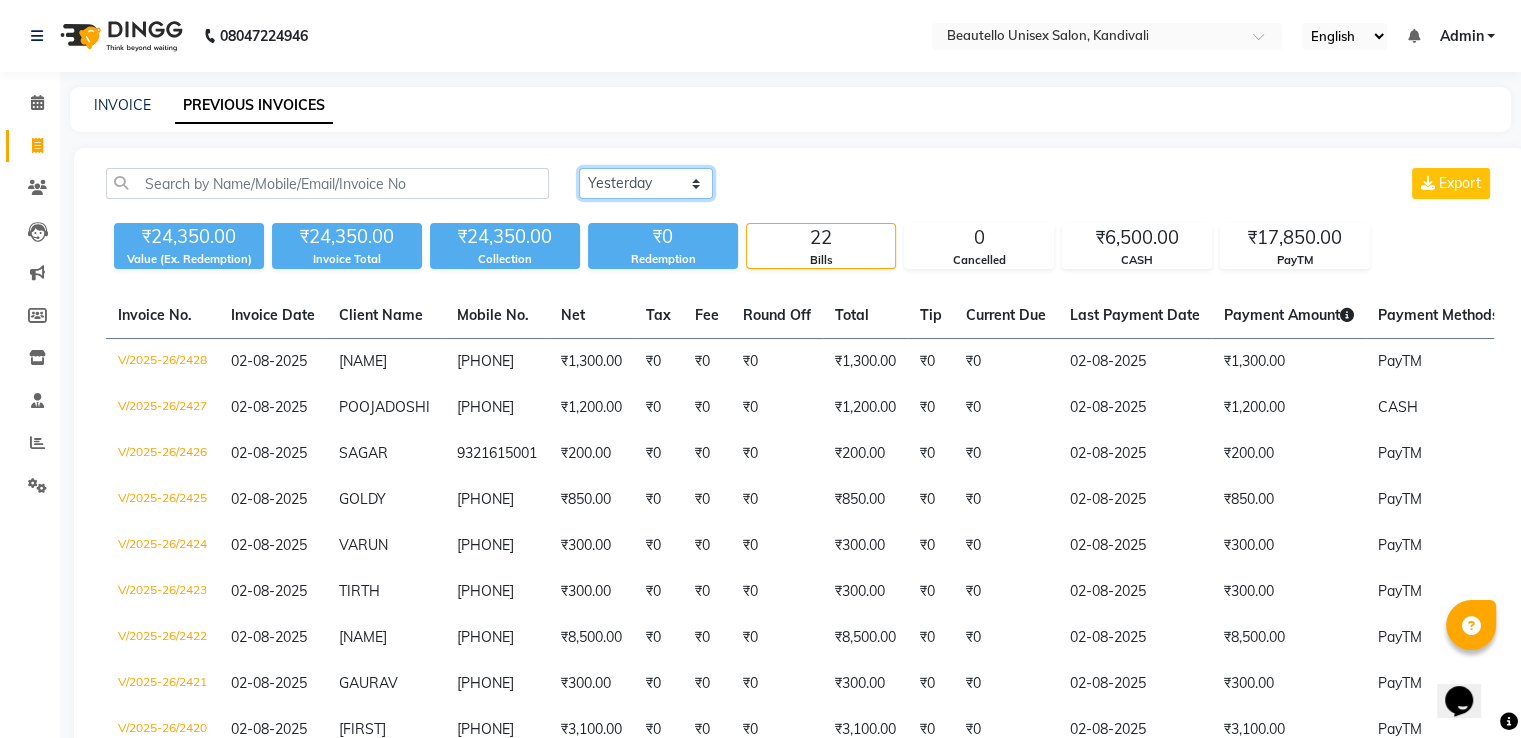 click on "Today Yesterday Custom Range" 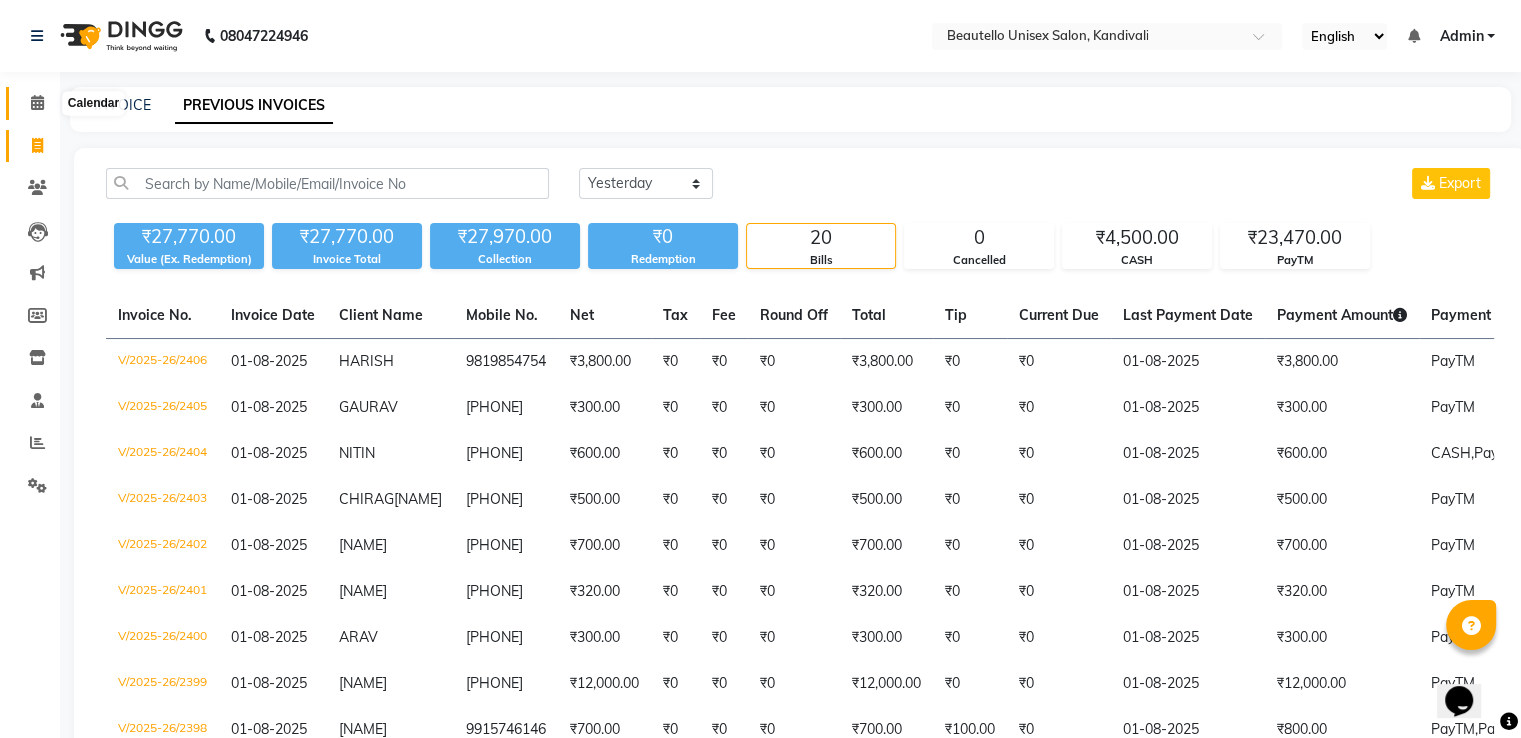 click 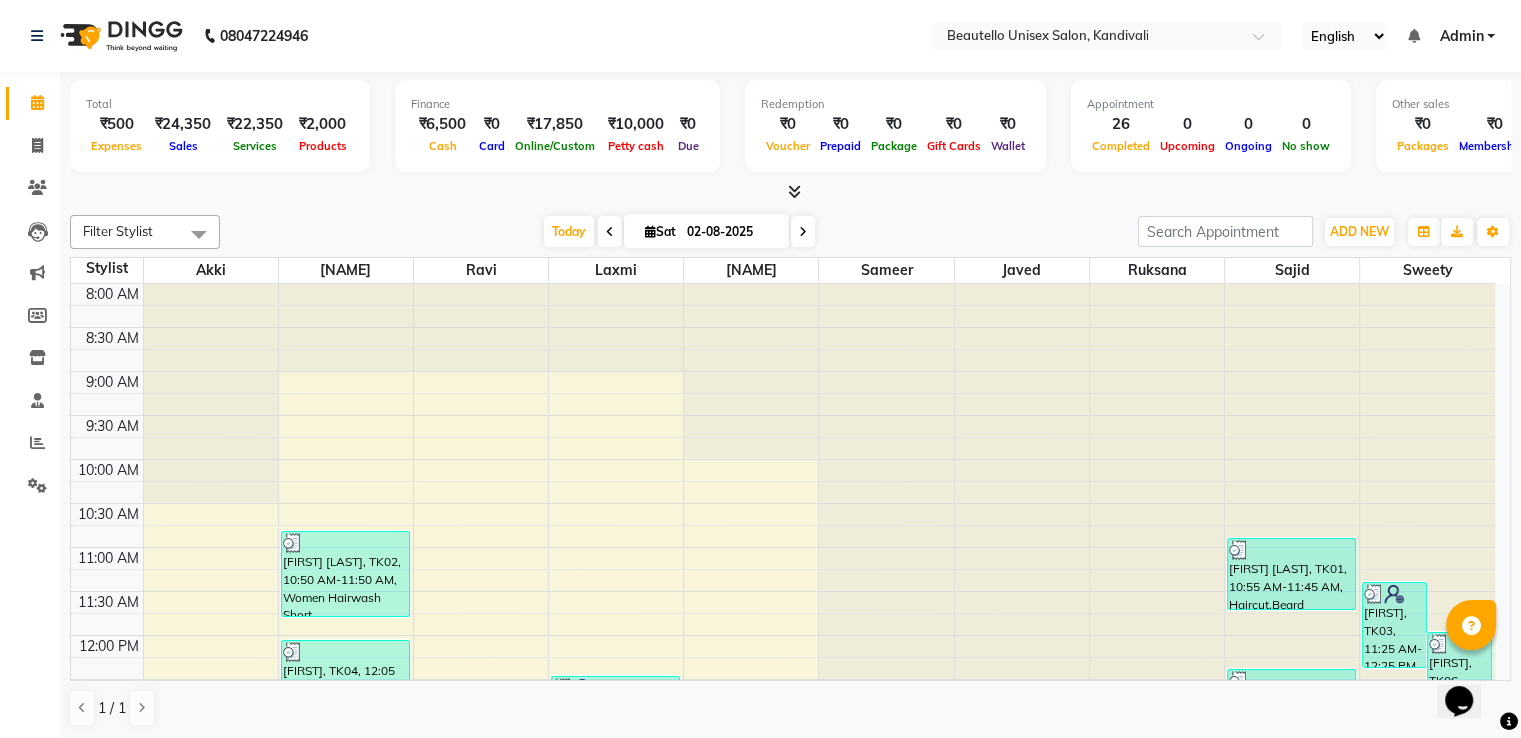 click at bounding box center (794, 191) 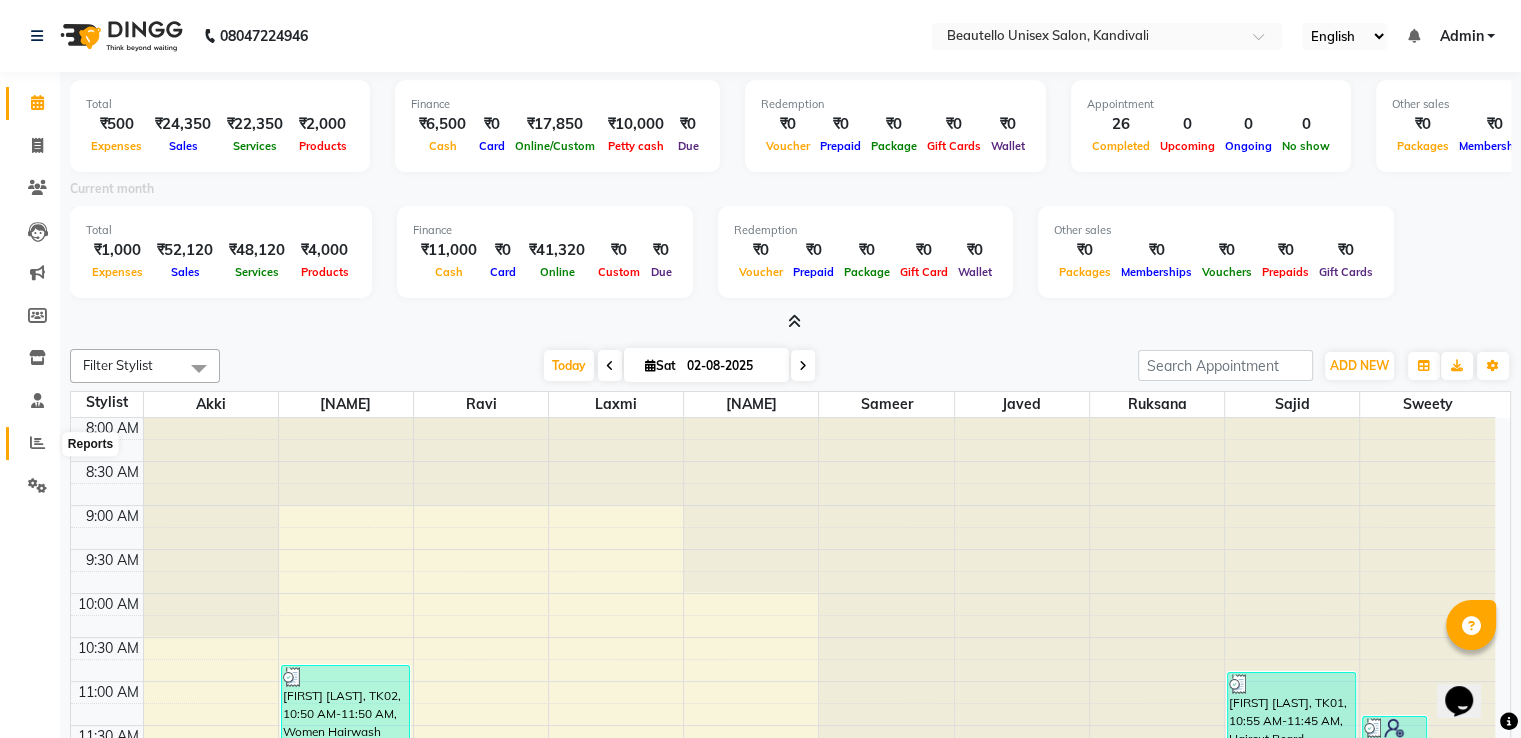 click 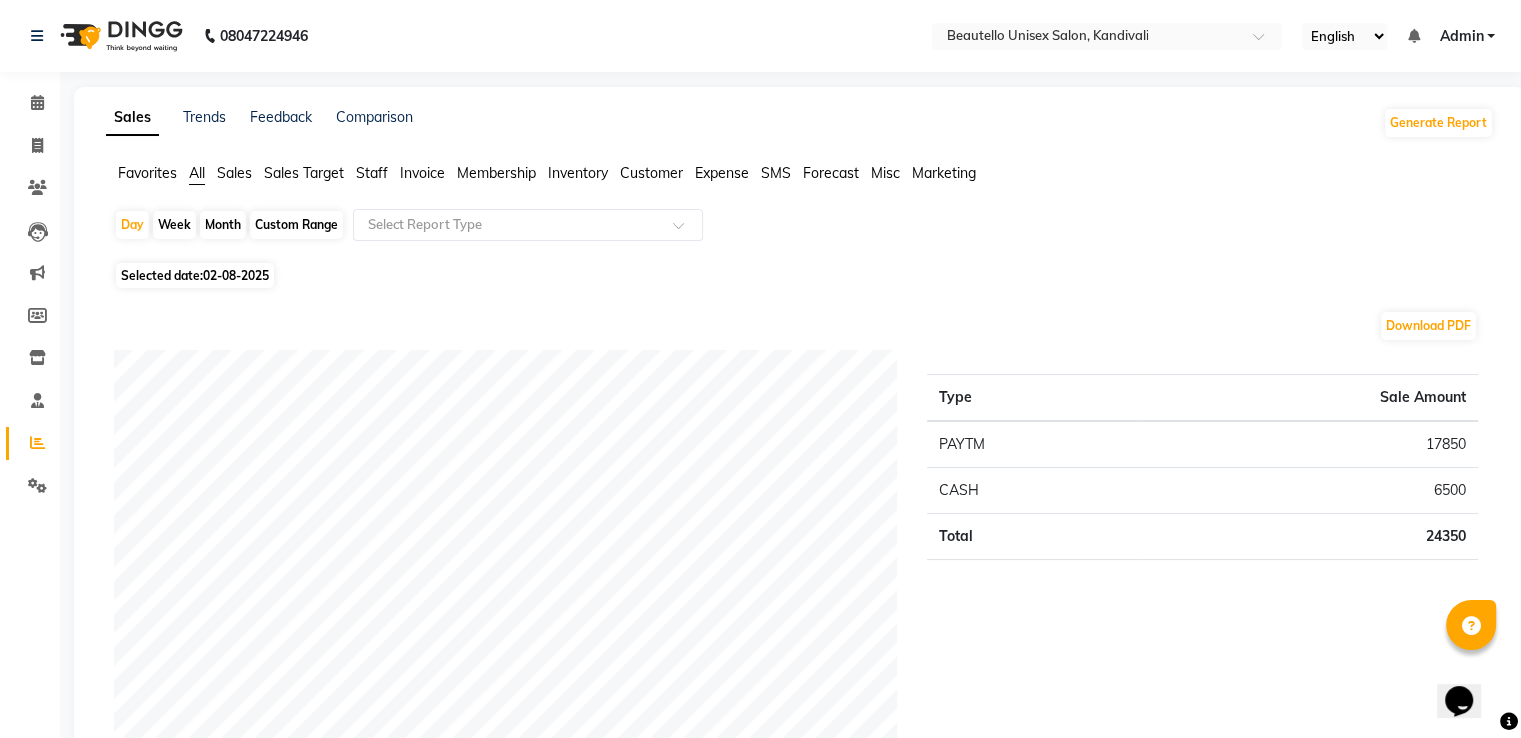 click on "Month" 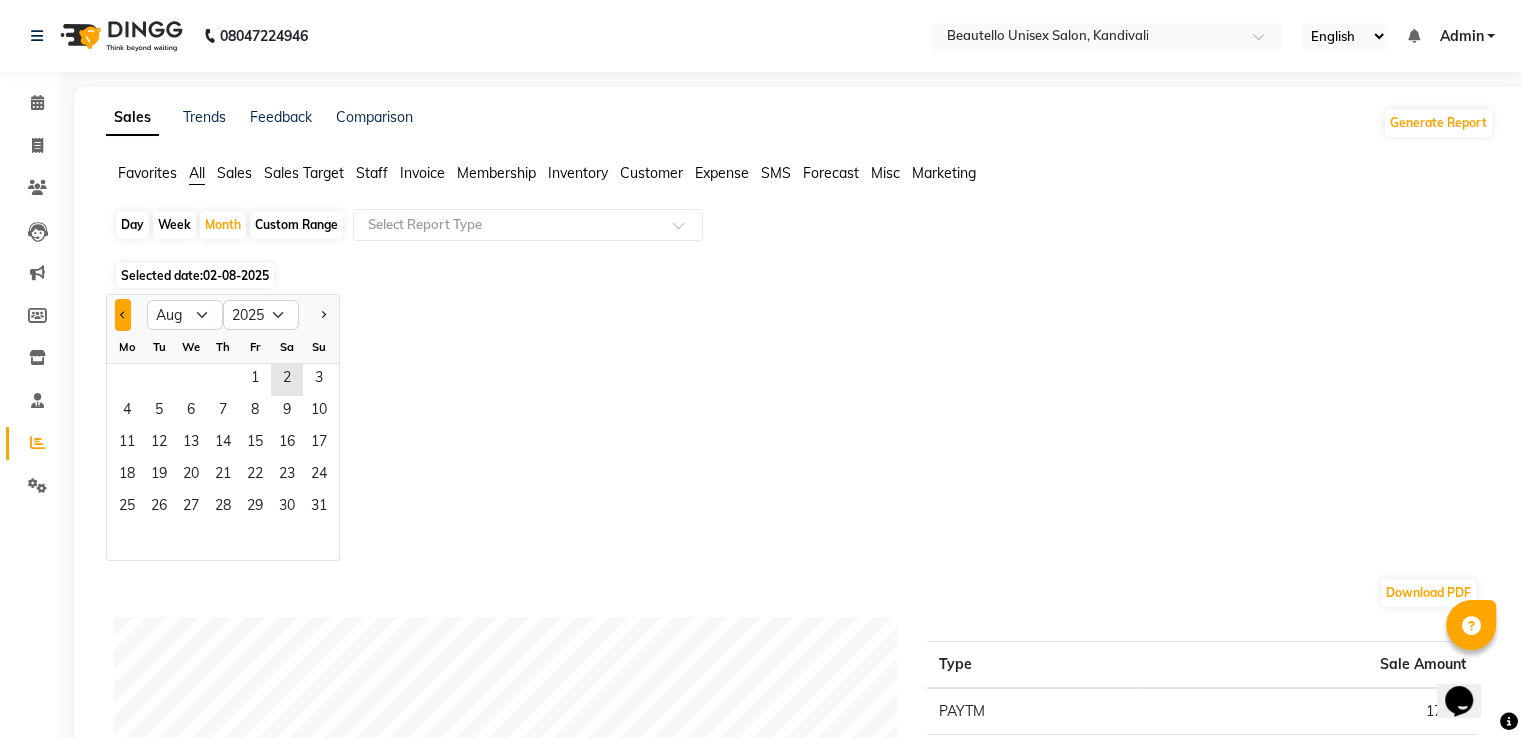 click 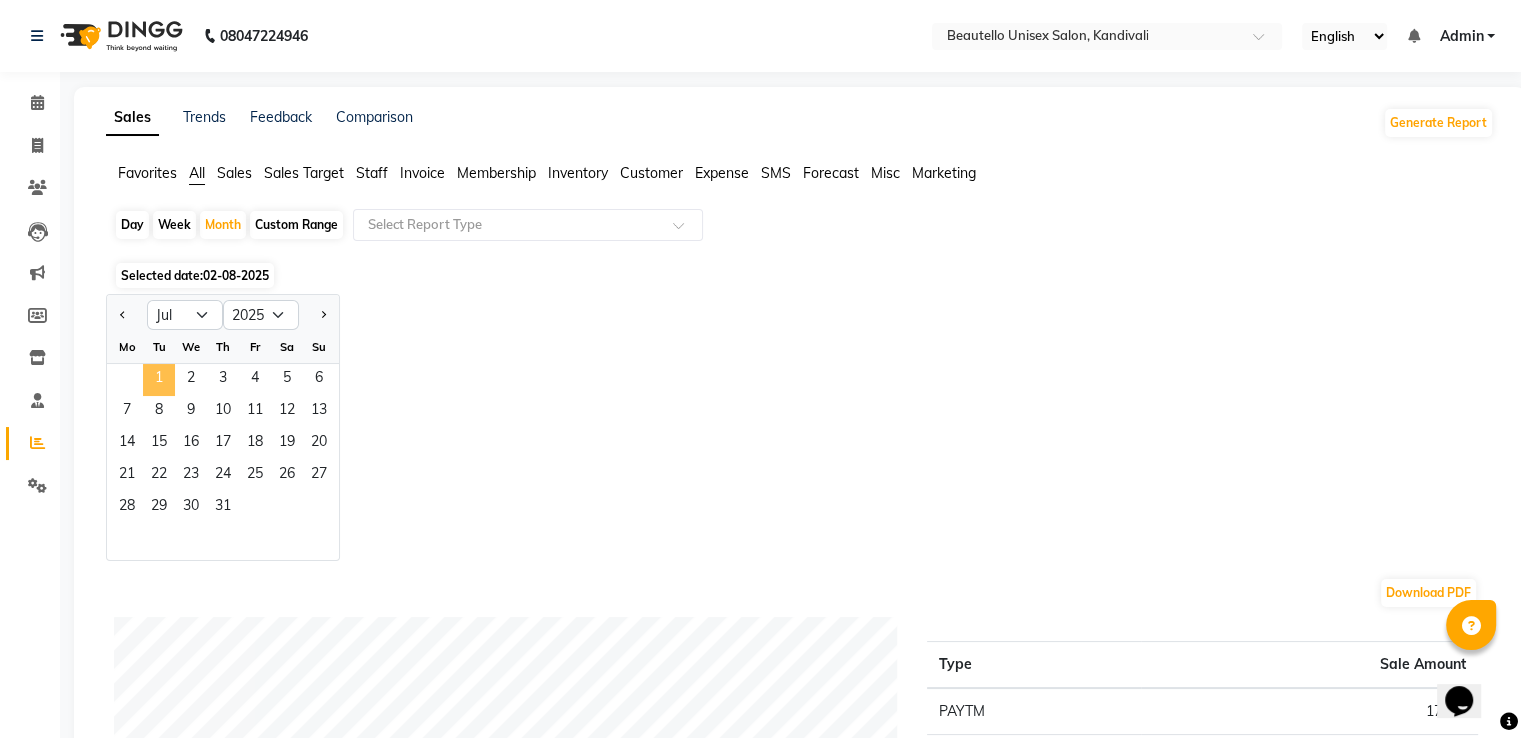 click on "1" 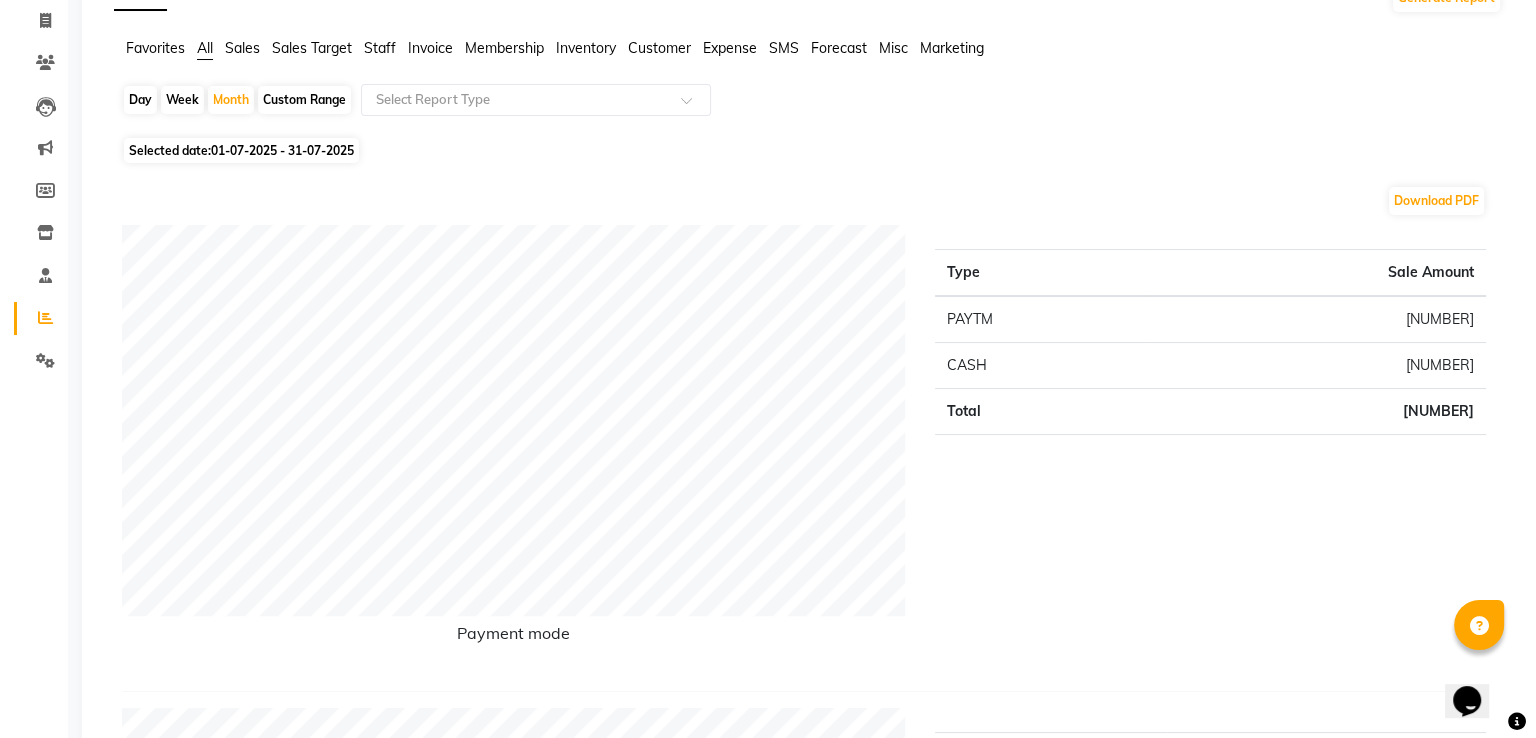 scroll, scrollTop: 0, scrollLeft: 0, axis: both 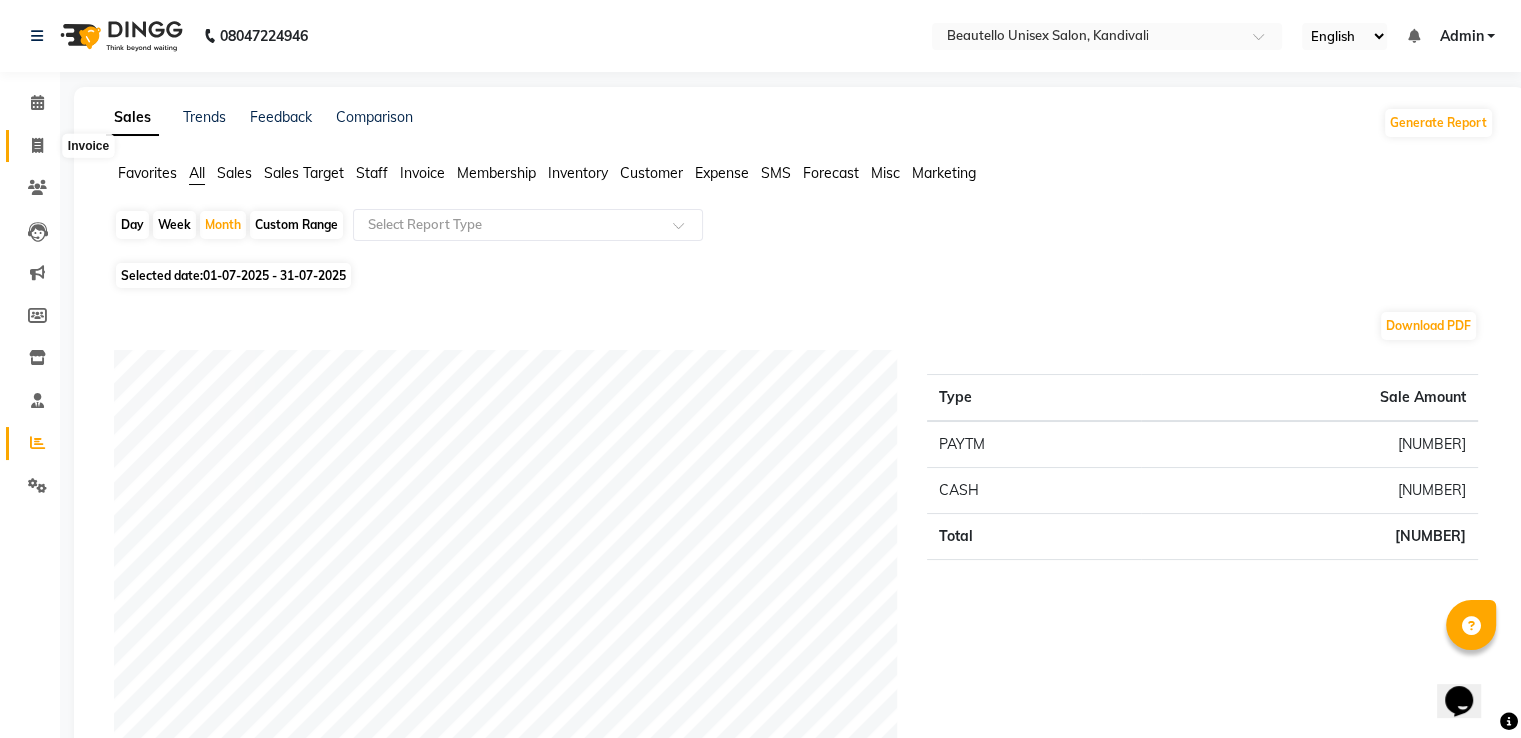 click 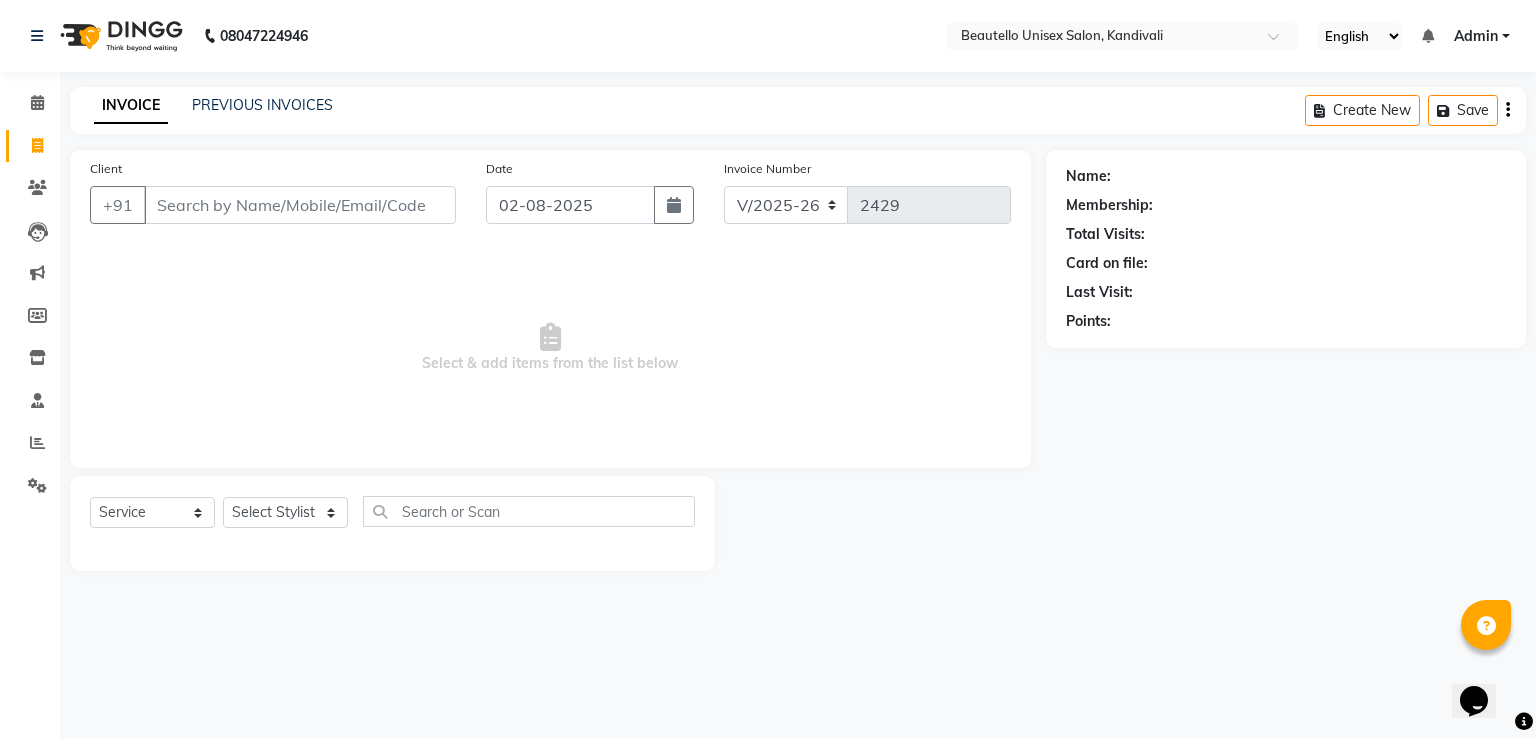 click on "Admin" at bounding box center [1482, 36] 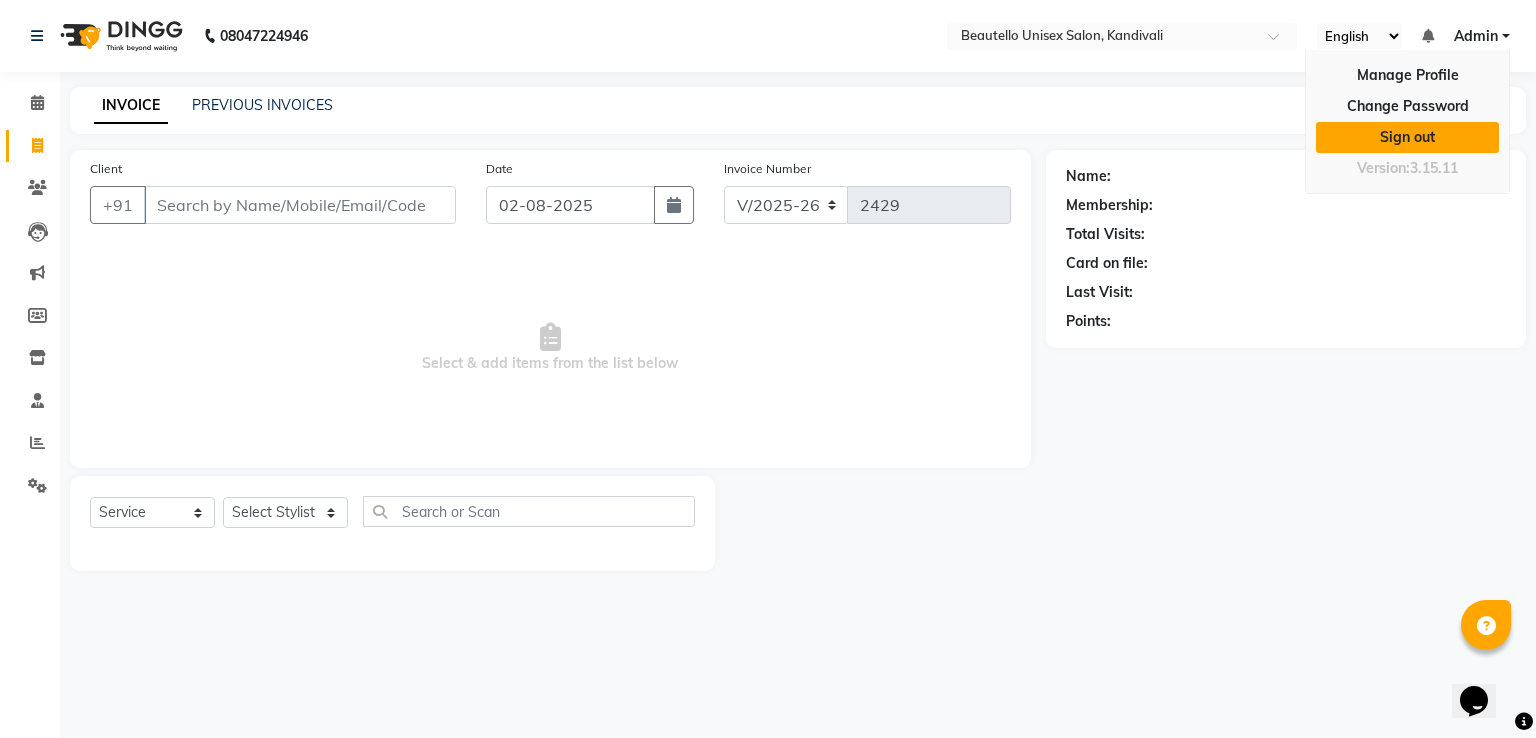 click on "Sign out" at bounding box center (1407, 137) 